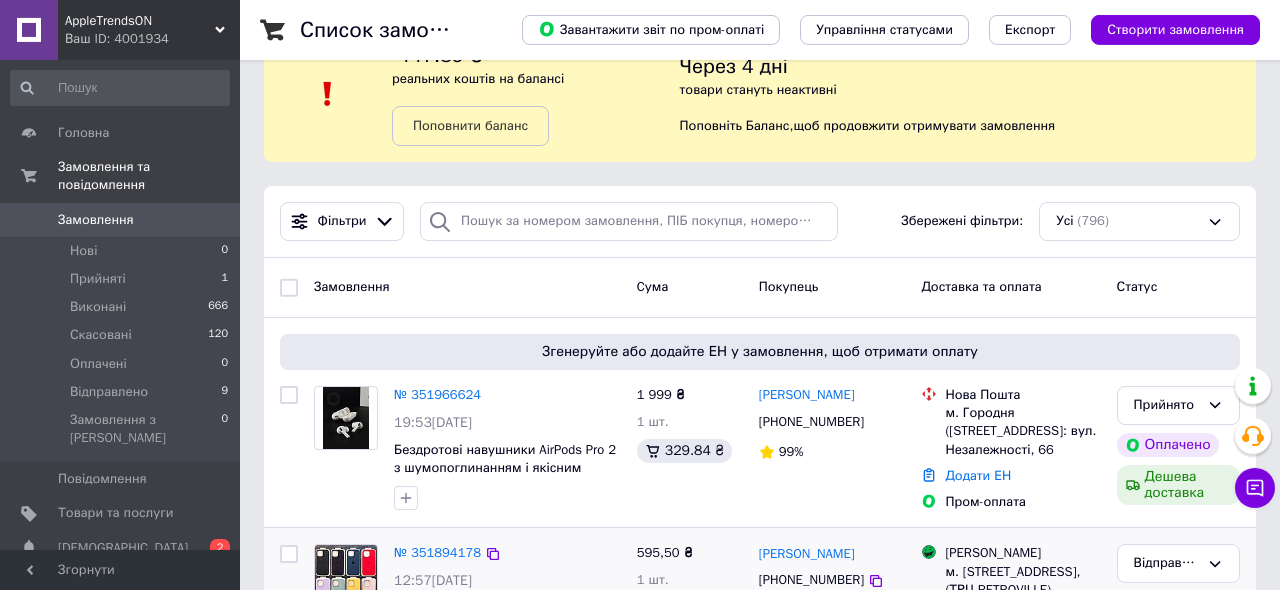 scroll, scrollTop: 0, scrollLeft: 0, axis: both 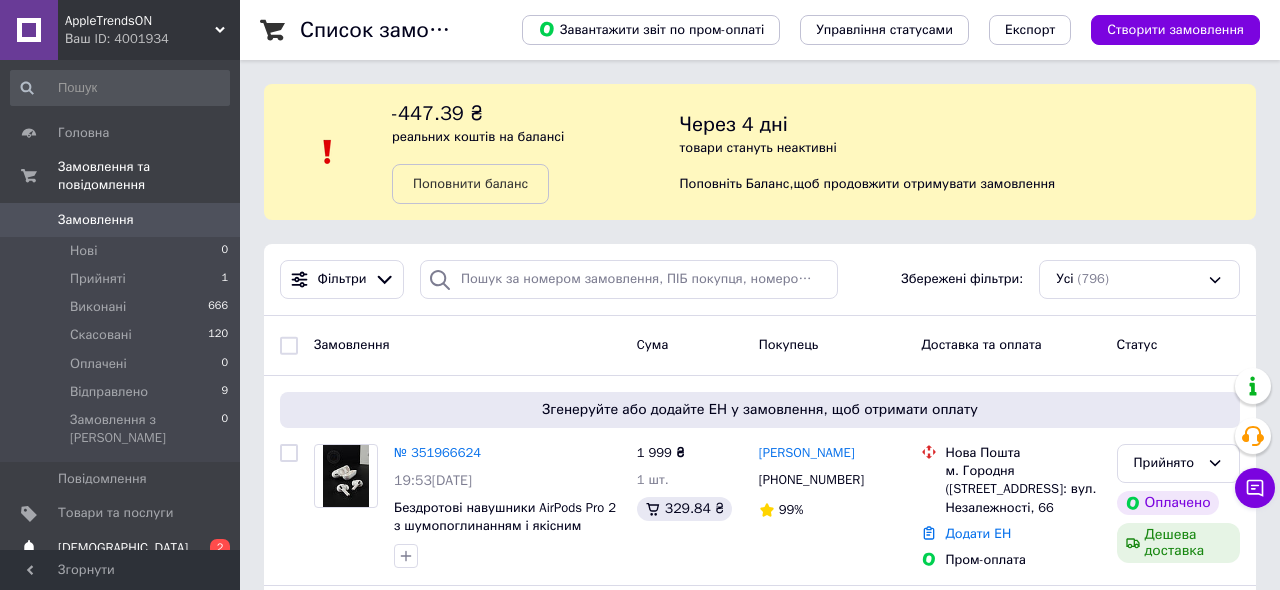 click on "[DEMOGRAPHIC_DATA]" at bounding box center [121, 548] 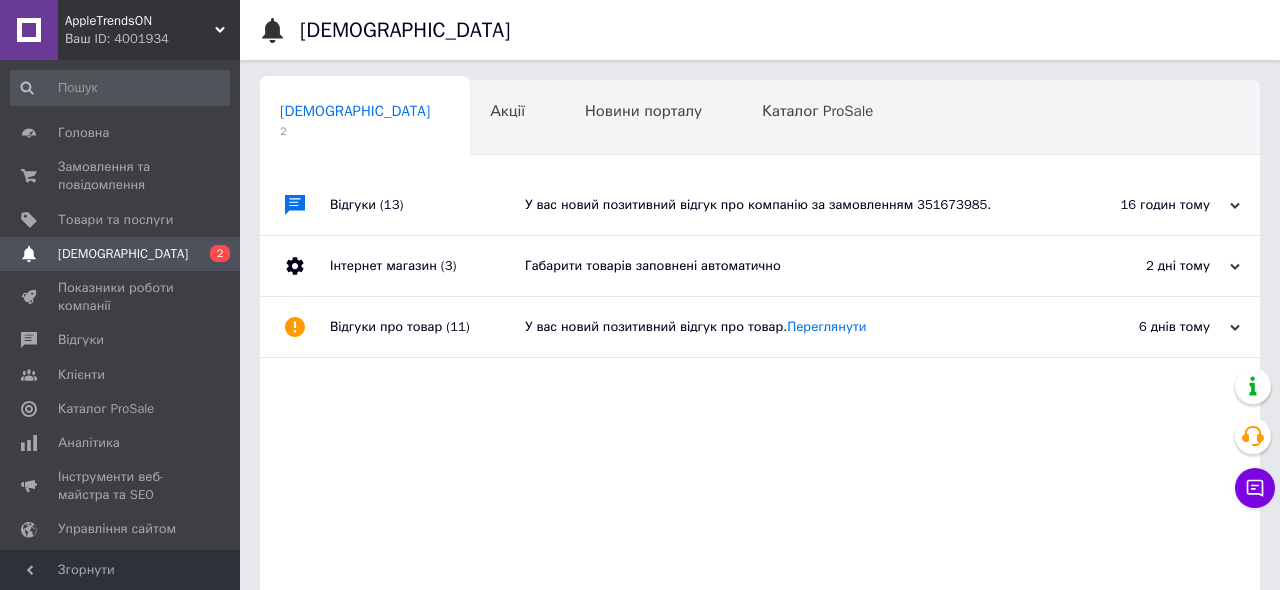 click on "У вас новий позитивний відгук про компанію за замовленням 351673985." at bounding box center (782, 205) 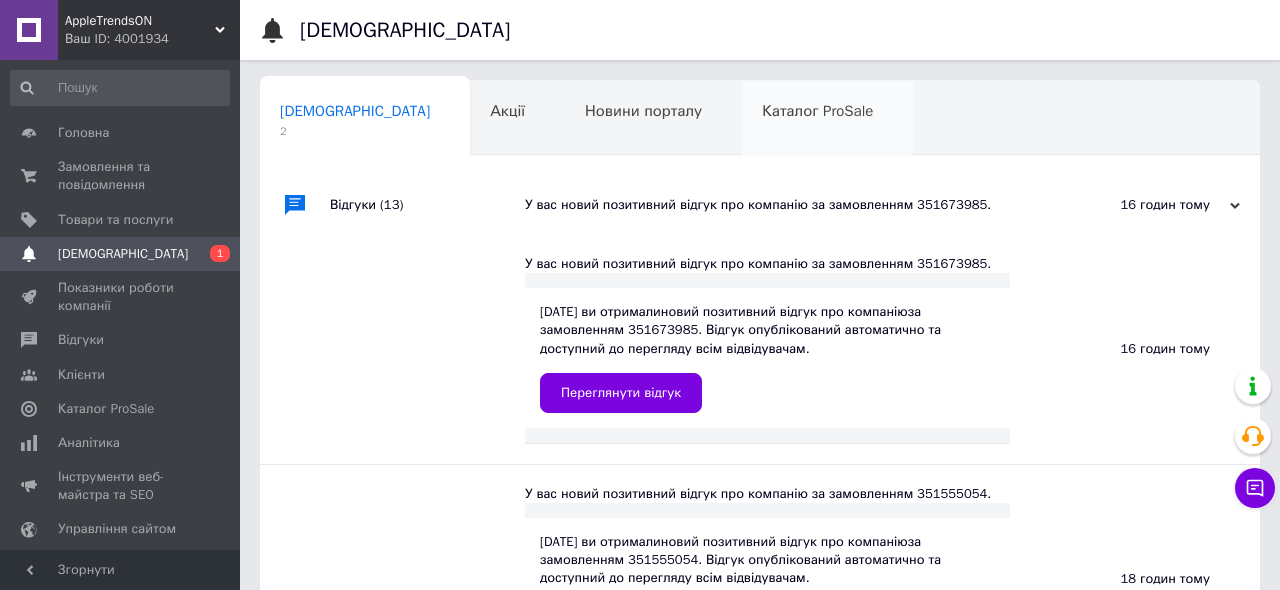 click on "Каталог ProSale 0" at bounding box center [827, 119] 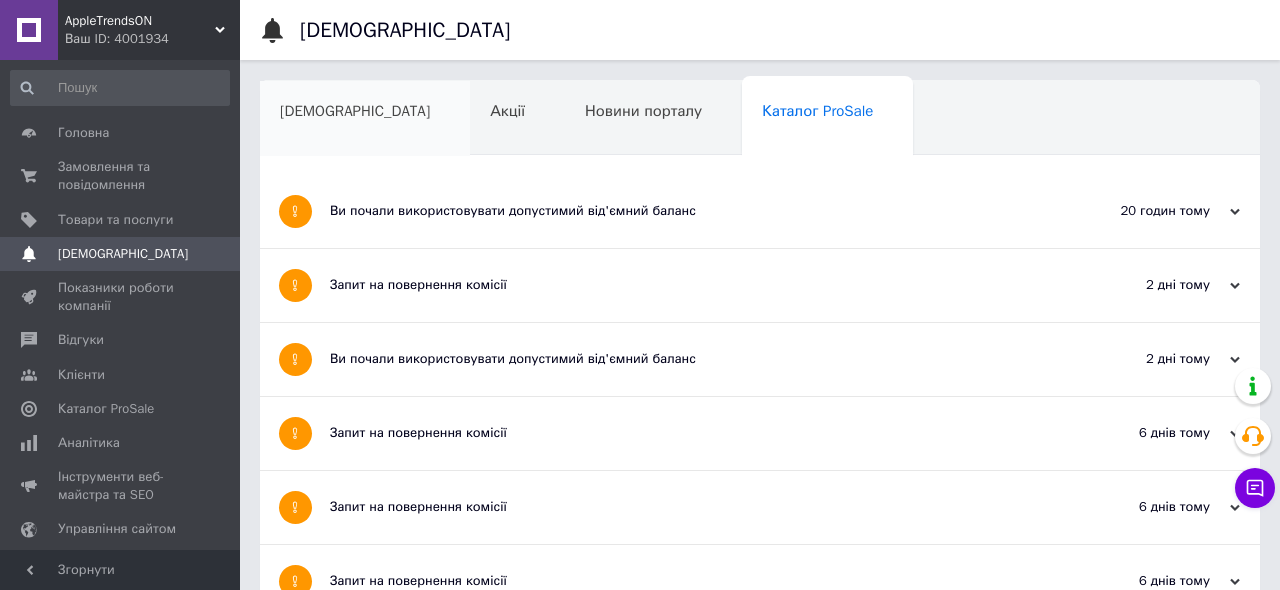click on "[DEMOGRAPHIC_DATA]" at bounding box center (365, 119) 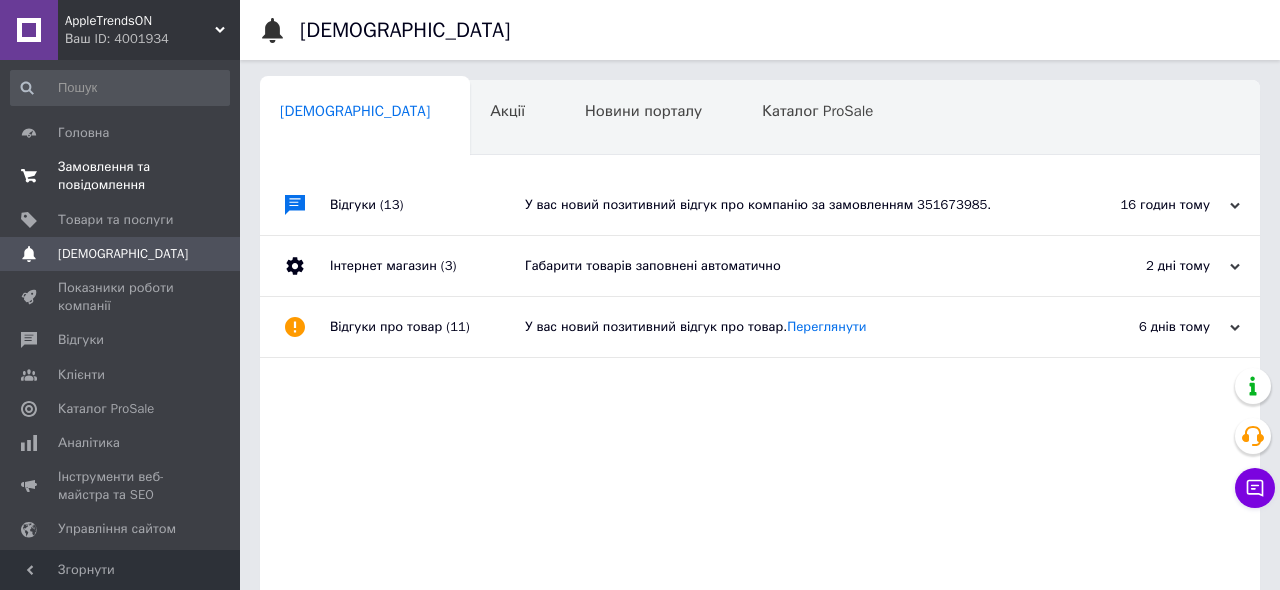 click on "Замовлення та повідомлення" at bounding box center (121, 176) 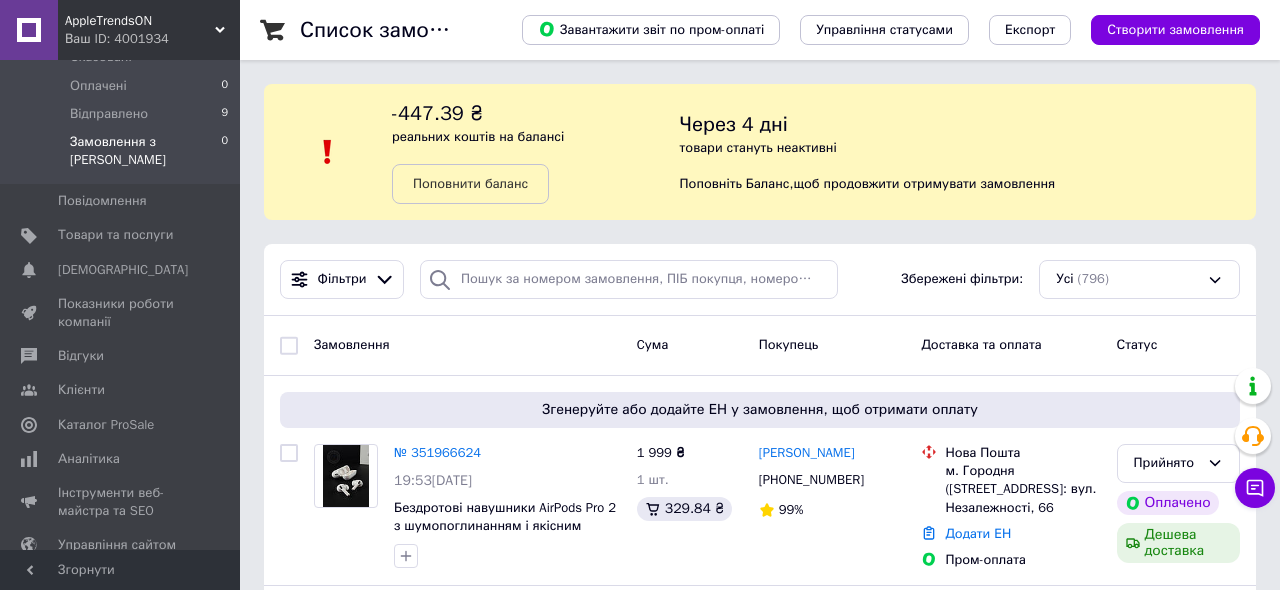 scroll, scrollTop: 295, scrollLeft: 0, axis: vertical 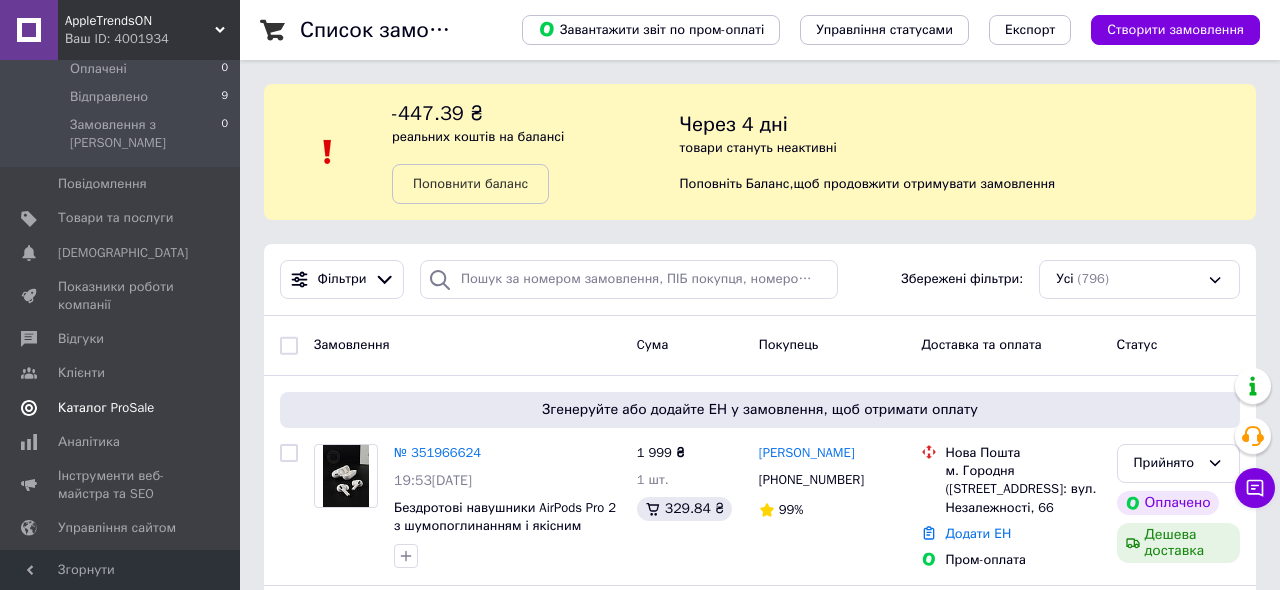 click on "Каталог ProSale" at bounding box center [106, 408] 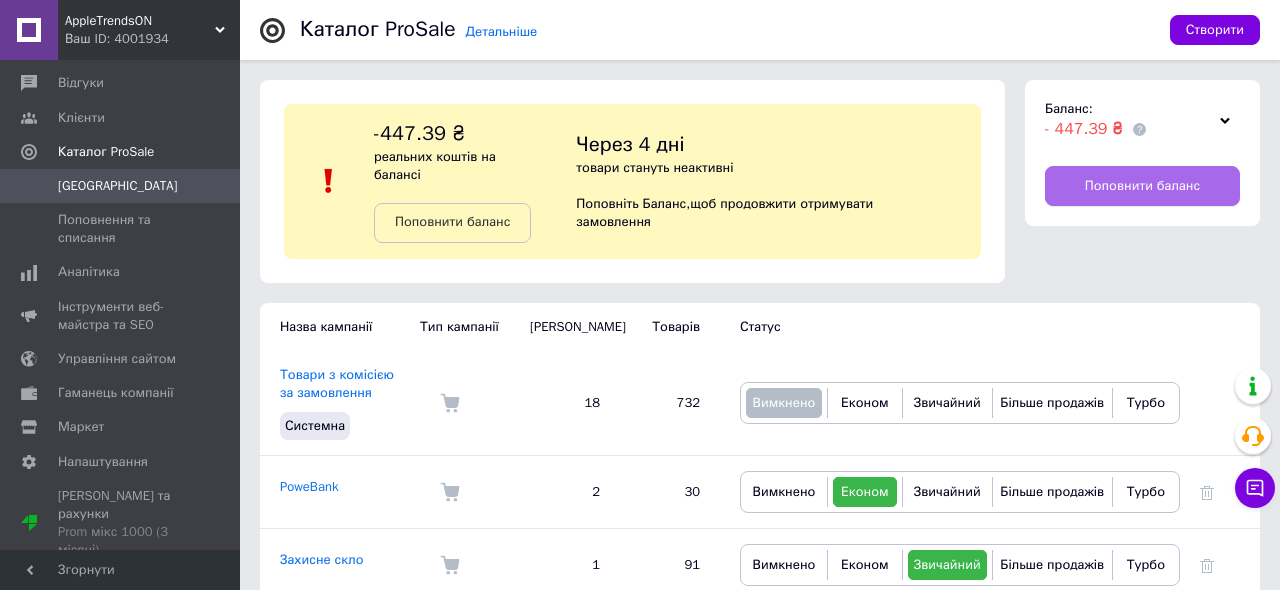 click on "Поповнити баланс" at bounding box center [1142, 186] 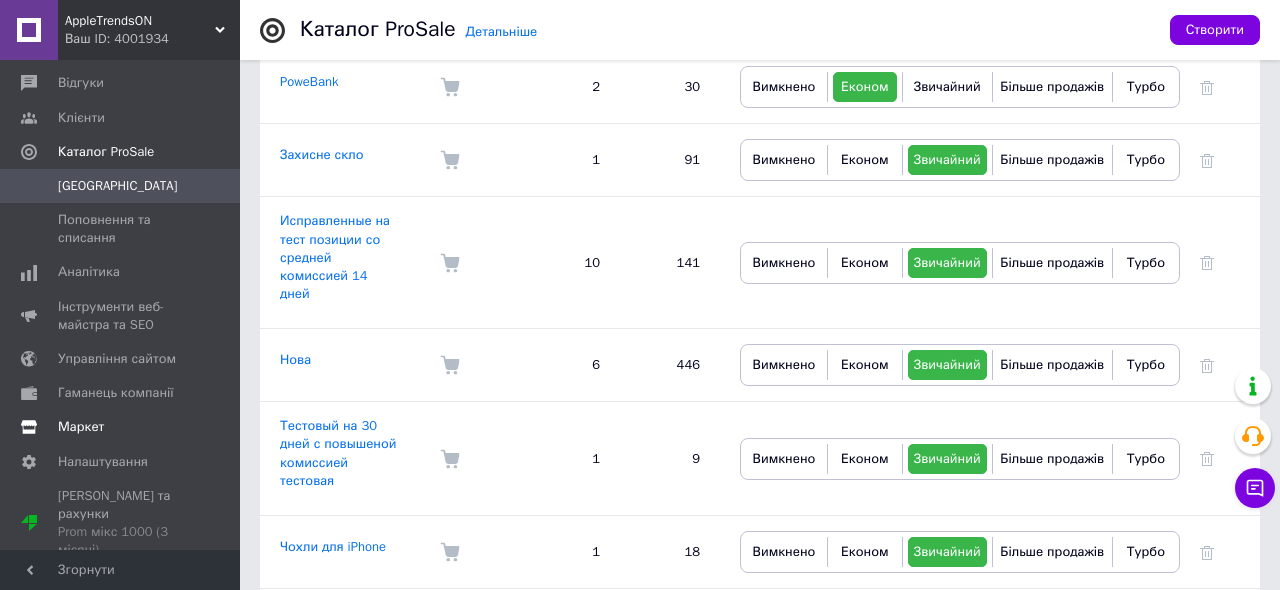 scroll, scrollTop: 516, scrollLeft: 0, axis: vertical 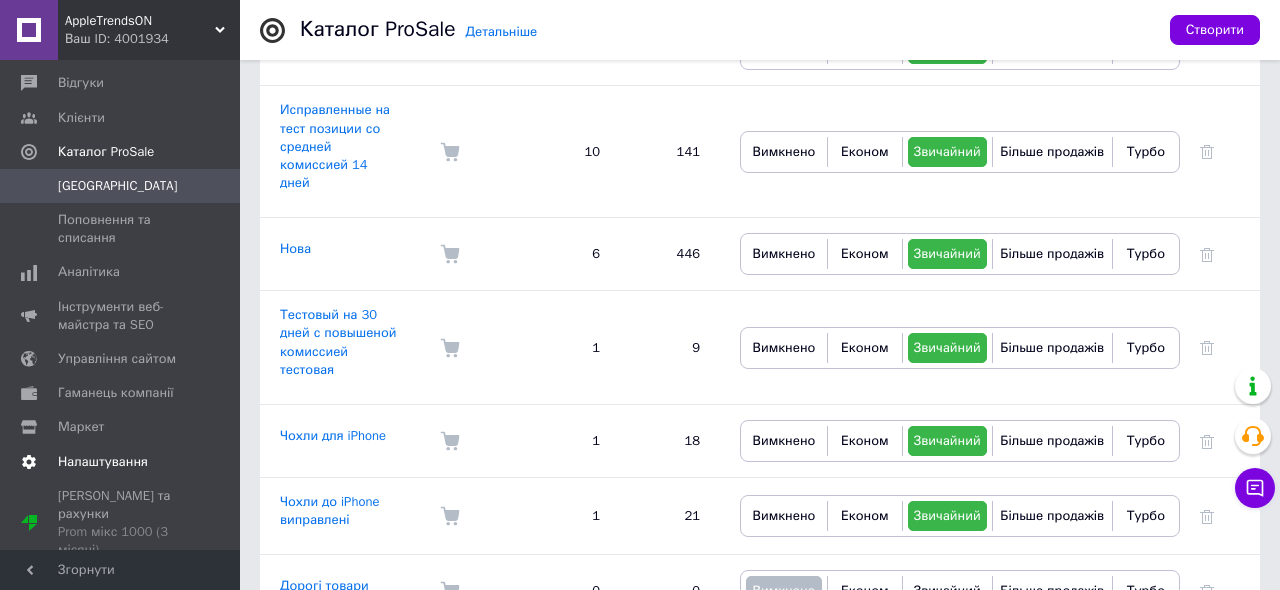 click on "Налаштування" at bounding box center (103, 462) 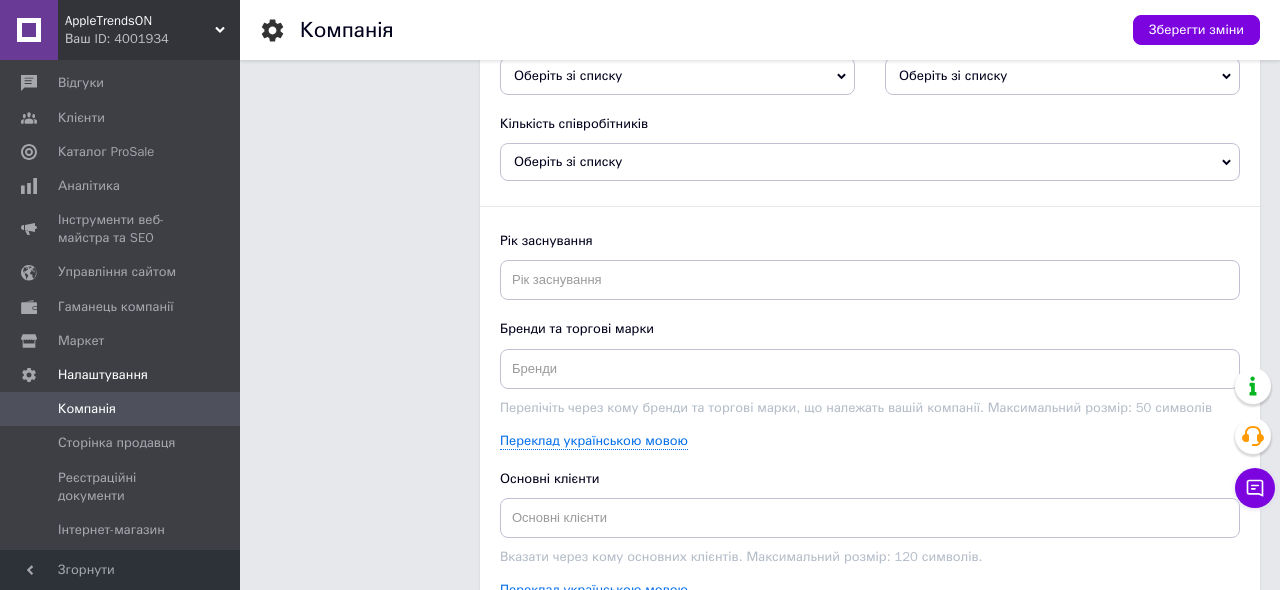 scroll, scrollTop: 2202, scrollLeft: 0, axis: vertical 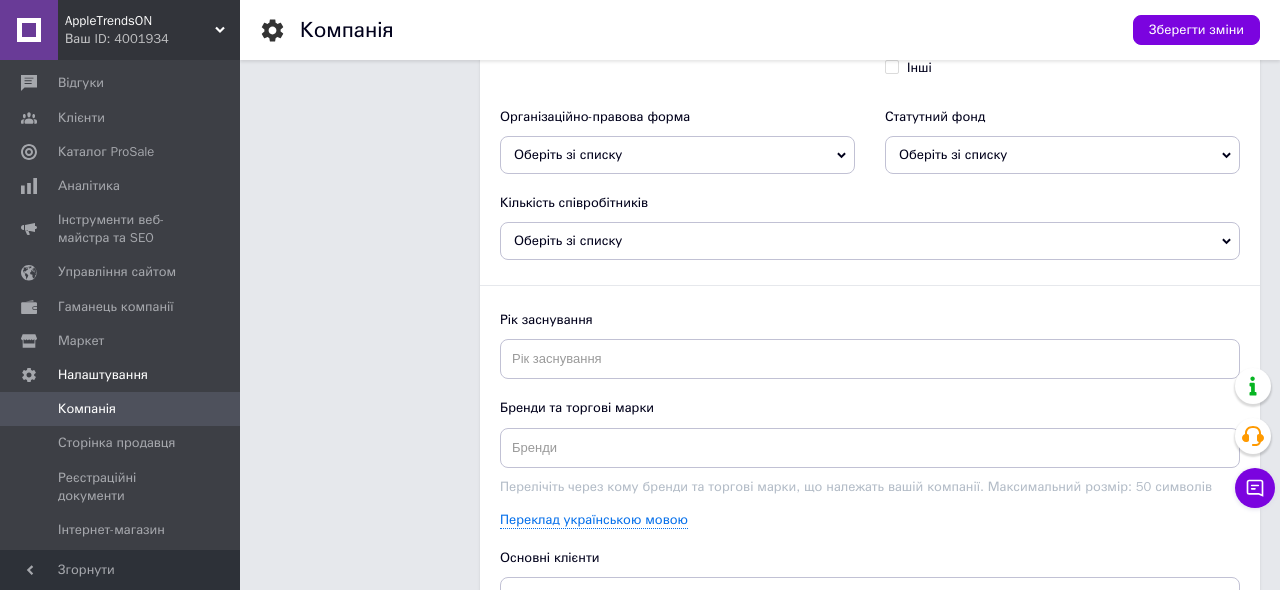 click on "Оберіть зі списку" at bounding box center (677, 155) 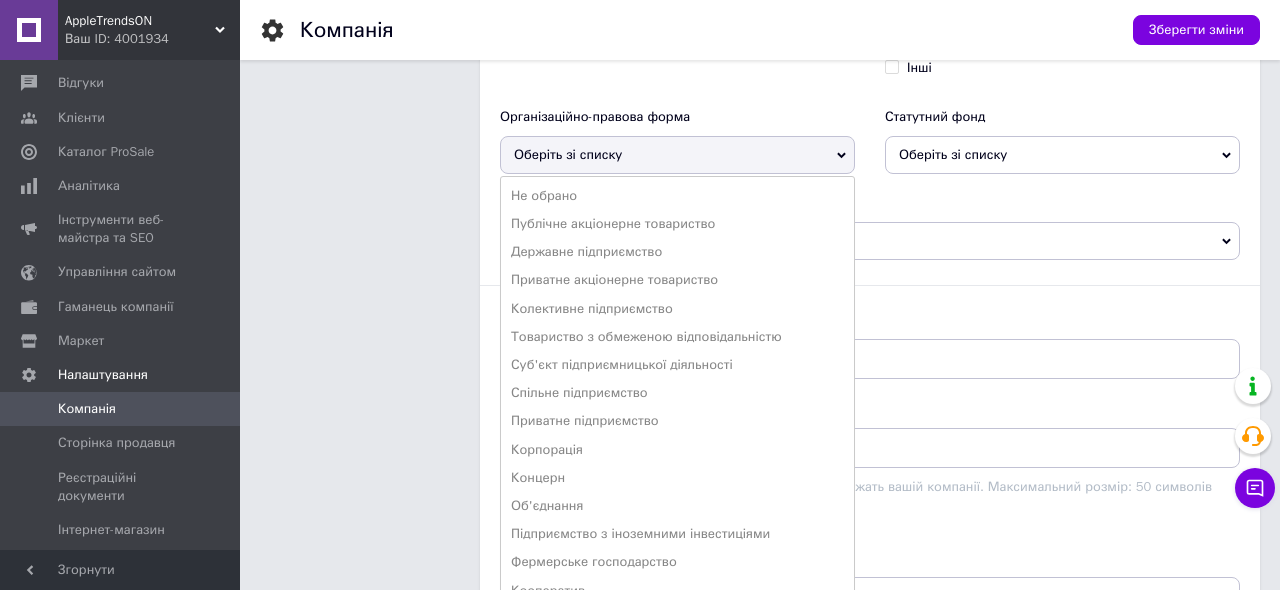 click on "Додаткова інформація про компанію Додаткова інформація про компанію відображається на вашому сайті на сторінці
«Про нас» в розділі «Відомості про компанію»." at bounding box center [360, 414] 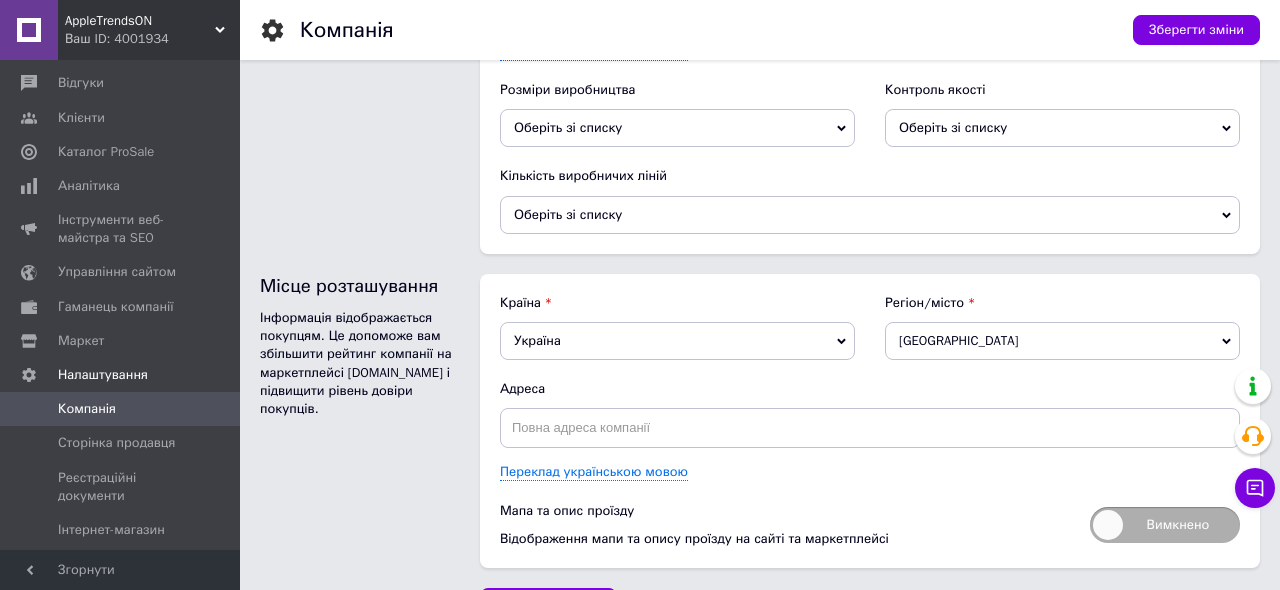 scroll, scrollTop: 3105, scrollLeft: 0, axis: vertical 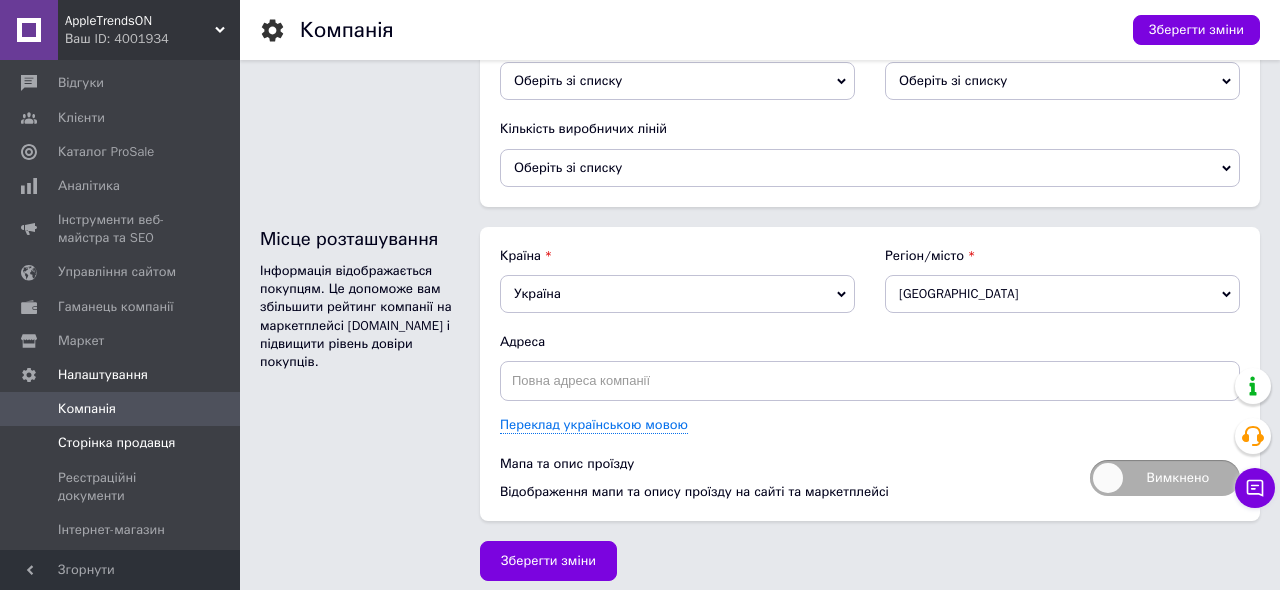 click on "Сторінка продавця" at bounding box center [116, 443] 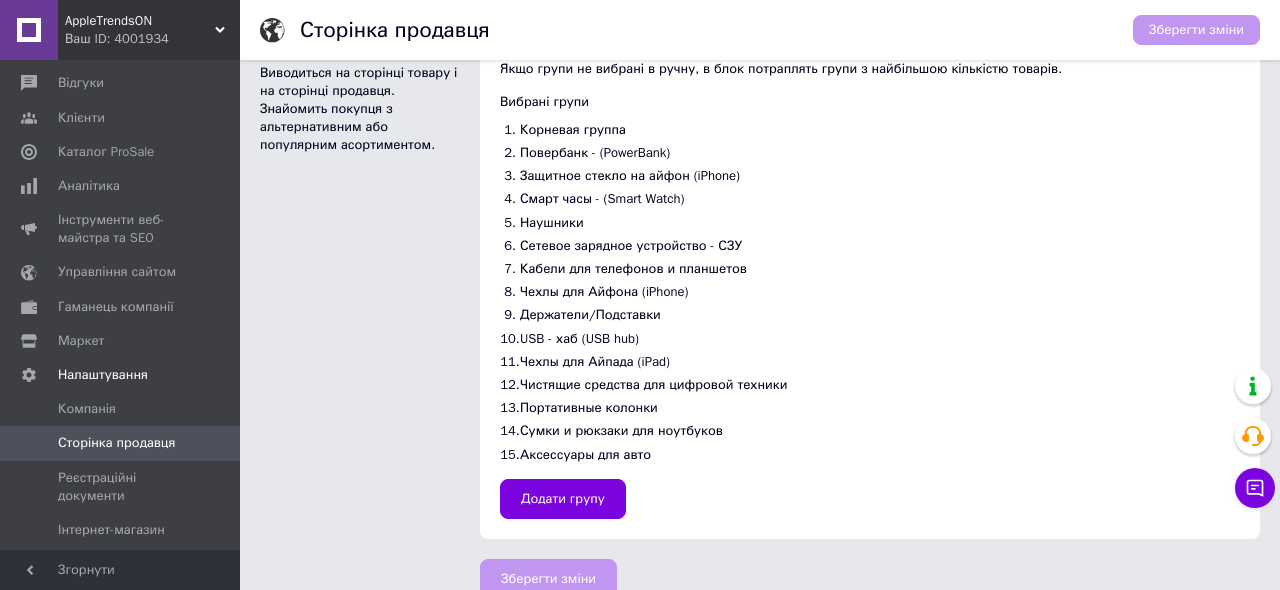 scroll, scrollTop: 275, scrollLeft: 0, axis: vertical 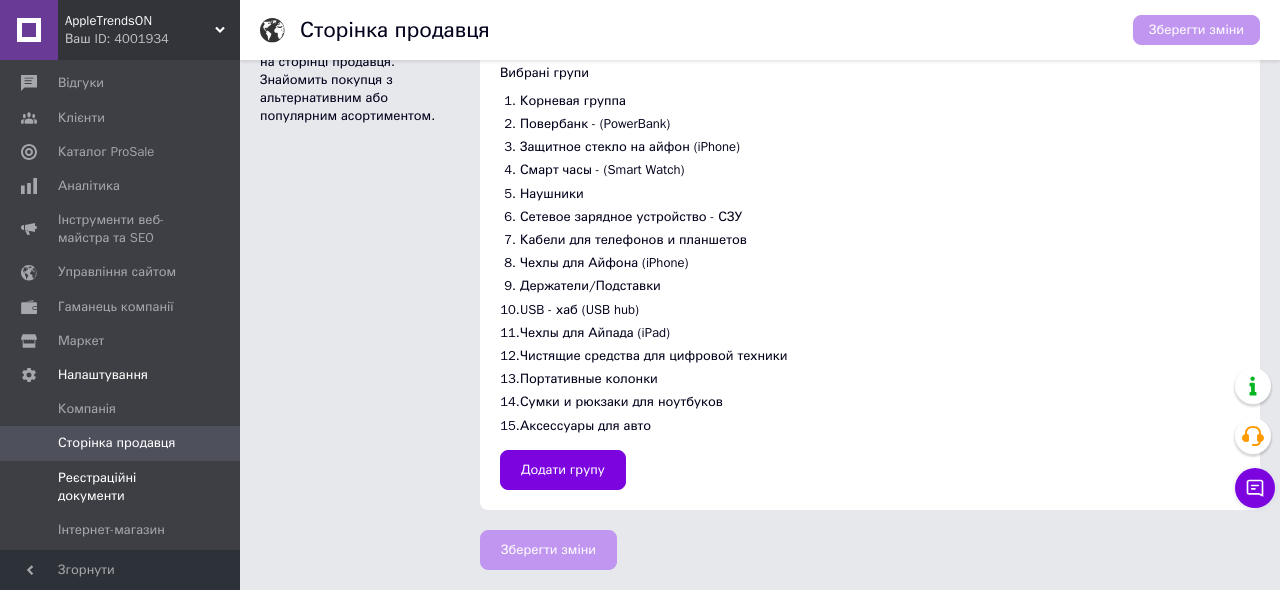click on "Реєстраційні документи" at bounding box center [121, 487] 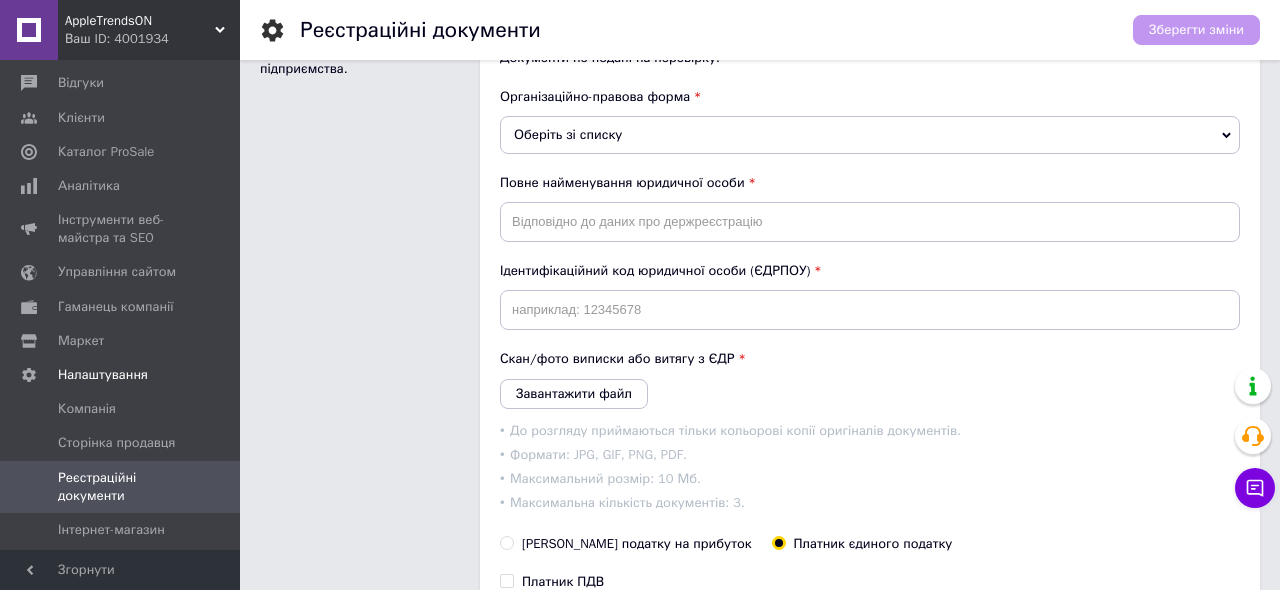 scroll, scrollTop: 118, scrollLeft: 0, axis: vertical 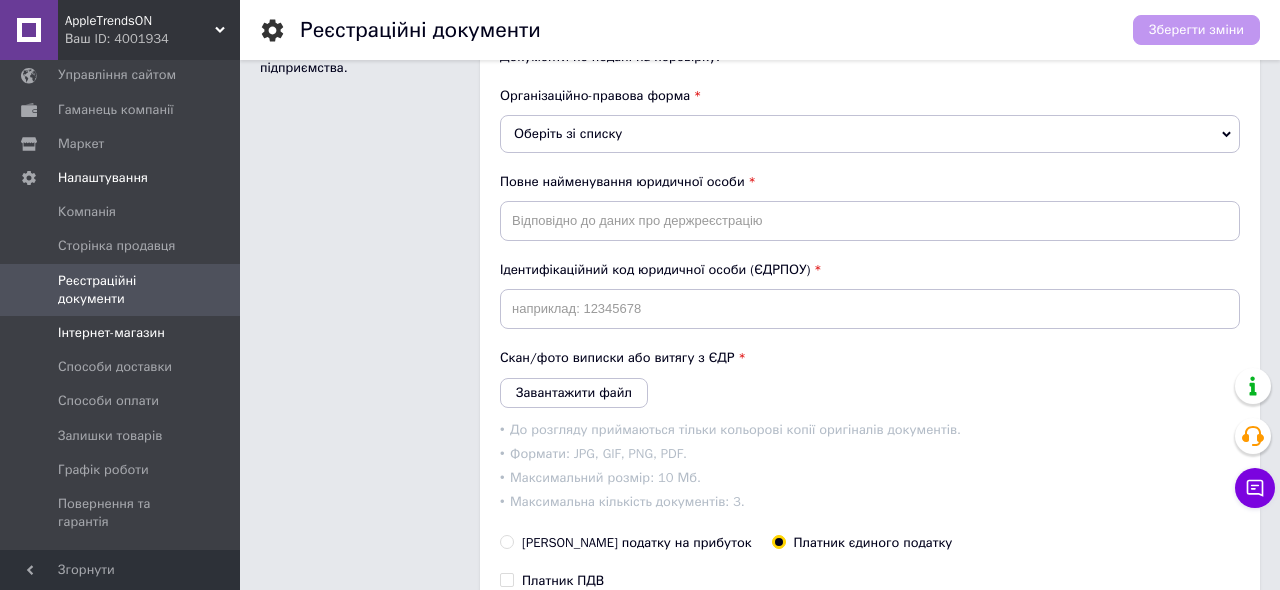 click on "Інтернет-магазин" at bounding box center [111, 333] 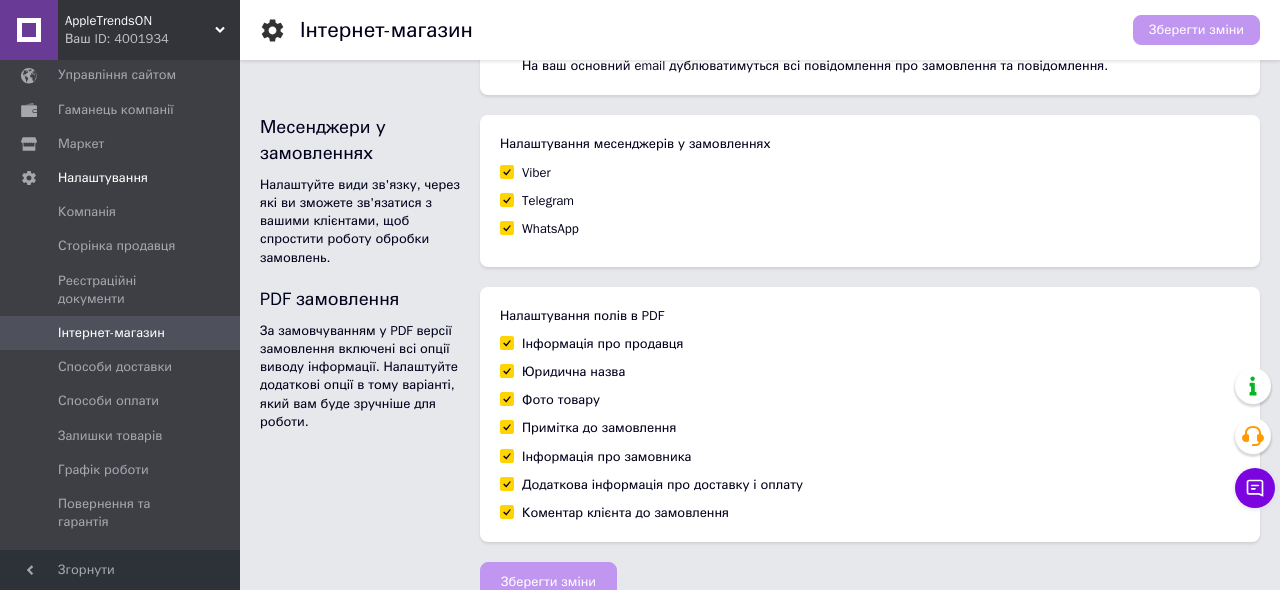 scroll, scrollTop: 1433, scrollLeft: 0, axis: vertical 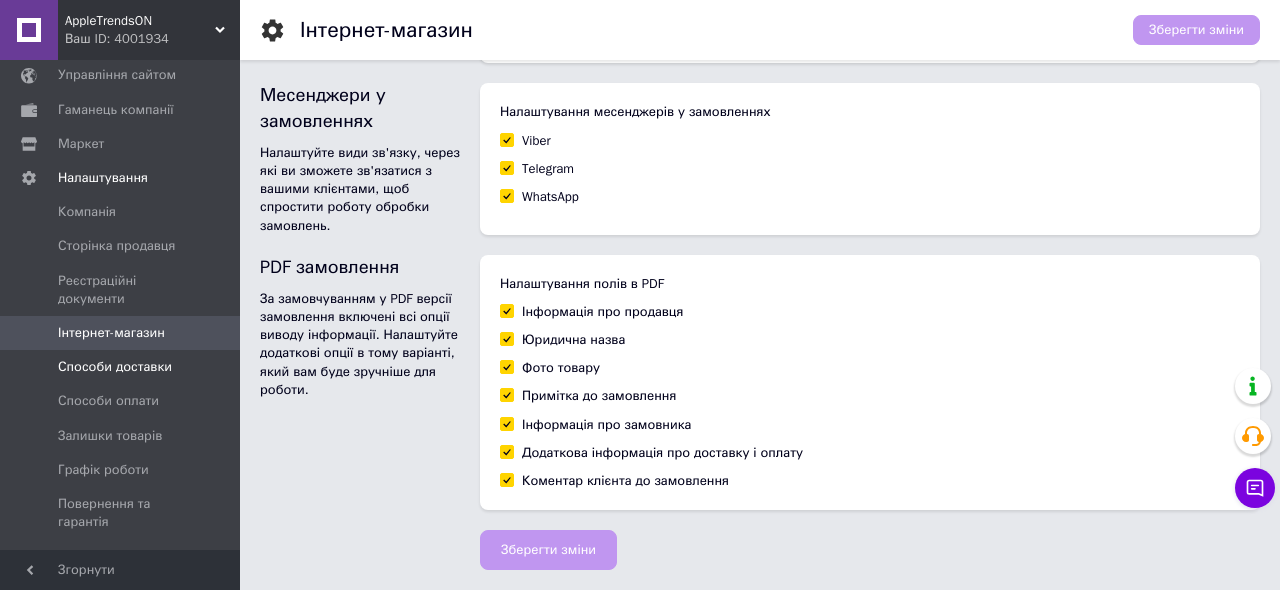 click on "Способи доставки" at bounding box center [115, 367] 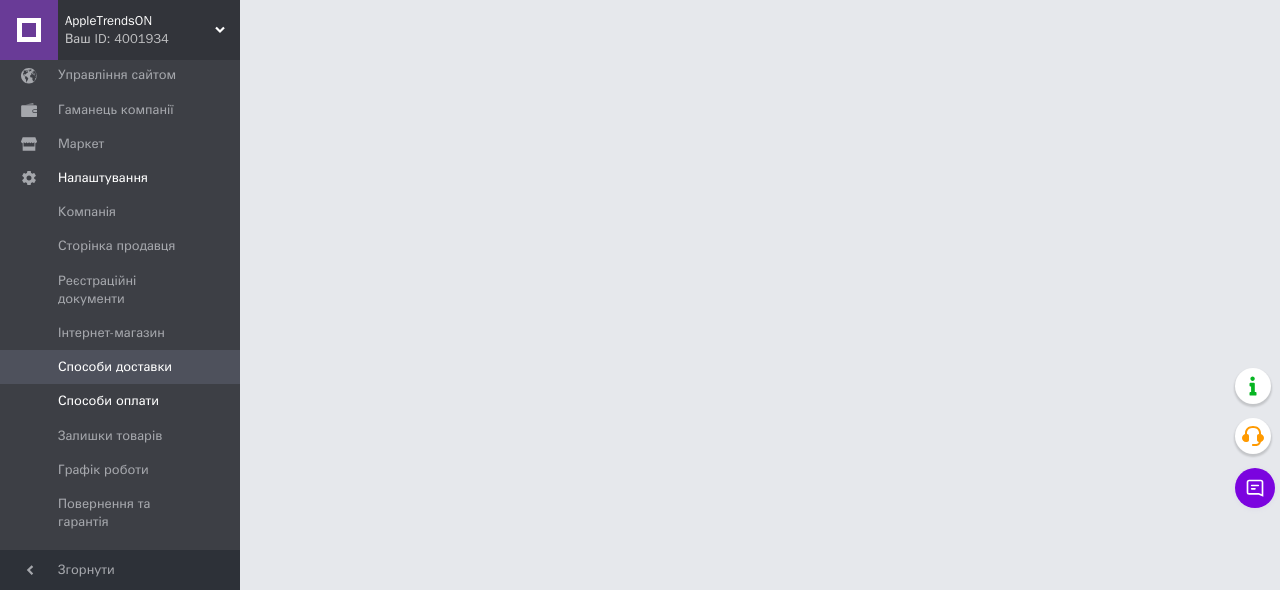 click on "Способи оплати" at bounding box center (108, 401) 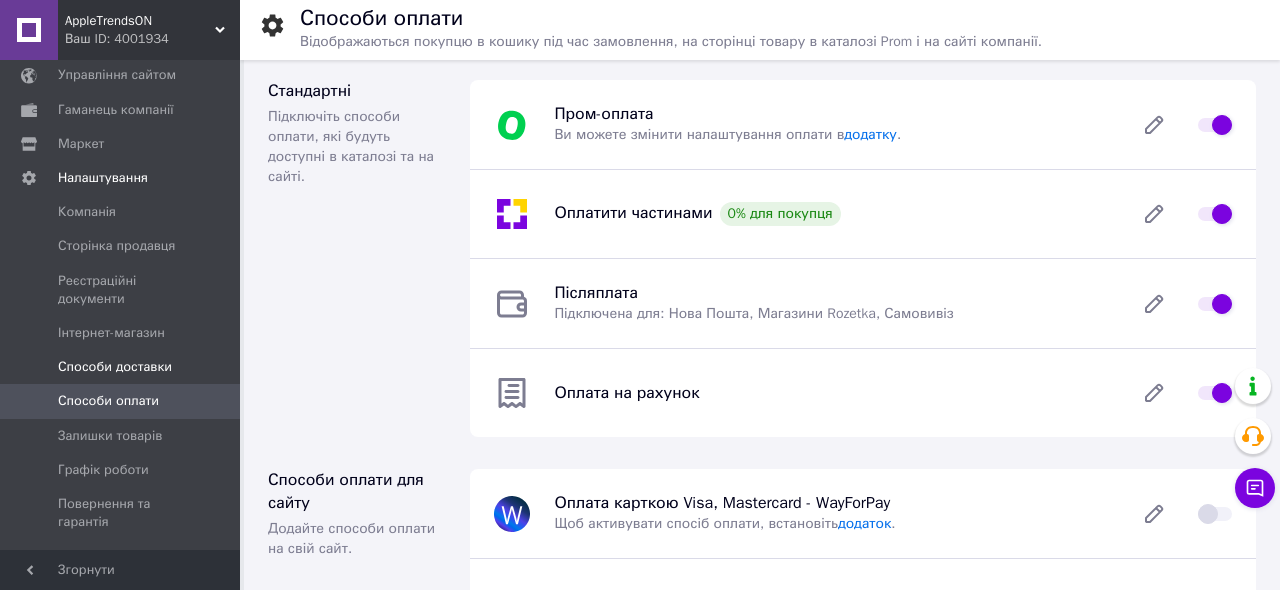 click on "Способи доставки" at bounding box center [120, 367] 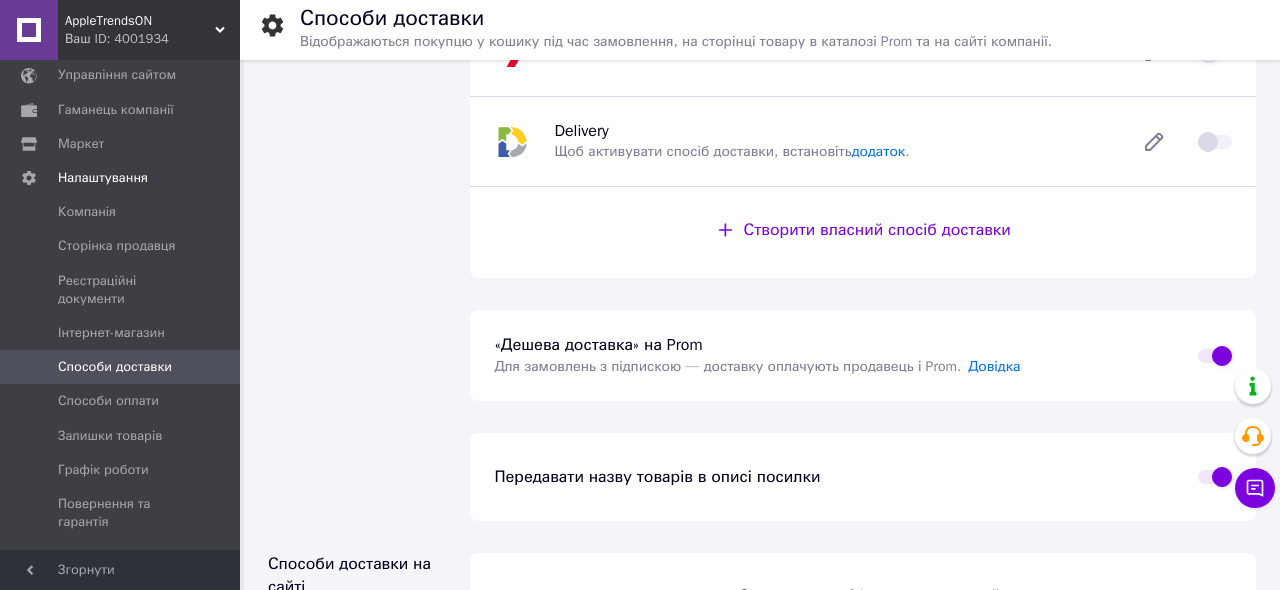 scroll, scrollTop: 453, scrollLeft: 0, axis: vertical 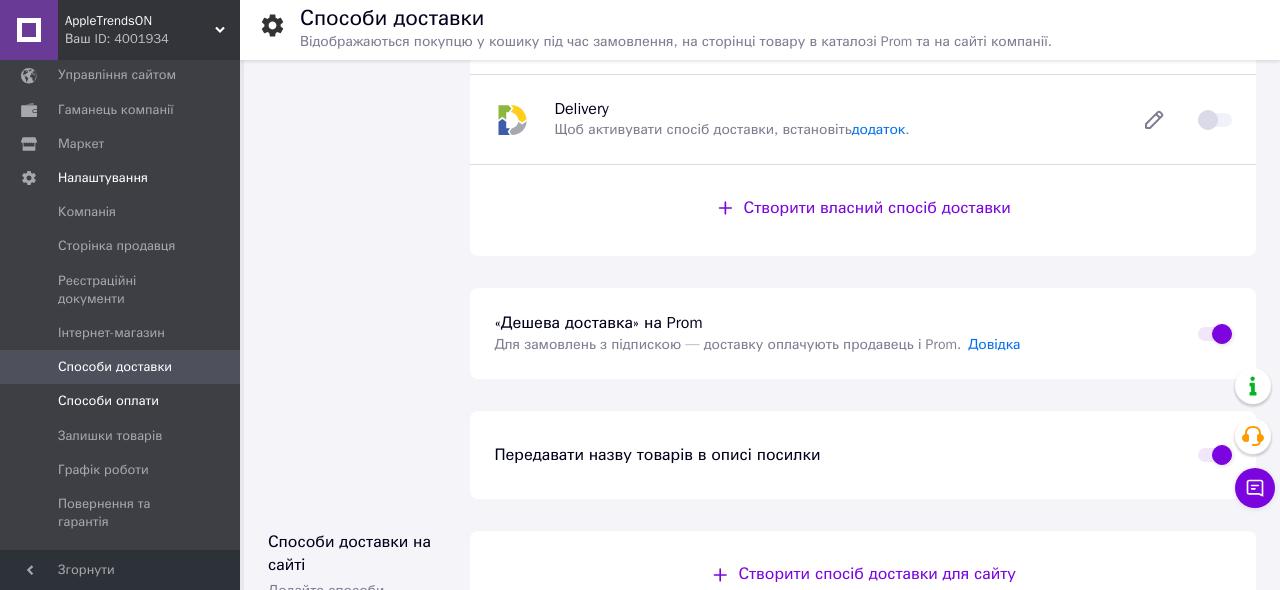 click on "Способи оплати" at bounding box center (108, 401) 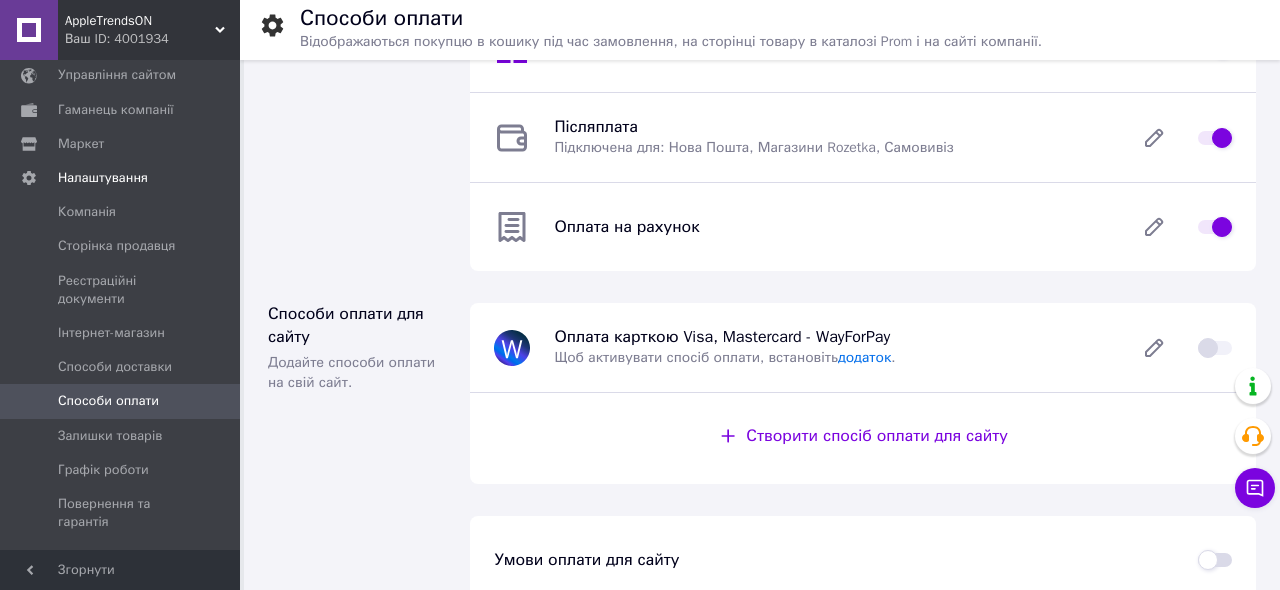 scroll, scrollTop: 198, scrollLeft: 0, axis: vertical 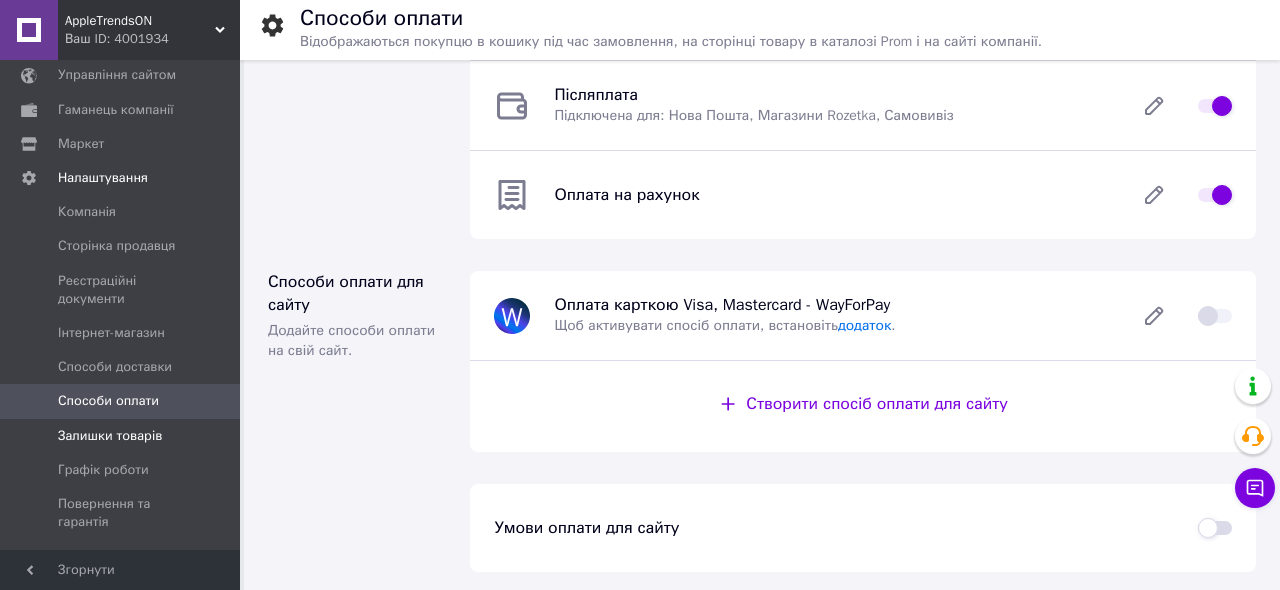 click on "Залишки товарів" at bounding box center (110, 436) 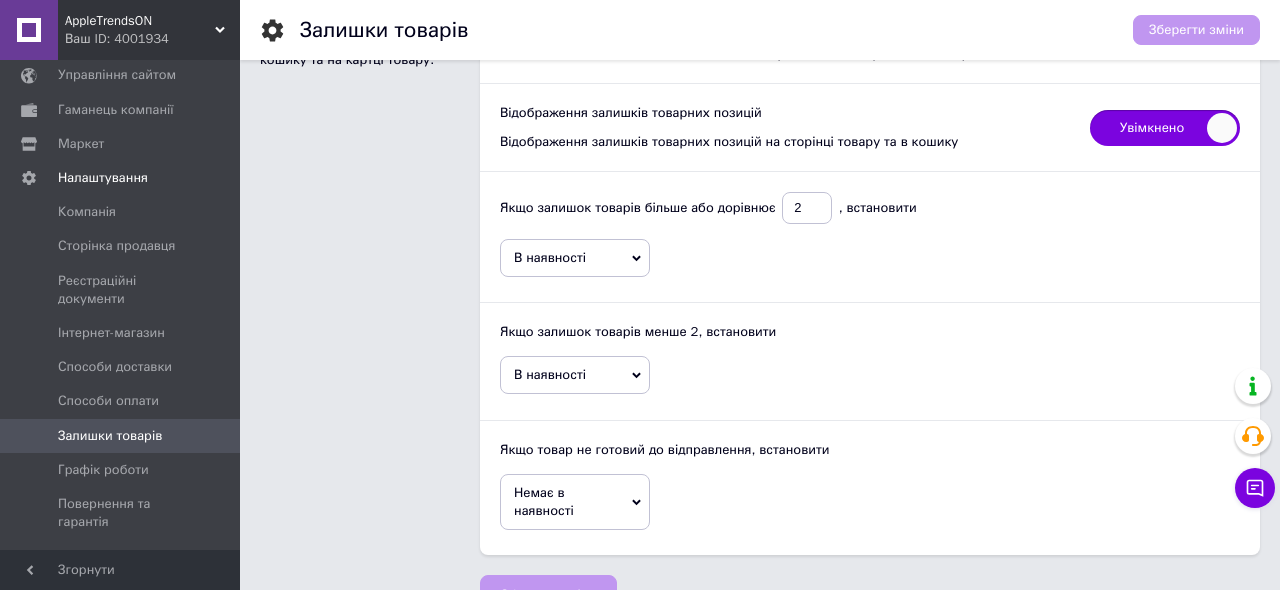 scroll, scrollTop: 242, scrollLeft: 0, axis: vertical 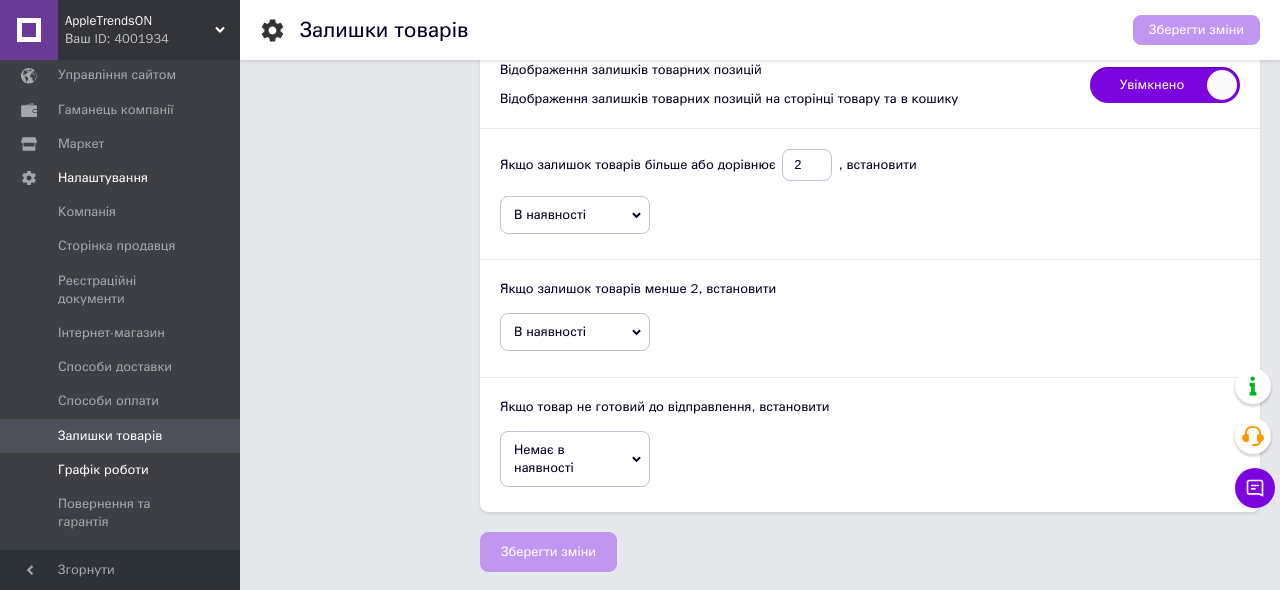 click on "Графік роботи" at bounding box center [103, 470] 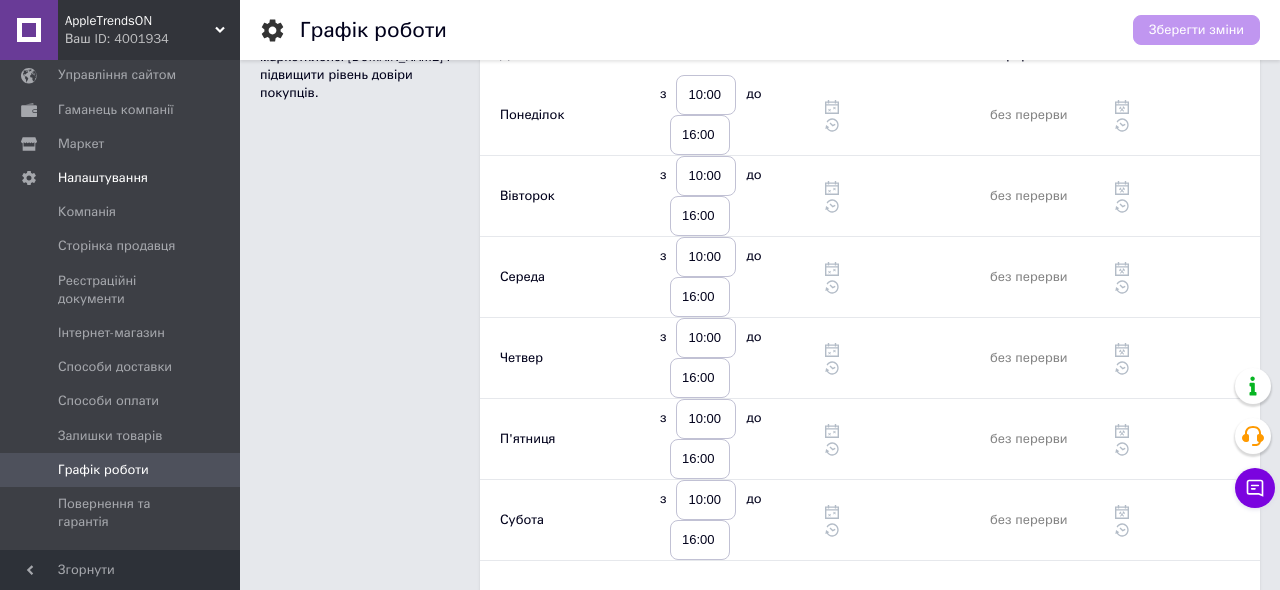 scroll, scrollTop: 163, scrollLeft: 0, axis: vertical 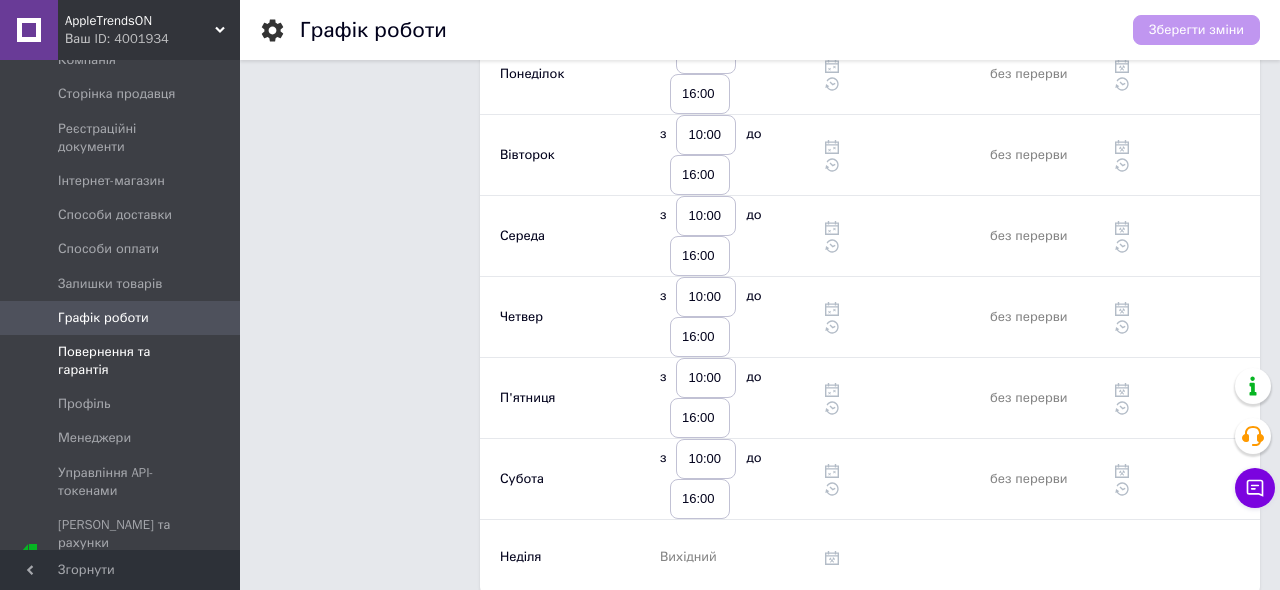 click on "Повернення та гарантія" at bounding box center (121, 361) 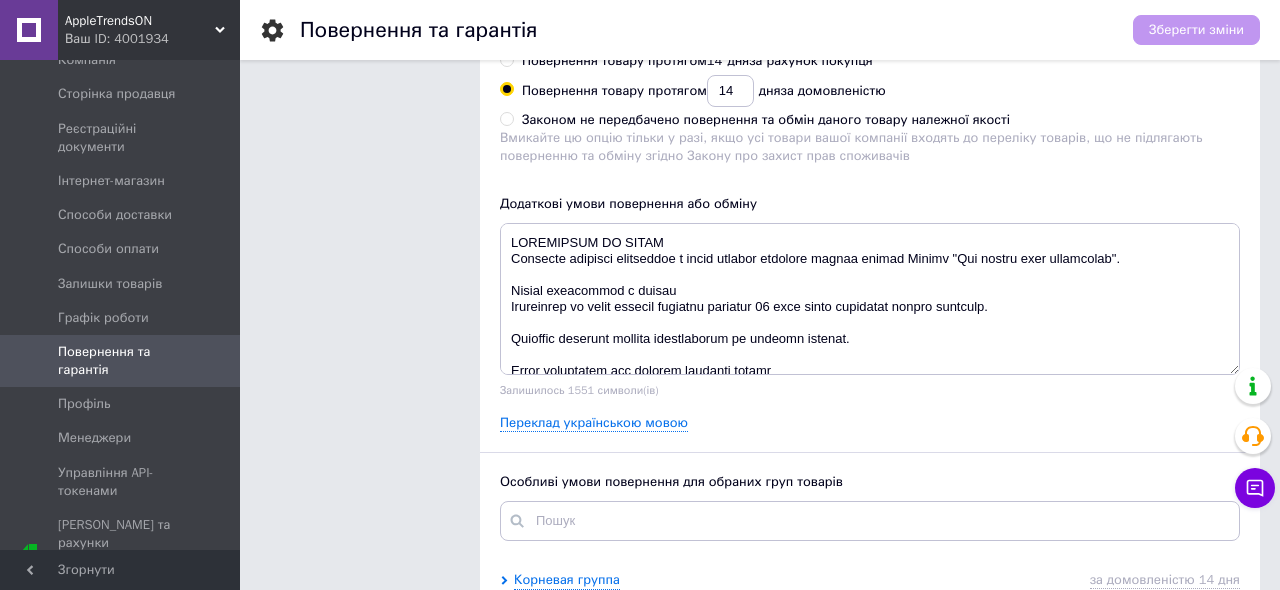 scroll, scrollTop: 192, scrollLeft: 0, axis: vertical 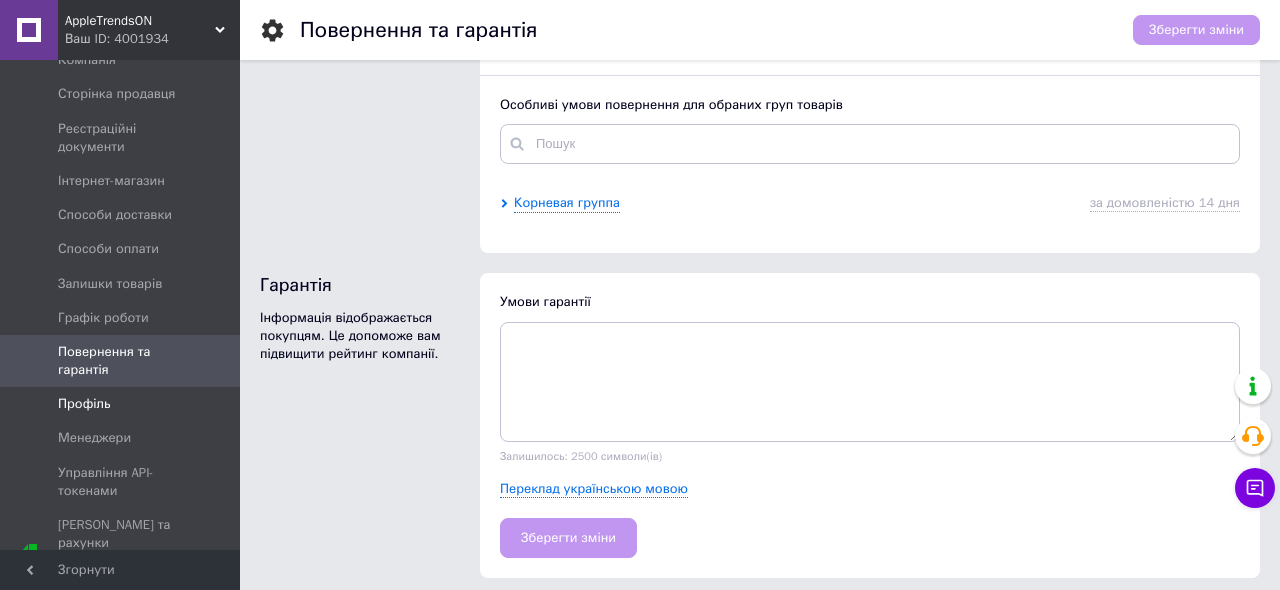 click on "Профіль" at bounding box center (121, 404) 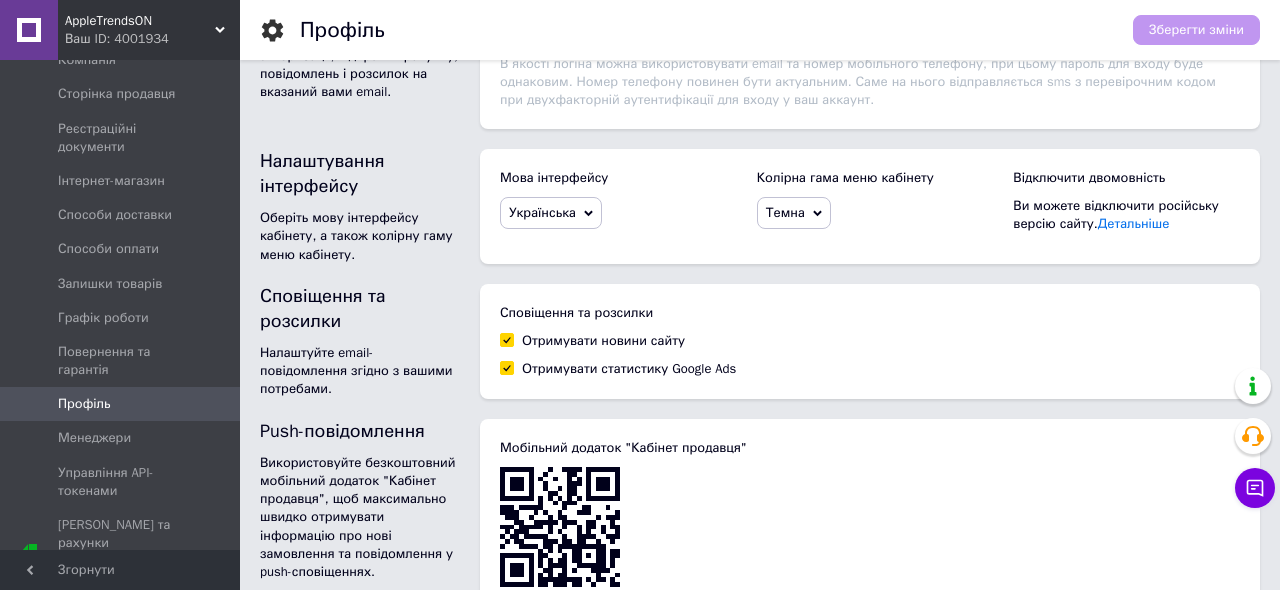 scroll, scrollTop: 509, scrollLeft: 0, axis: vertical 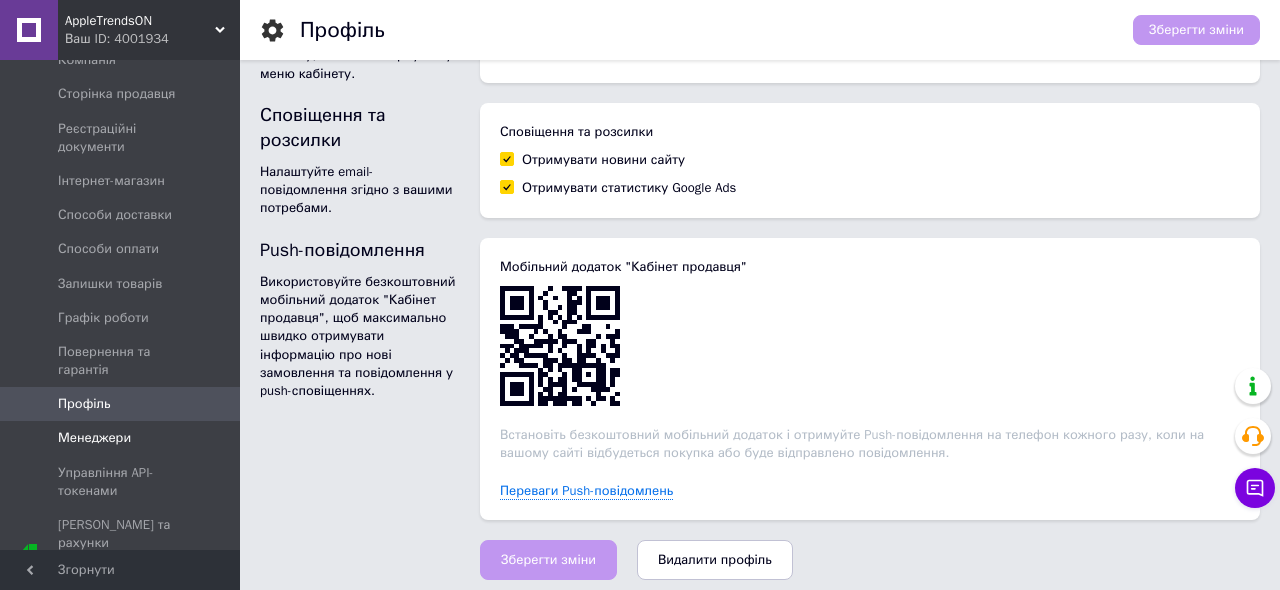 click on "Менеджери" at bounding box center (94, 438) 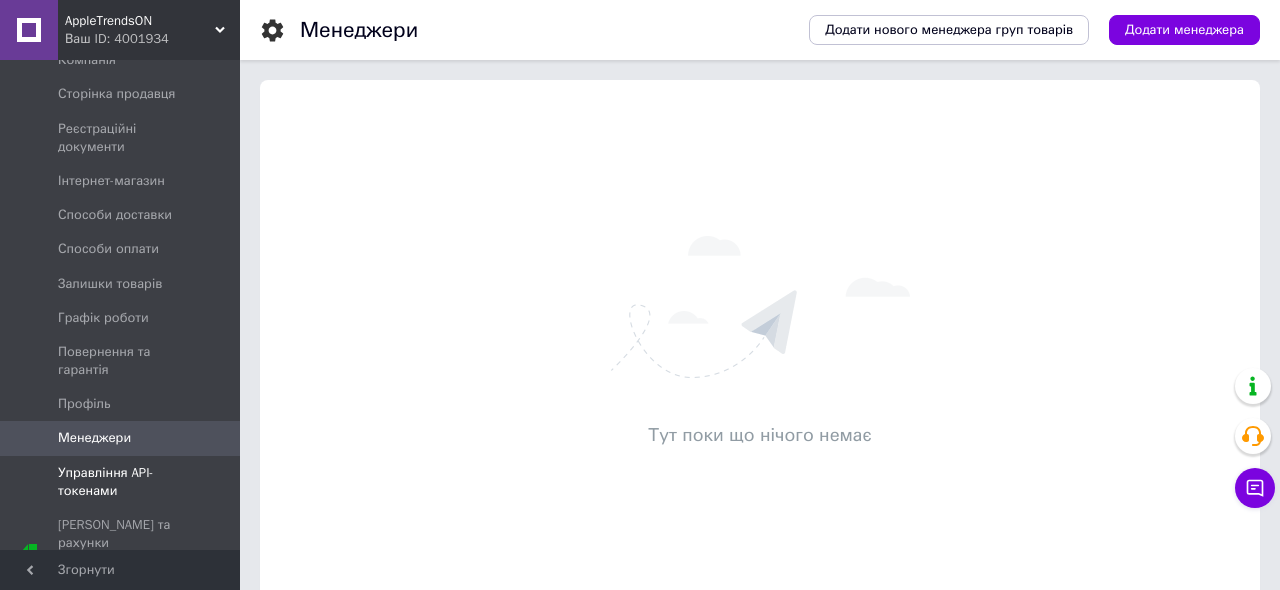 click on "Управління API-токенами" at bounding box center [121, 482] 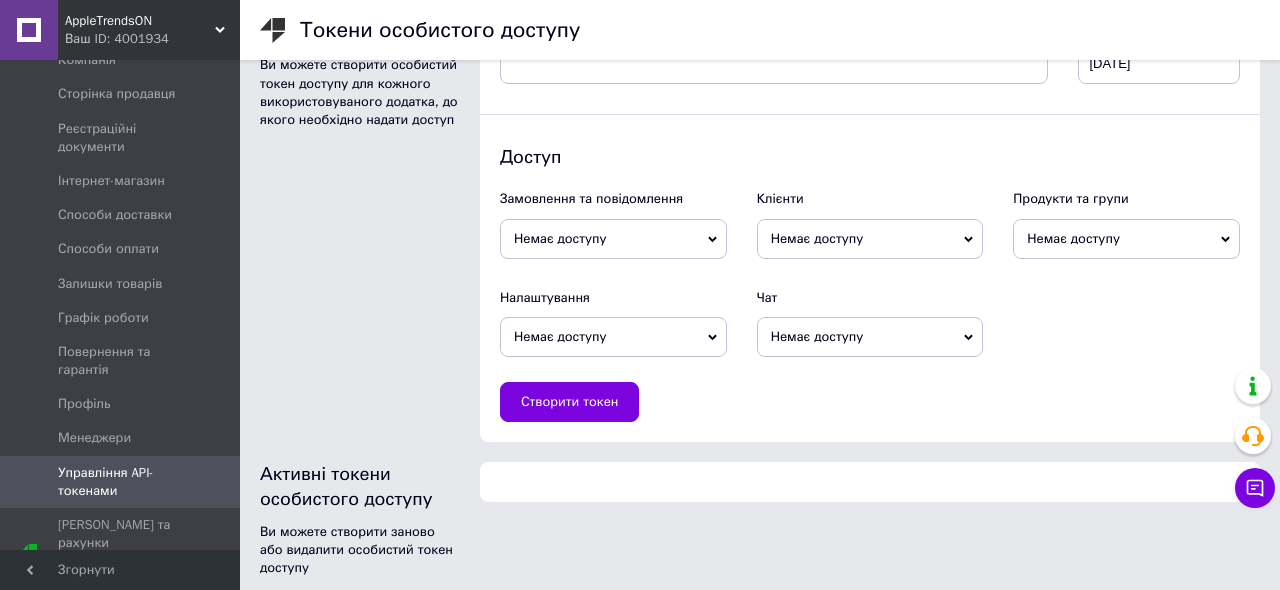 scroll, scrollTop: 91, scrollLeft: 0, axis: vertical 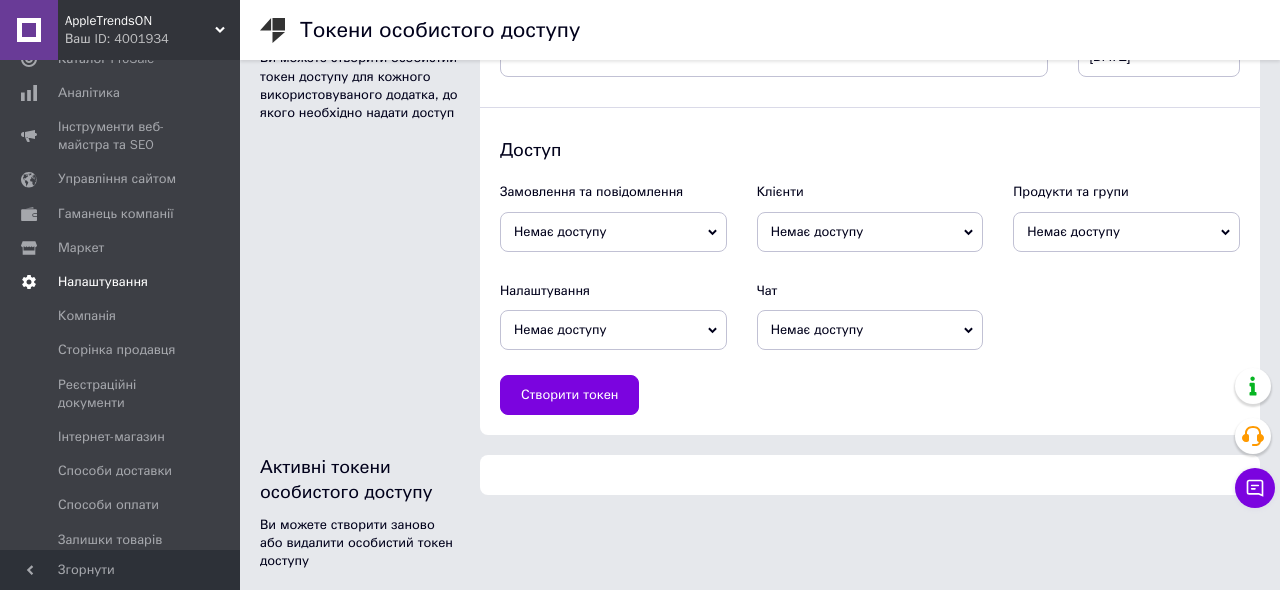 click on "Налаштування" at bounding box center [103, 282] 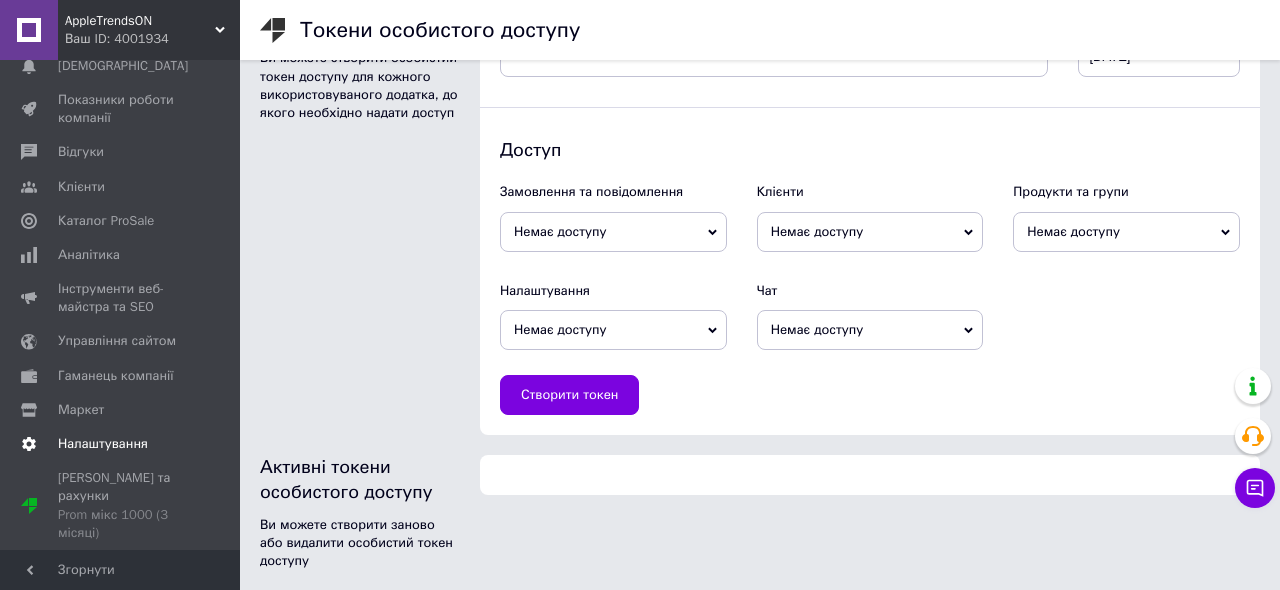 scroll, scrollTop: 171, scrollLeft: 0, axis: vertical 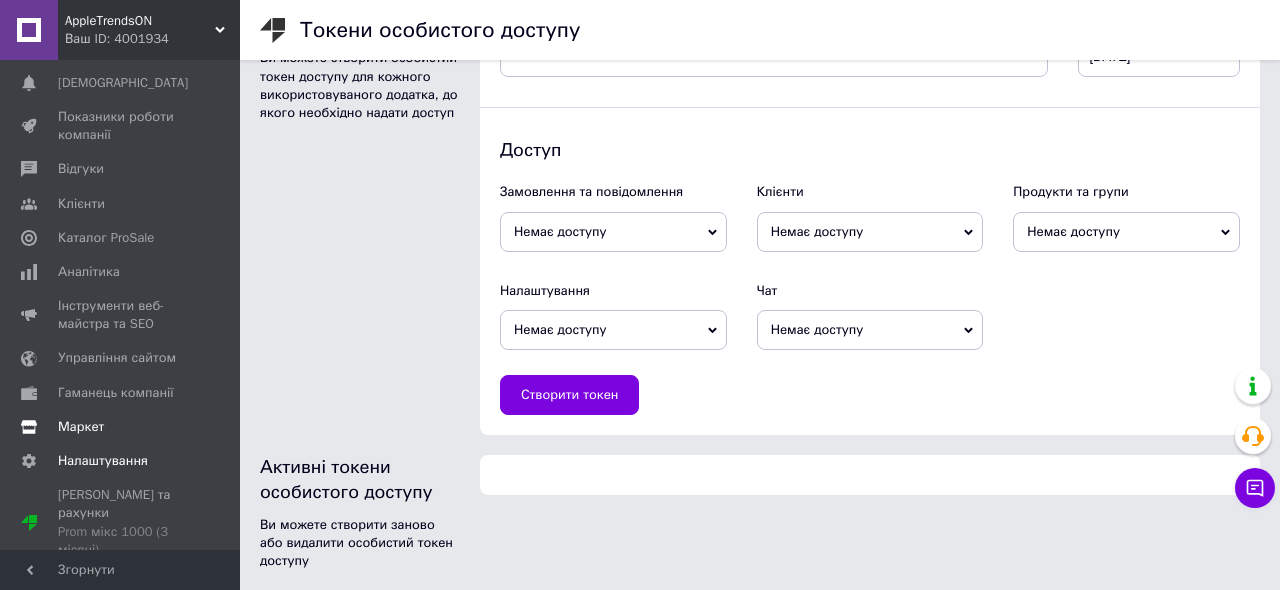 click on "Маркет" at bounding box center [81, 427] 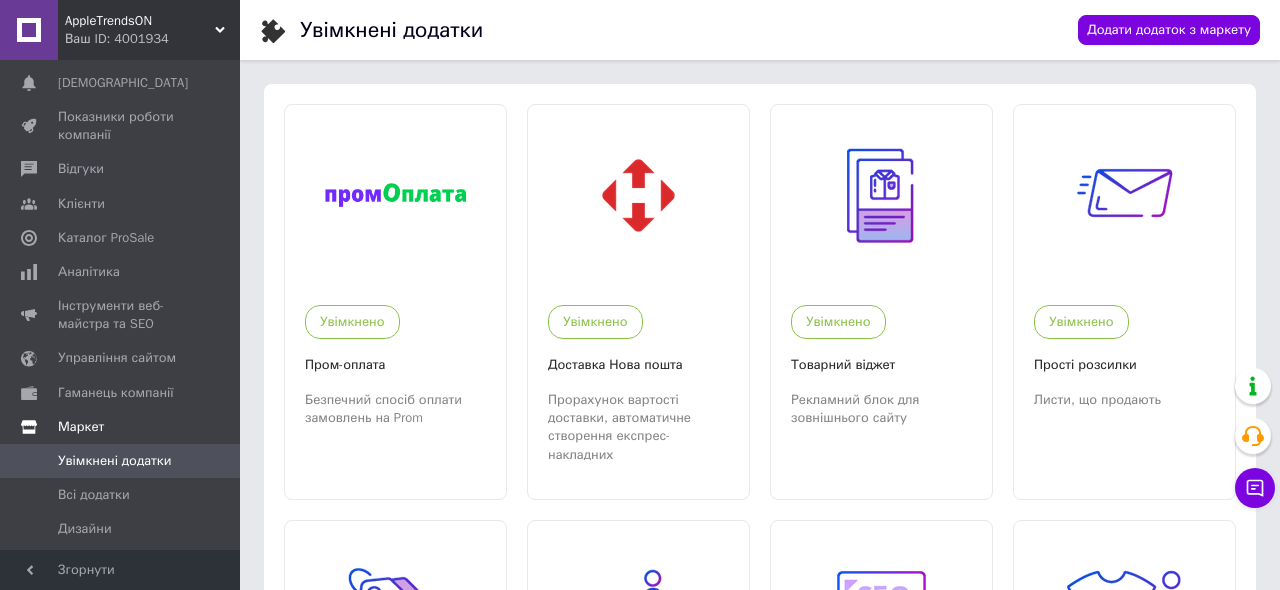click on "Маркет" at bounding box center (81, 427) 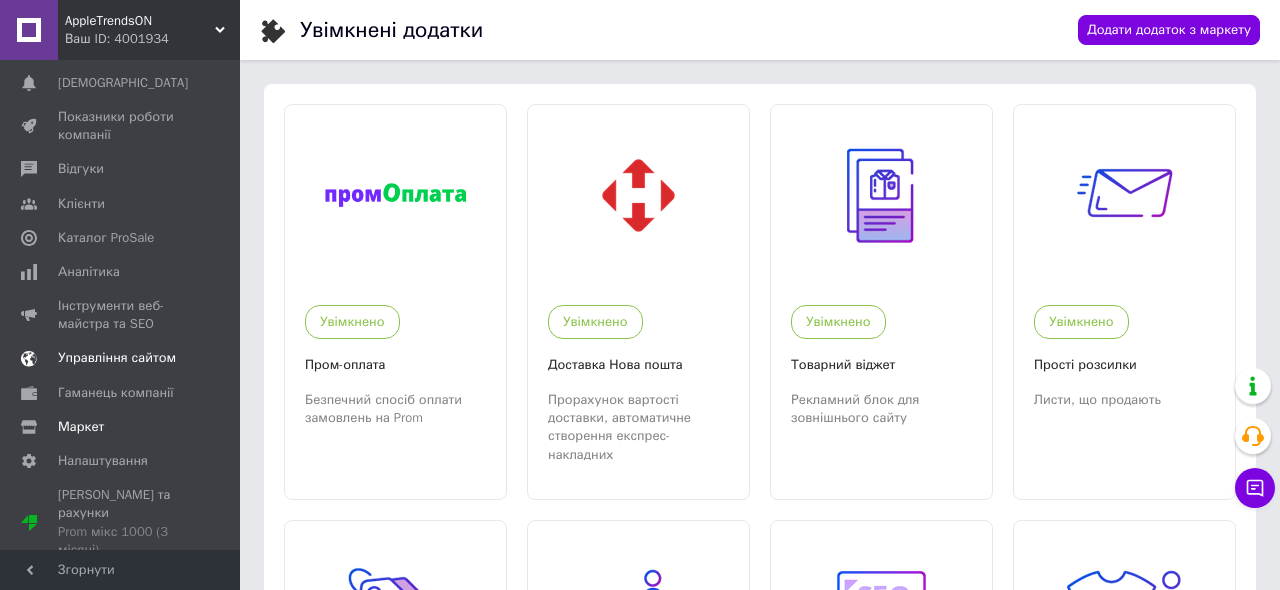 click on "Управління сайтом" at bounding box center (117, 358) 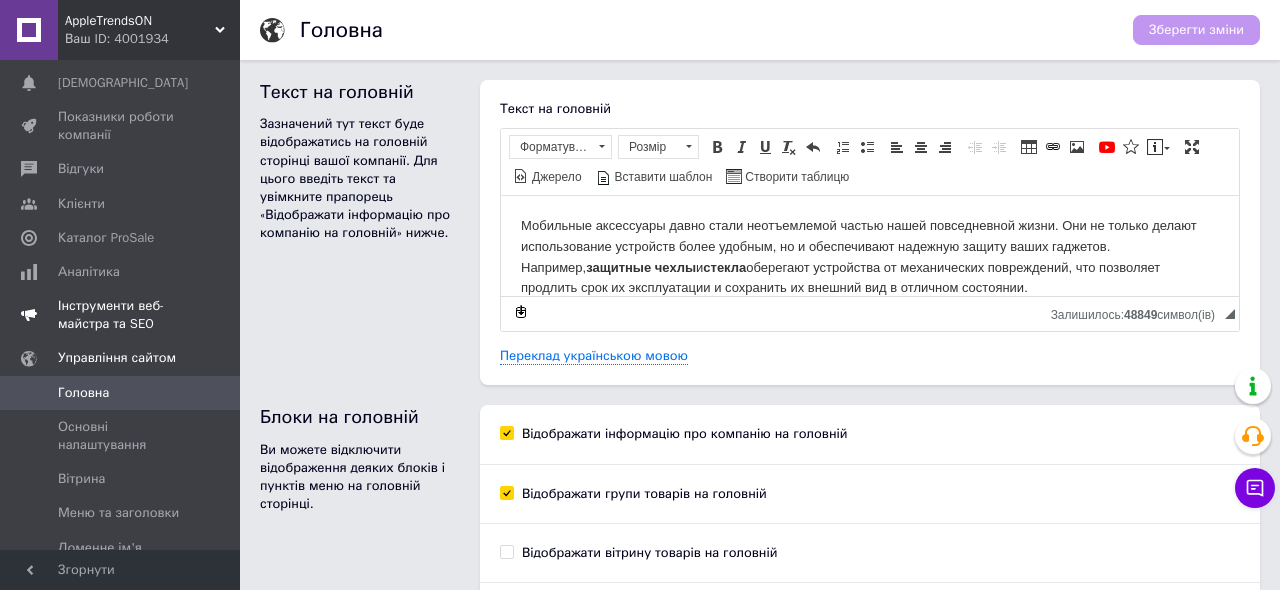 scroll, scrollTop: 0, scrollLeft: 0, axis: both 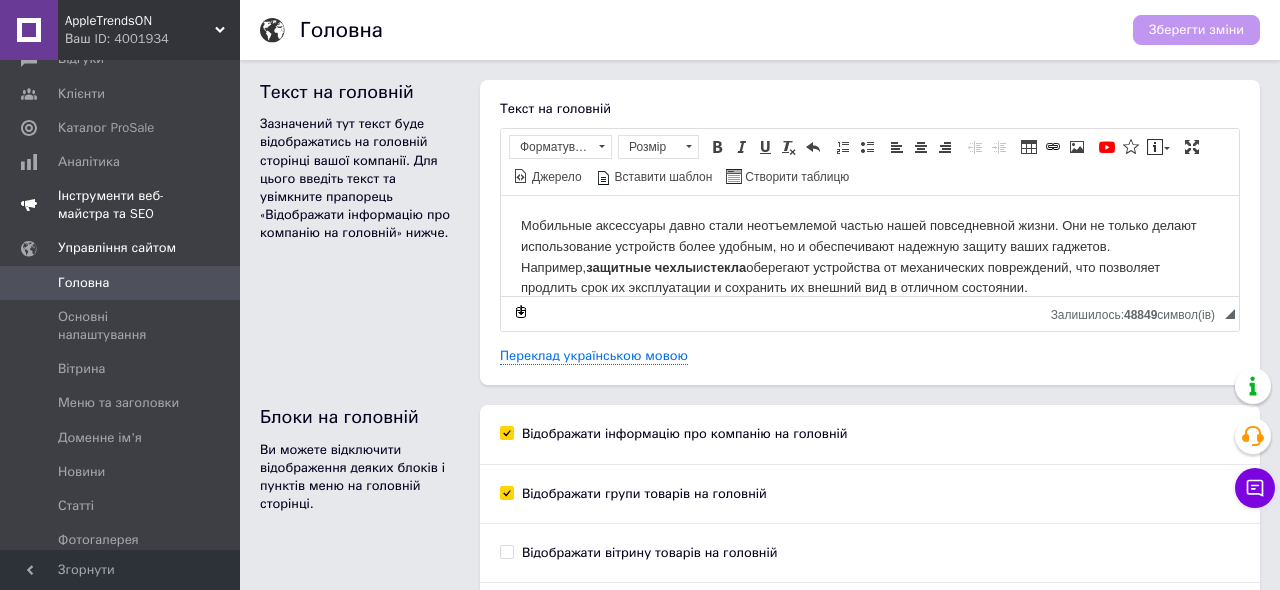 click at bounding box center (212, 326) 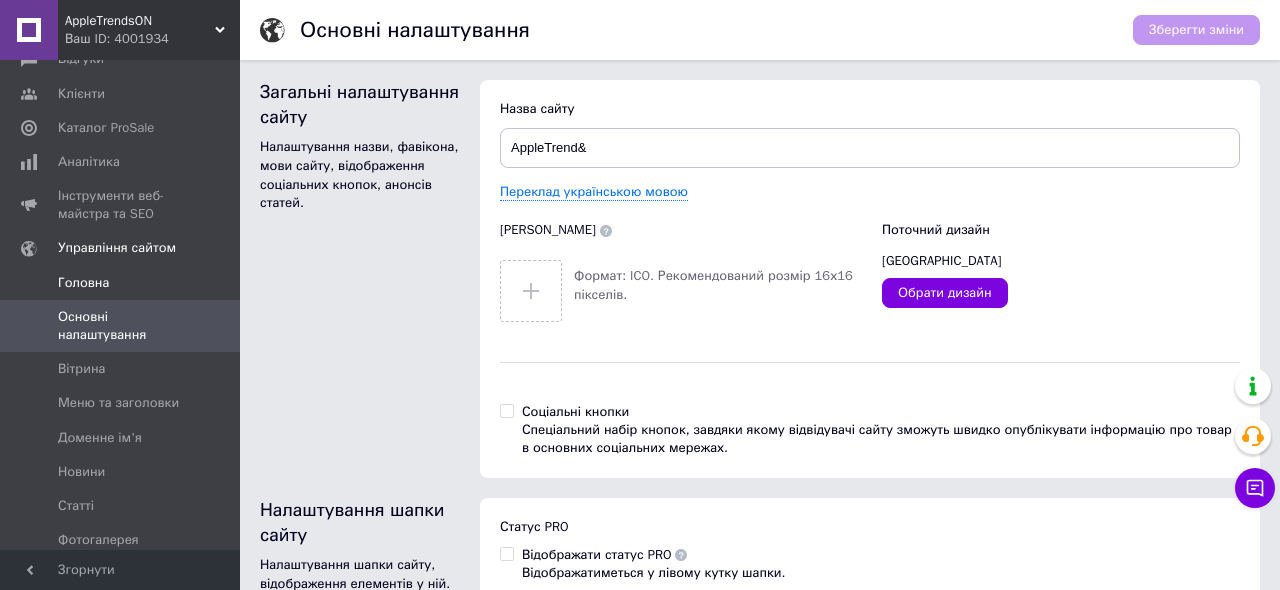 click on "Головна" at bounding box center (121, 283) 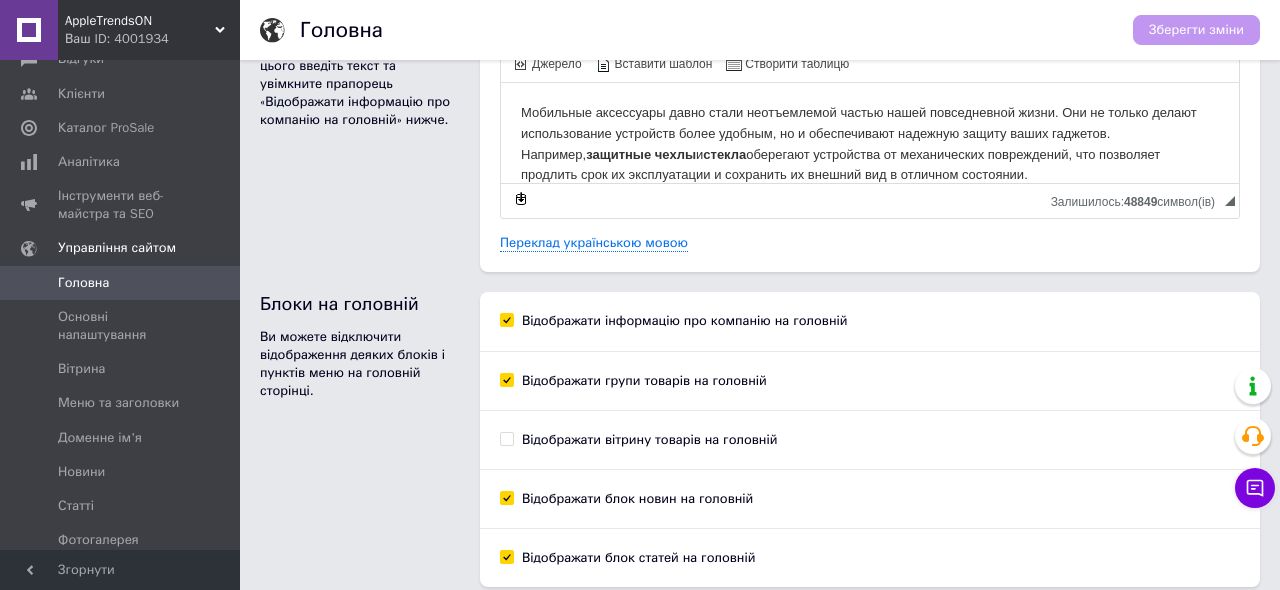 scroll, scrollTop: 191, scrollLeft: 0, axis: vertical 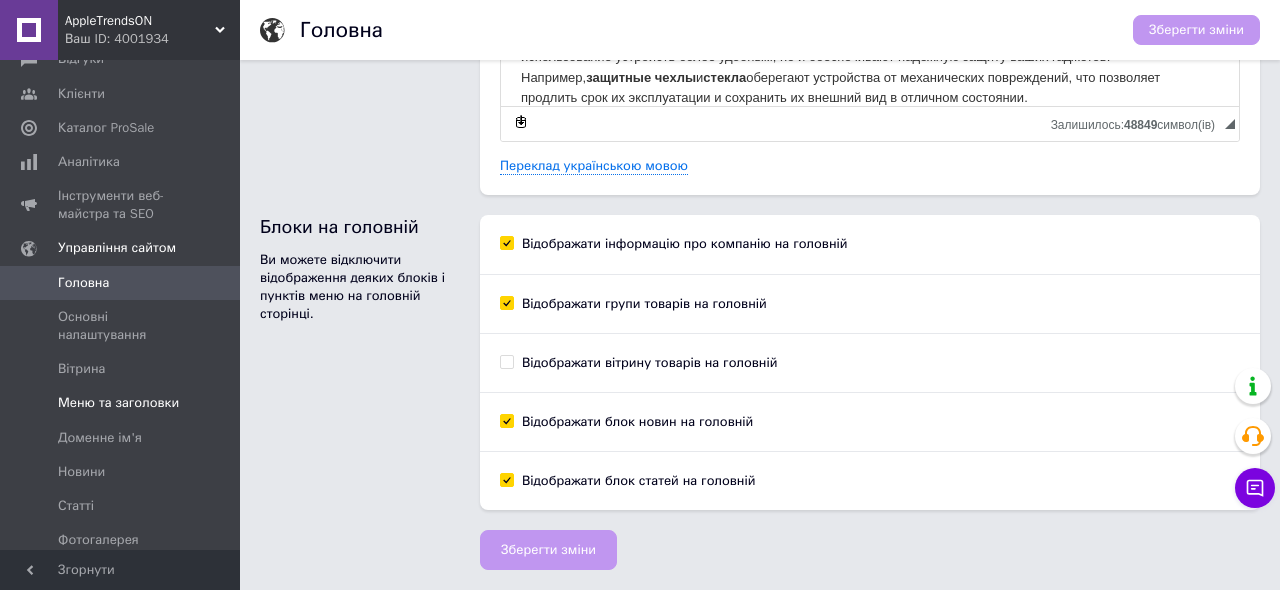 click on "Меню та заголовки" at bounding box center (118, 403) 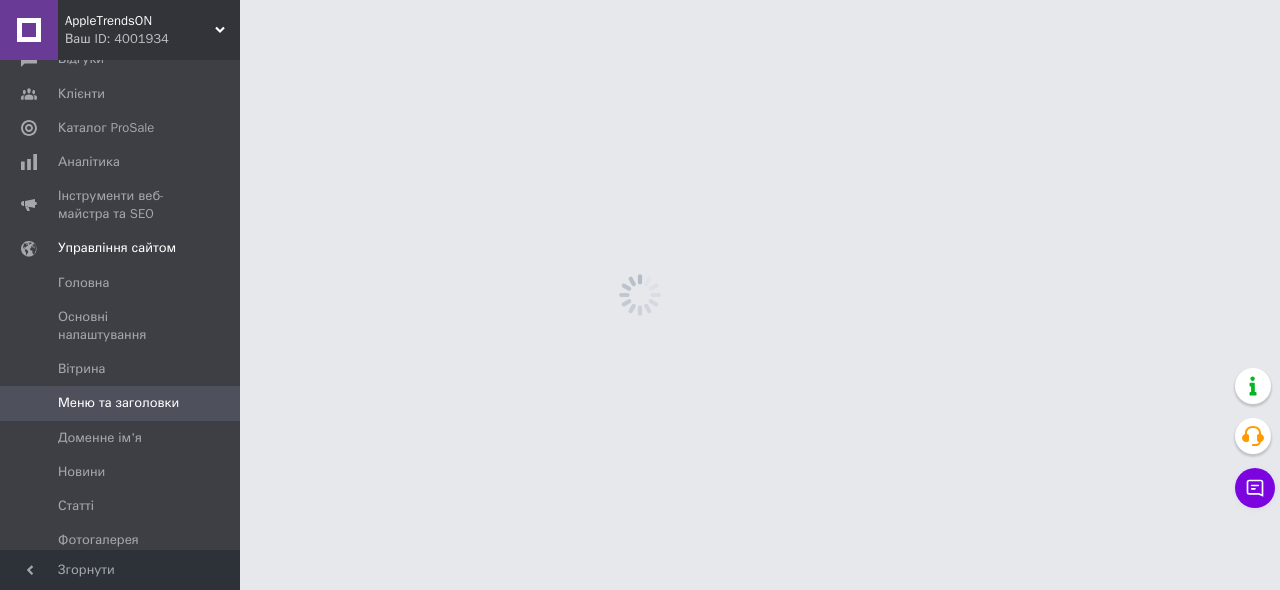 scroll, scrollTop: 0, scrollLeft: 0, axis: both 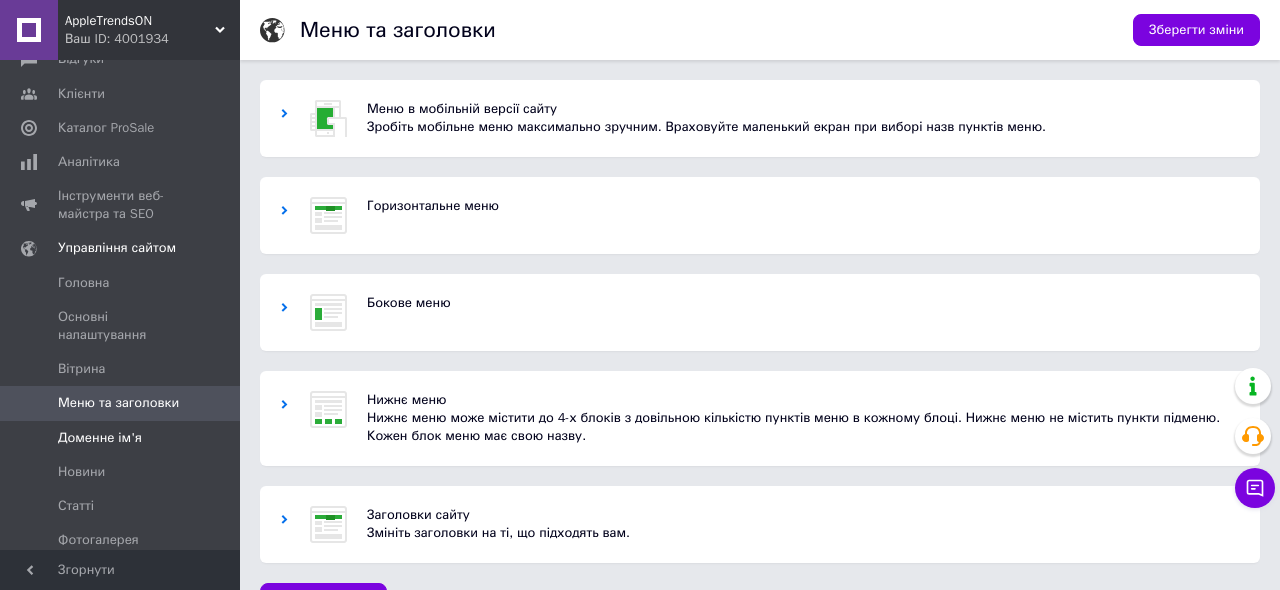 click on "Доменне ім'я" at bounding box center [100, 438] 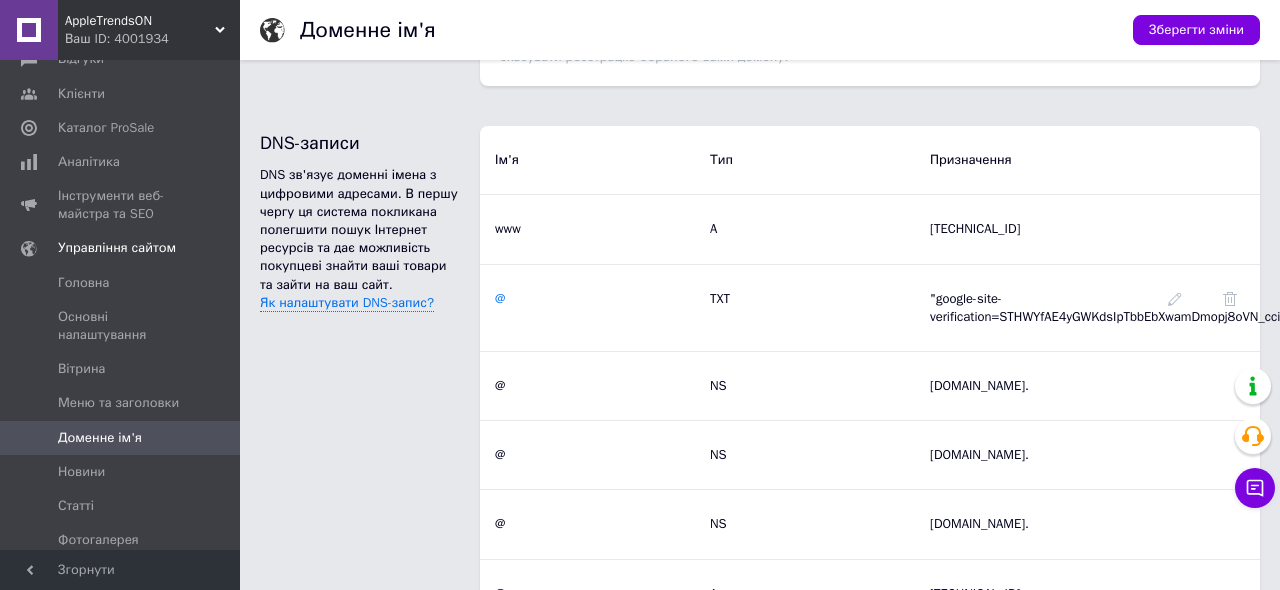 scroll, scrollTop: 845, scrollLeft: 0, axis: vertical 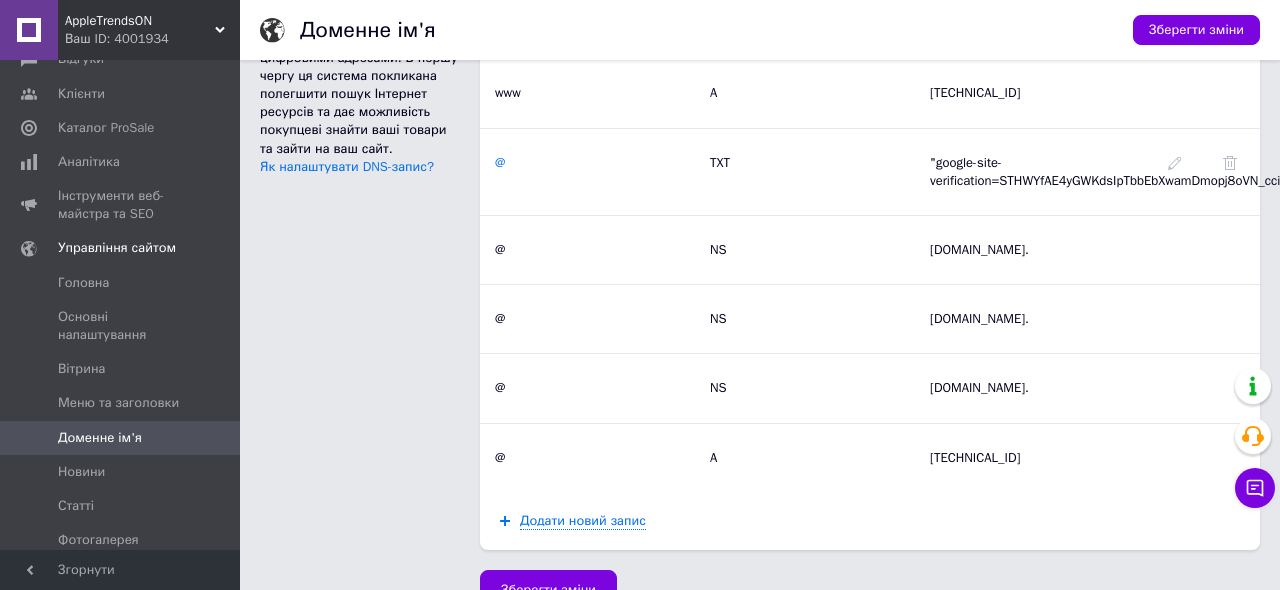click on "Як налаштувати DNS-запис?" at bounding box center (347, 167) 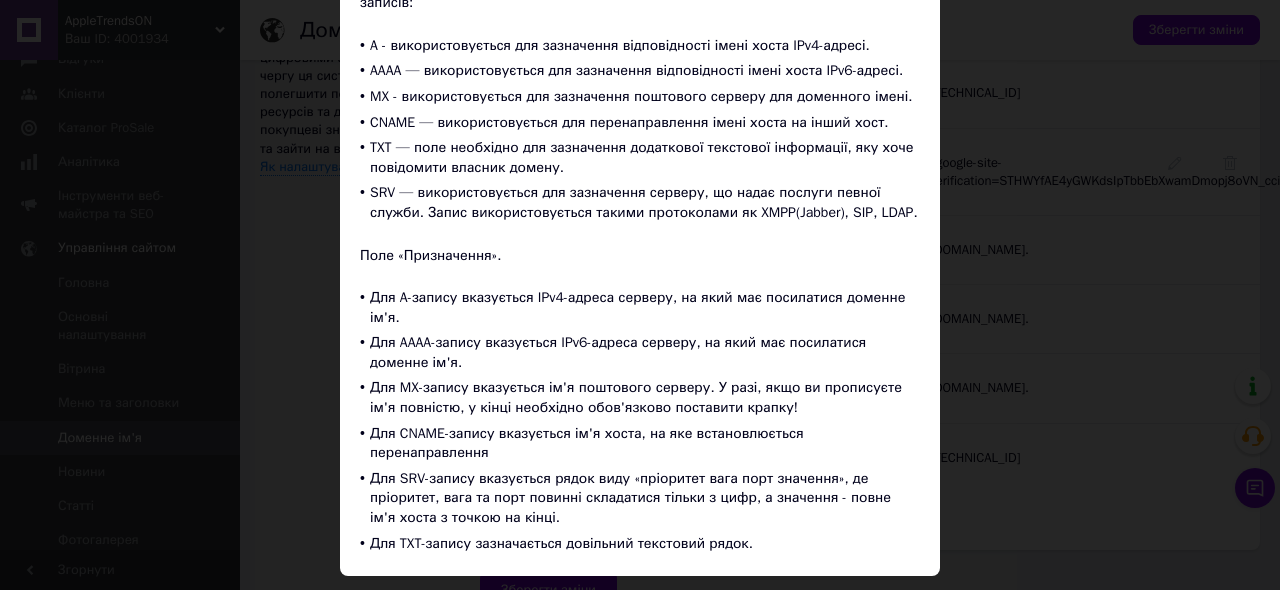 scroll, scrollTop: 364, scrollLeft: 0, axis: vertical 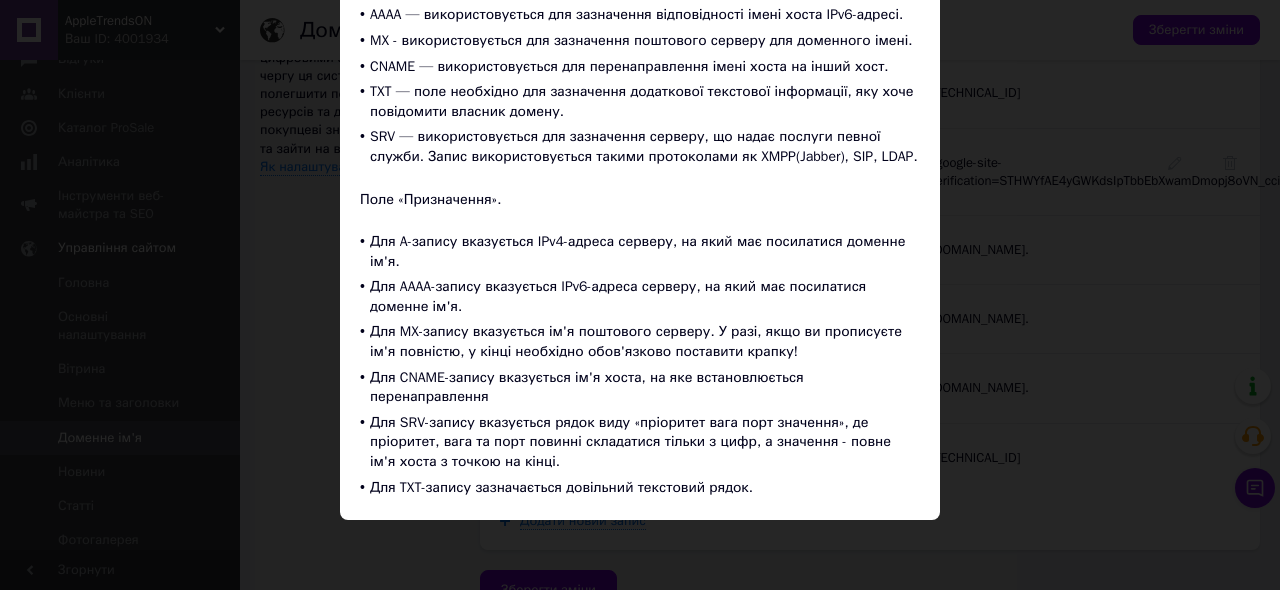 click on "× Як налаштувати DNS-запис? При редагуванні DNS-записів слід бути максимально уважними!
Зміни вступають у чинність протягом 1-2 годин. Поле «Ім'я» дозволяє ввести ім'я, для якого будуть вказані DNS-записи. В поле «Тип» слід вказати тип запису, що використовується. Можливі варіанти
записів: A - використовується для зазначення відповідності імені хоста IPv4-адресі. AAAA — використовується для зазначення
відповідності імені хоста IPv6-адресі. MX - використовується для зазначення
поштового серверу для доменного імені. Поле «Призначення»." at bounding box center [640, 295] 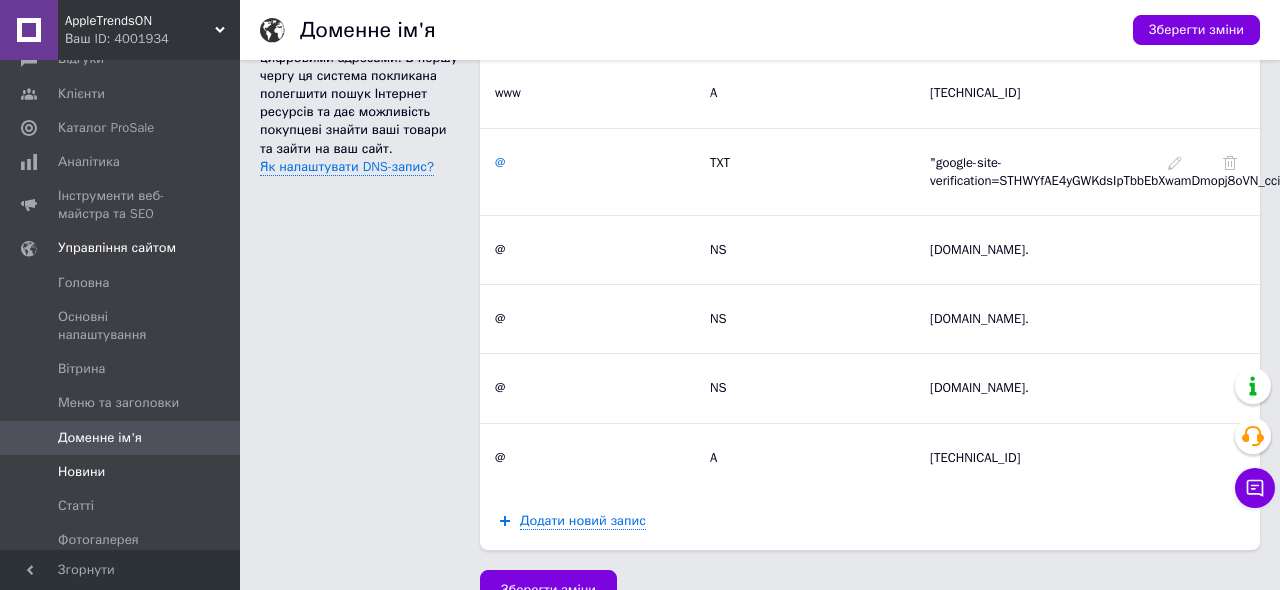 click on "Новини" at bounding box center (121, 472) 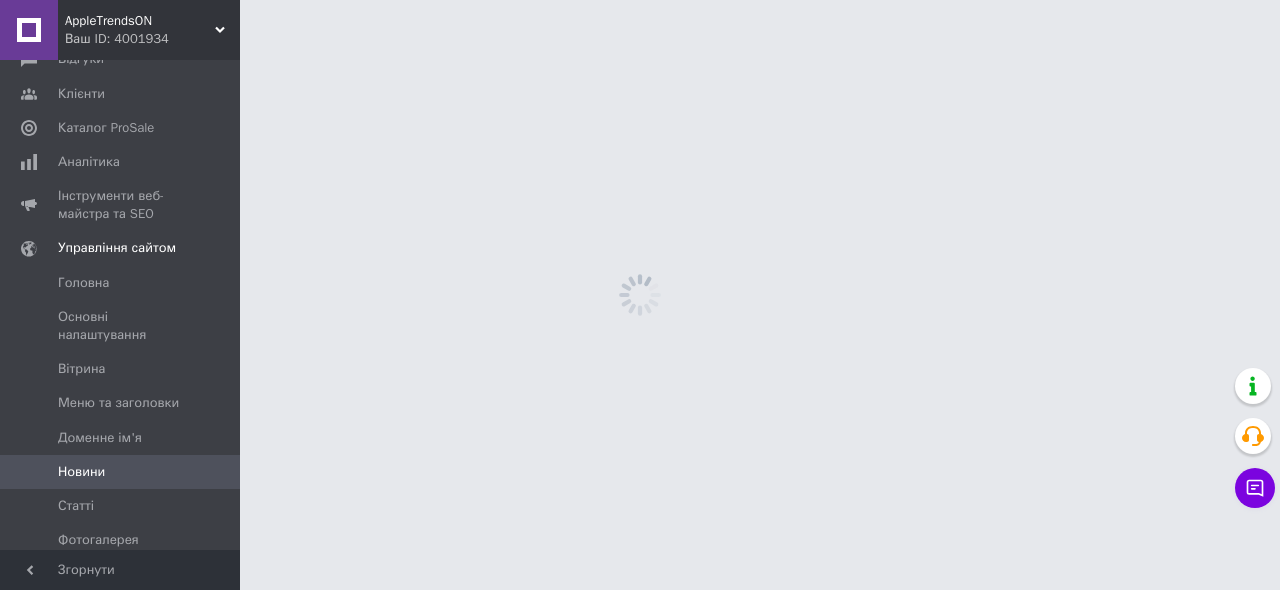 scroll, scrollTop: 0, scrollLeft: 0, axis: both 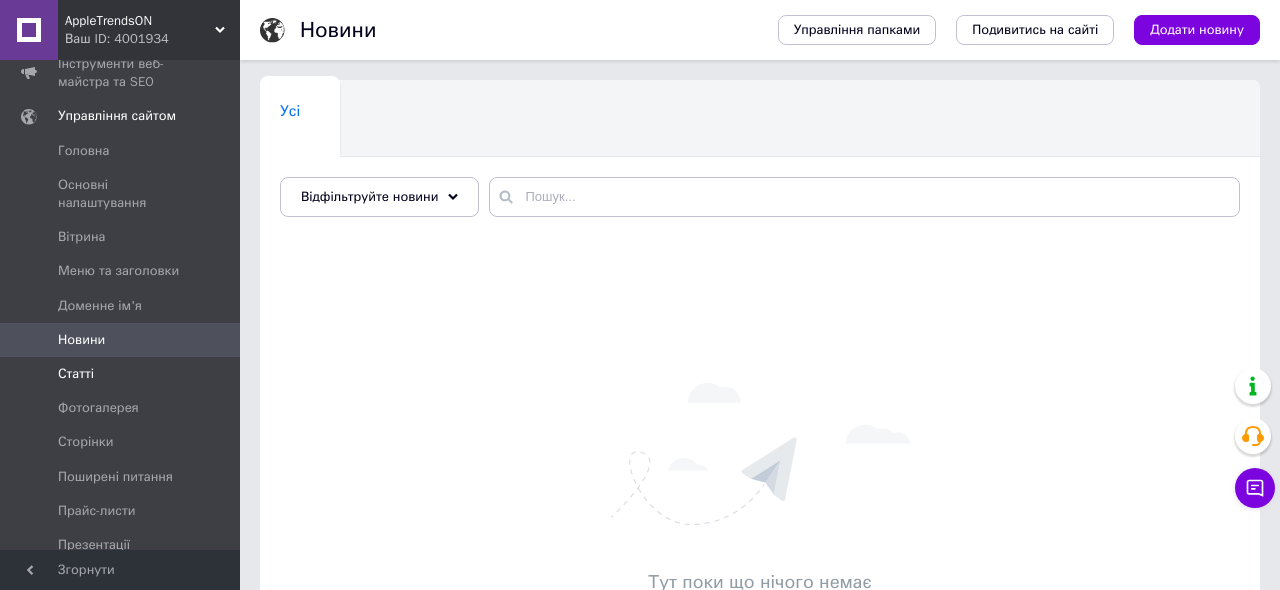 click on "Статті" at bounding box center (120, 374) 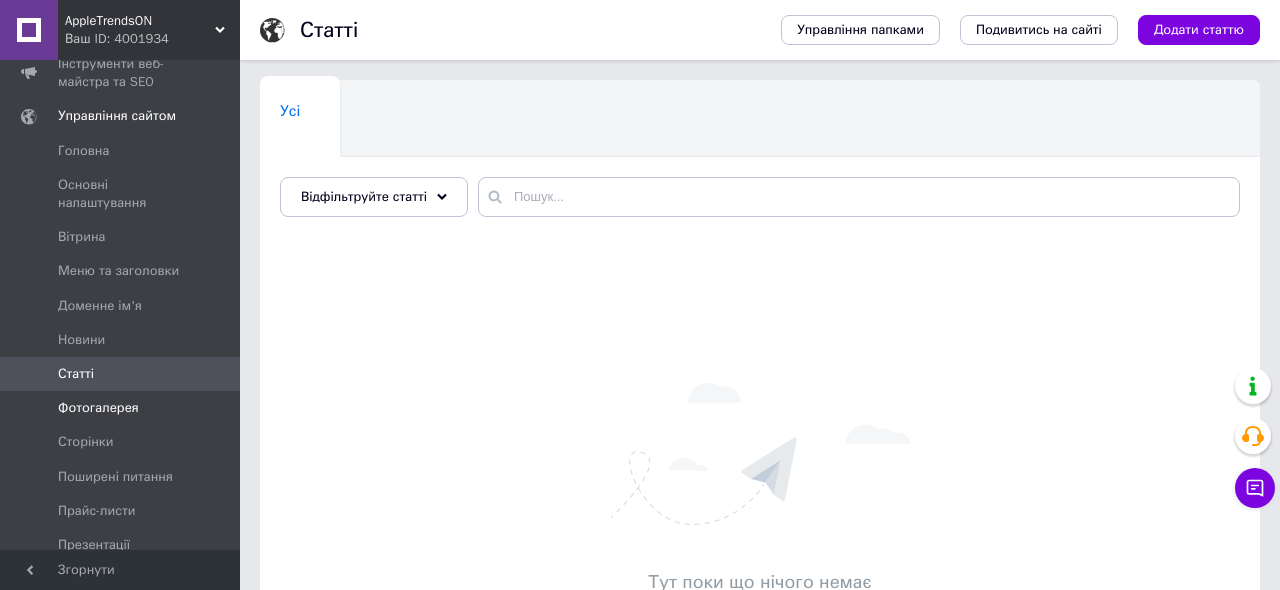 click on "Фотогалерея" at bounding box center [98, 408] 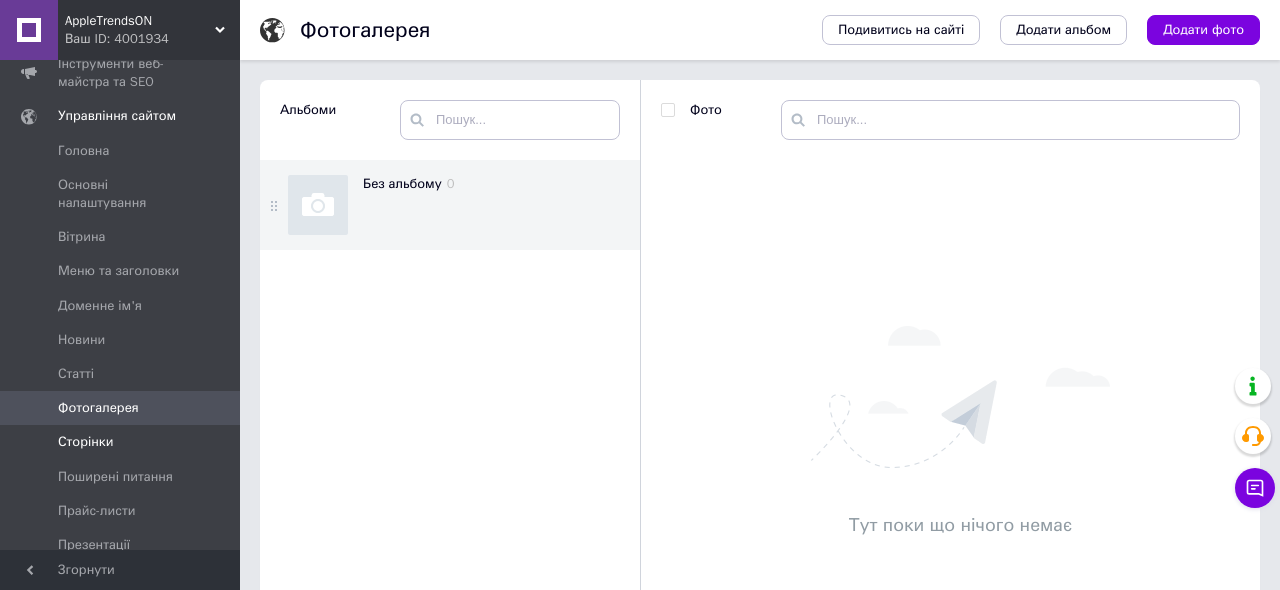 click on "Сторінки" at bounding box center (120, 442) 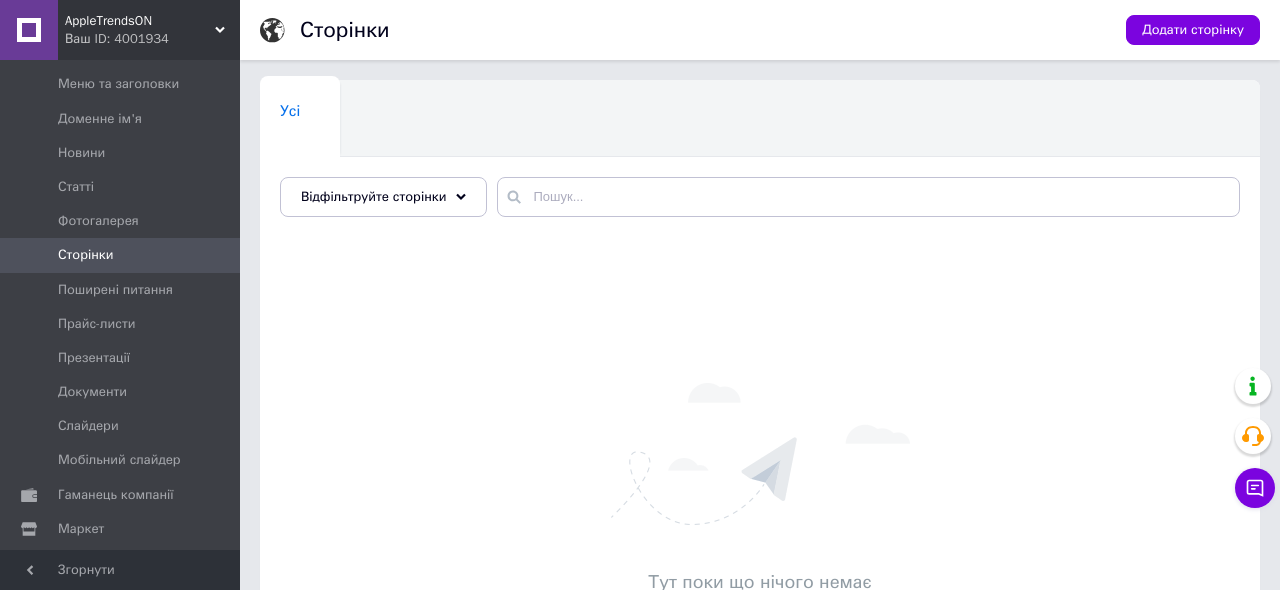 scroll, scrollTop: 615, scrollLeft: 0, axis: vertical 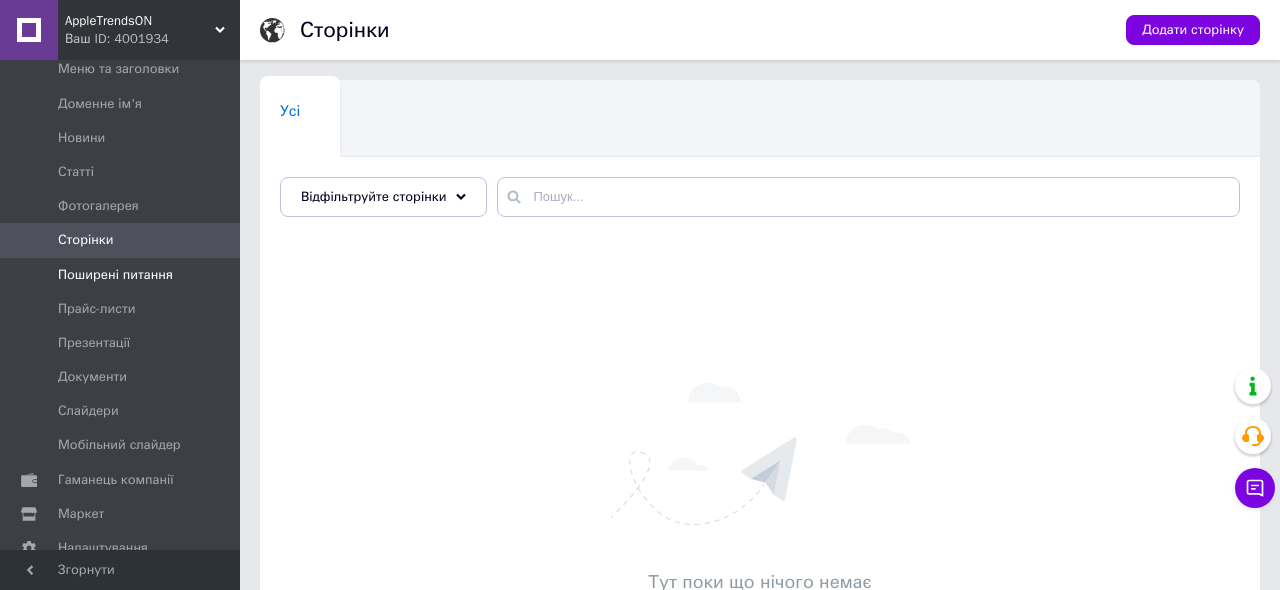 click on "Поширені питання" at bounding box center (115, 275) 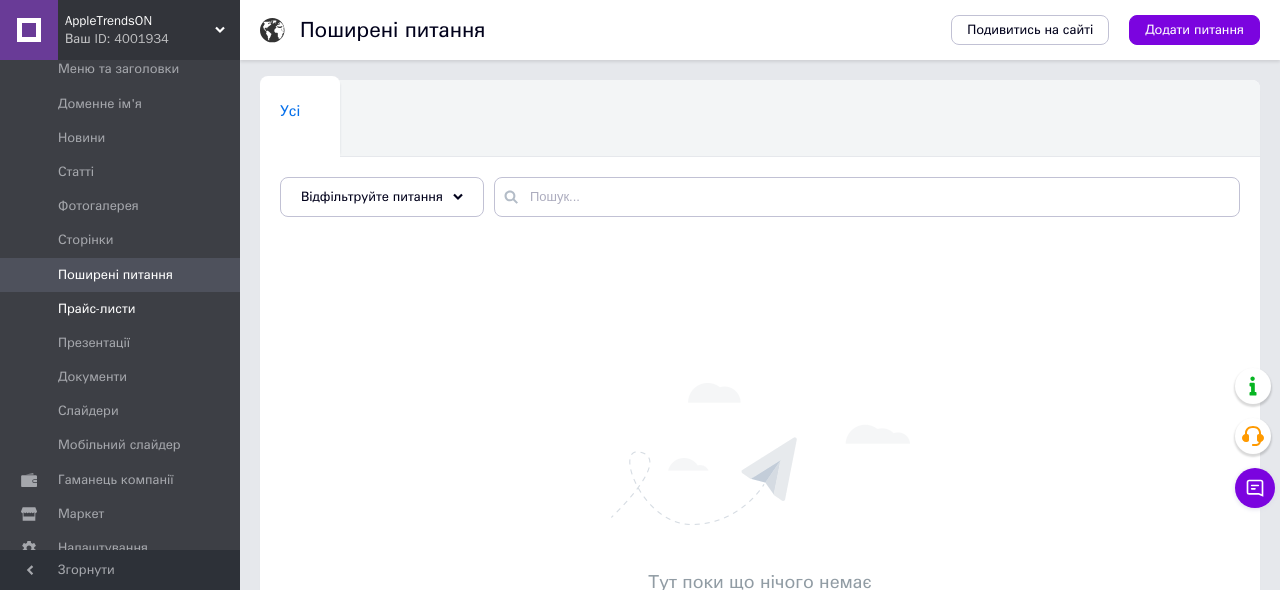 click on "Прайс-листи" at bounding box center [97, 309] 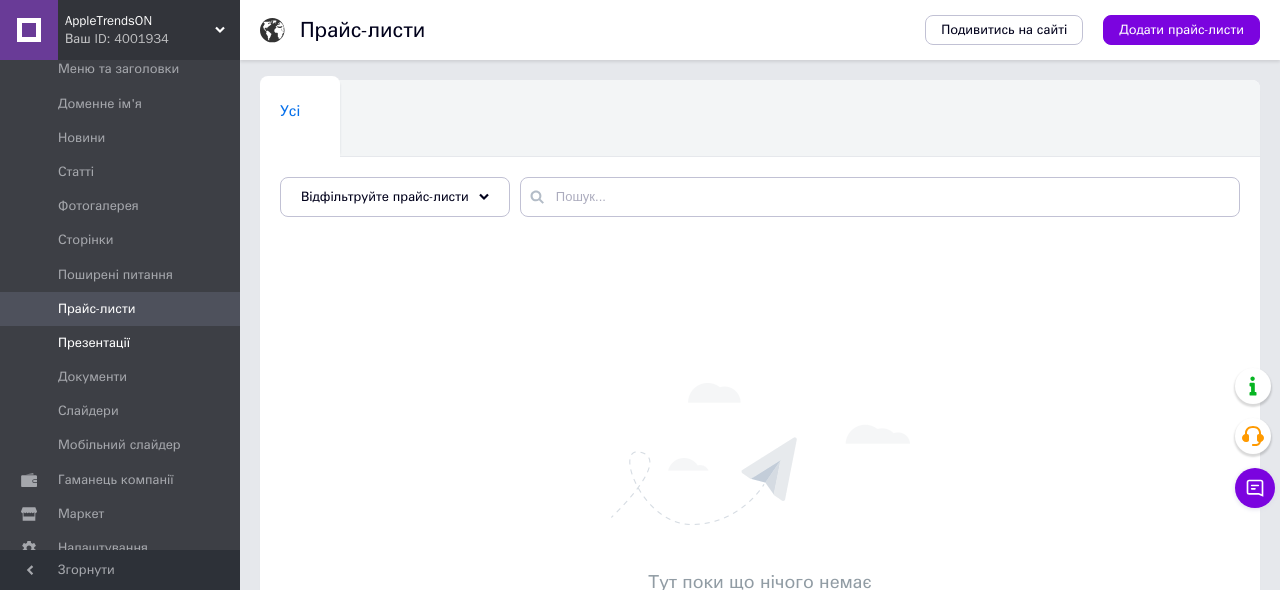 click on "Презентації" at bounding box center (94, 343) 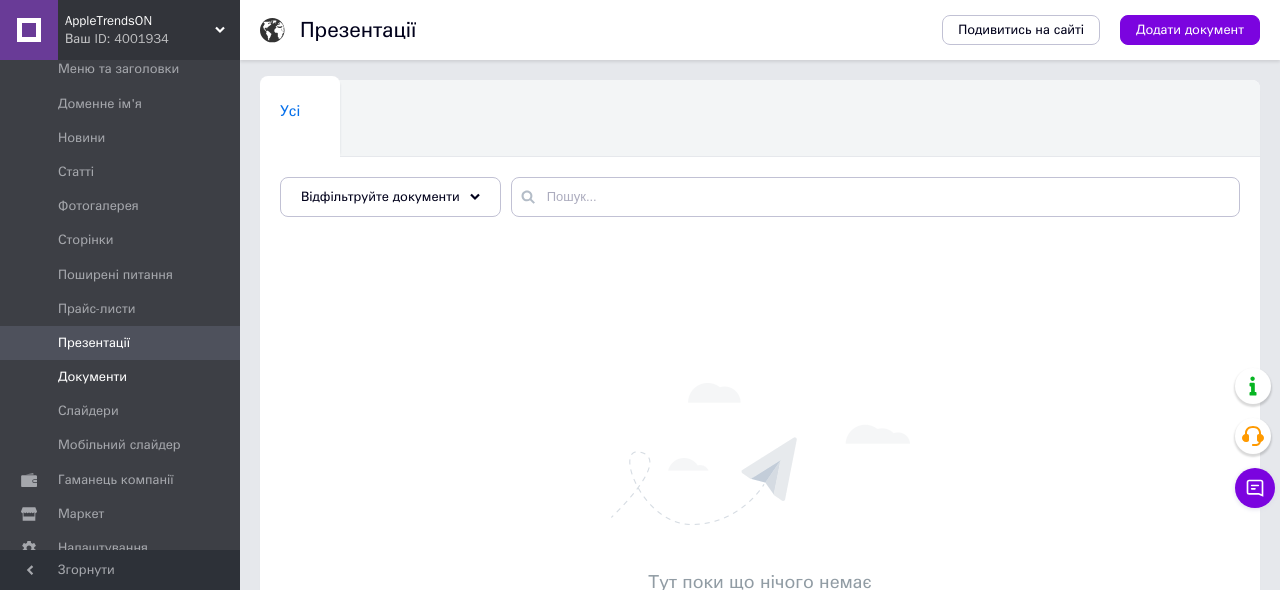 click on "Документи" at bounding box center (92, 377) 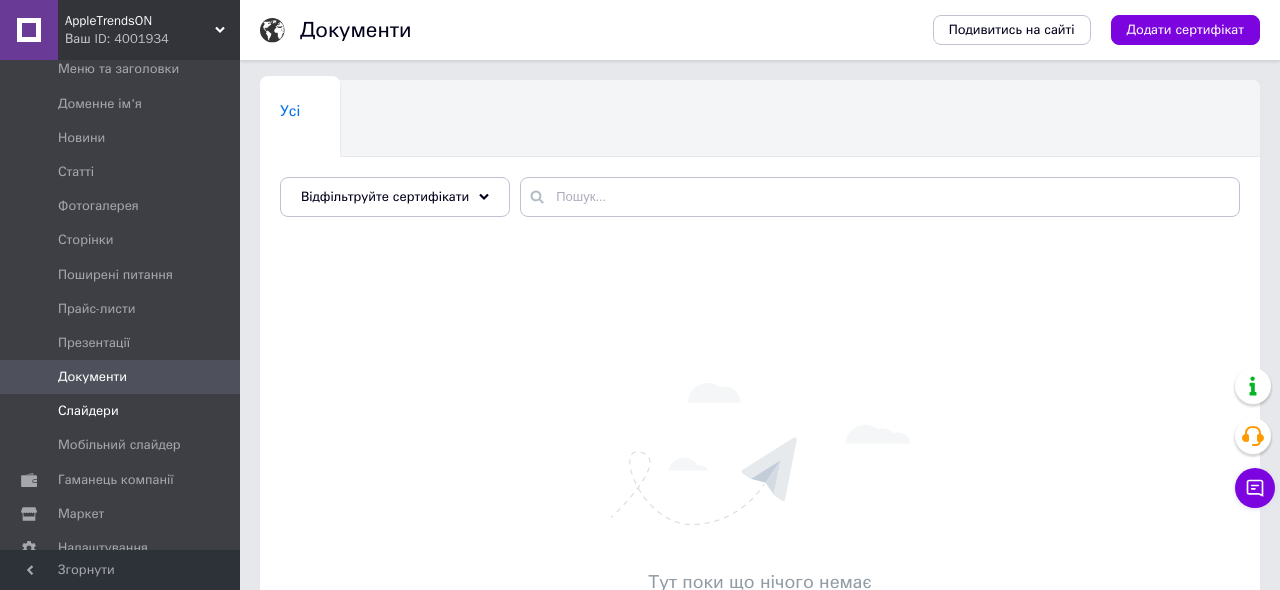 click on "Слайдери" at bounding box center [88, 411] 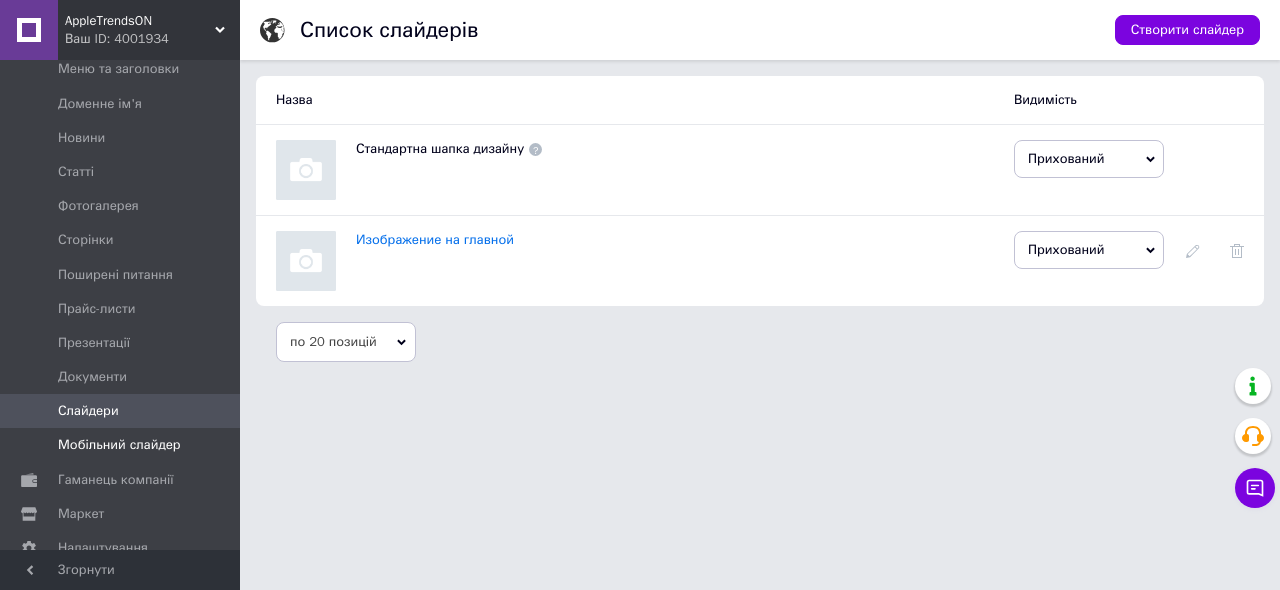 click on "Мобільний слайдер" at bounding box center [119, 445] 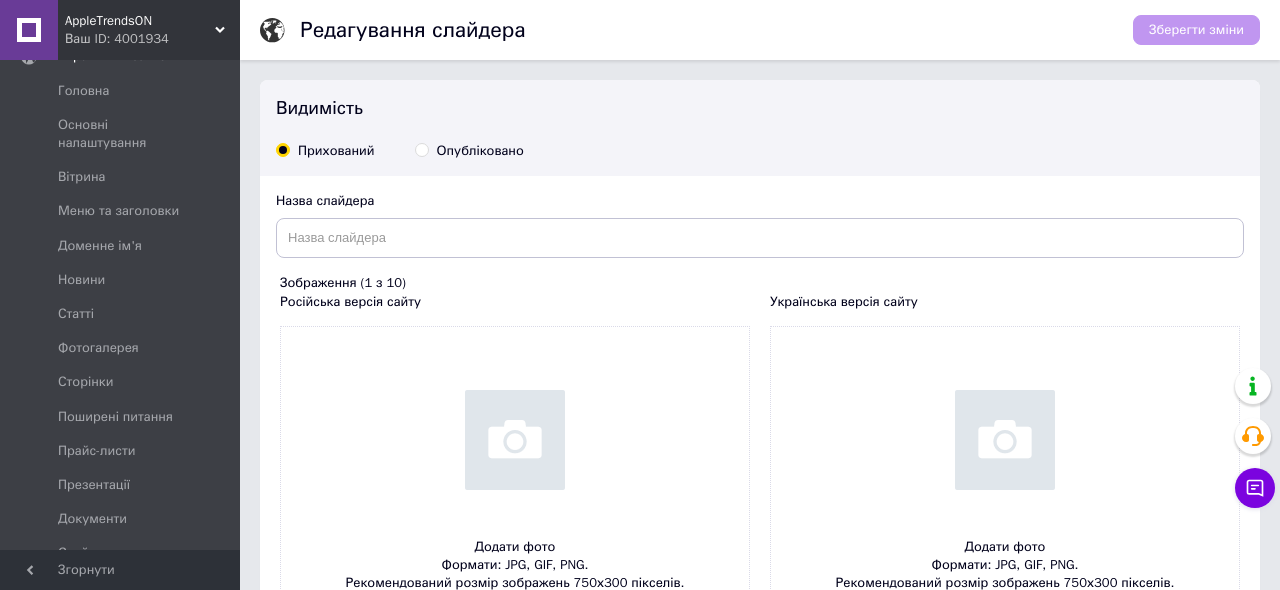 scroll, scrollTop: 498, scrollLeft: 0, axis: vertical 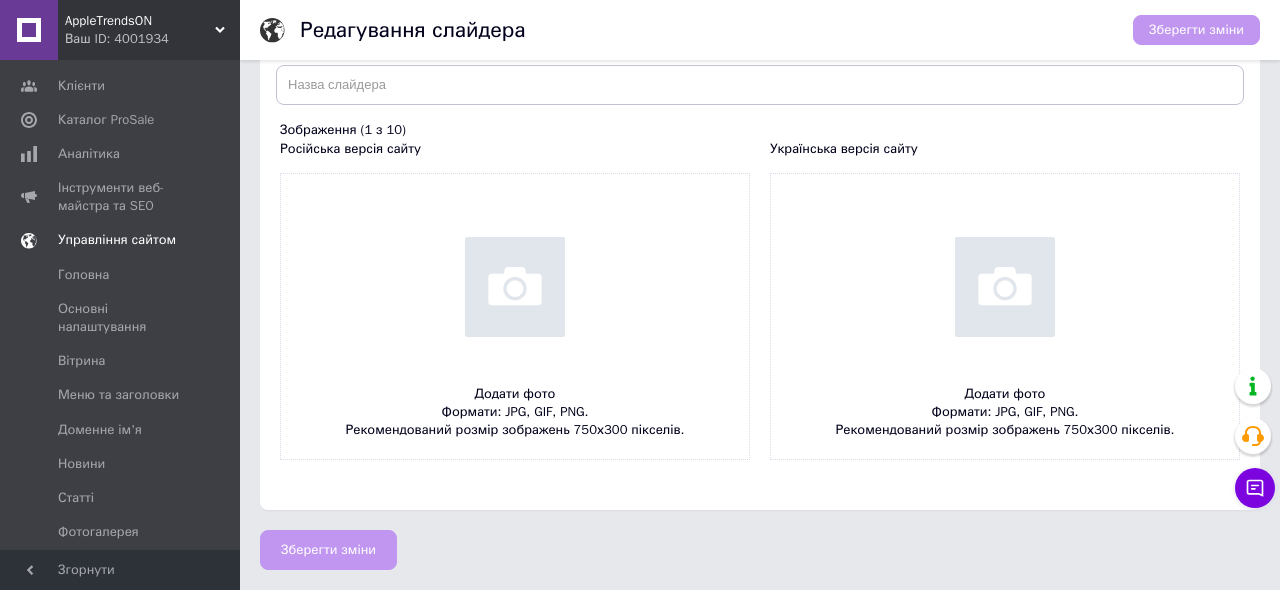 click on "Управління сайтом" at bounding box center (117, 240) 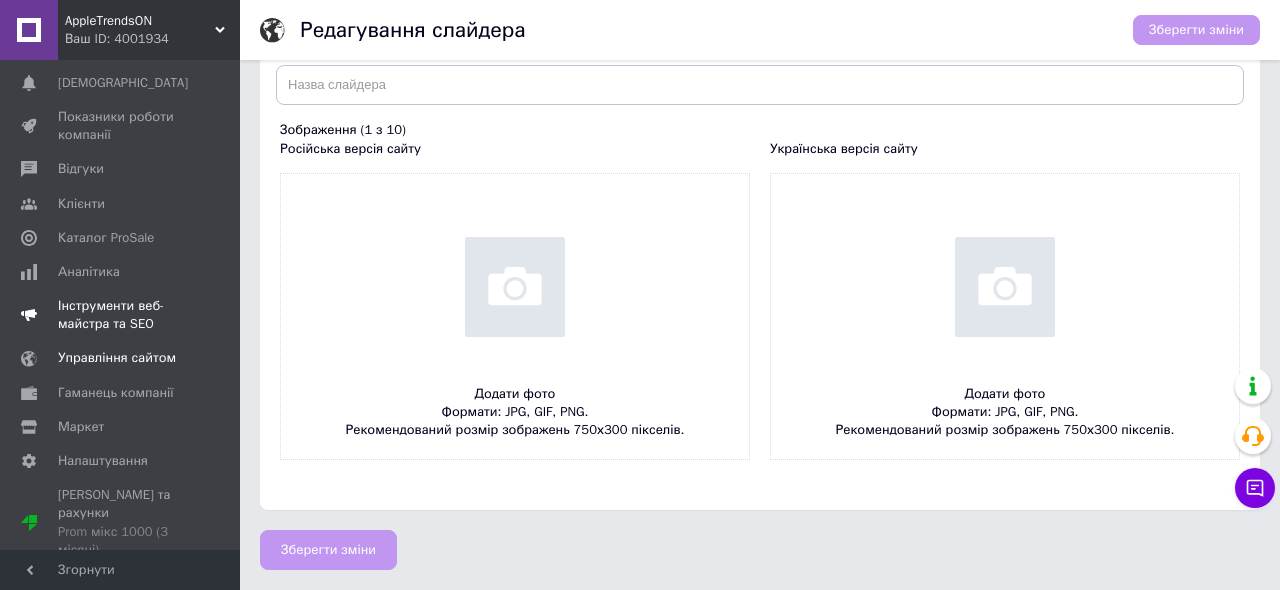 click on "Інструменти веб-майстра та SEO" at bounding box center (121, 315) 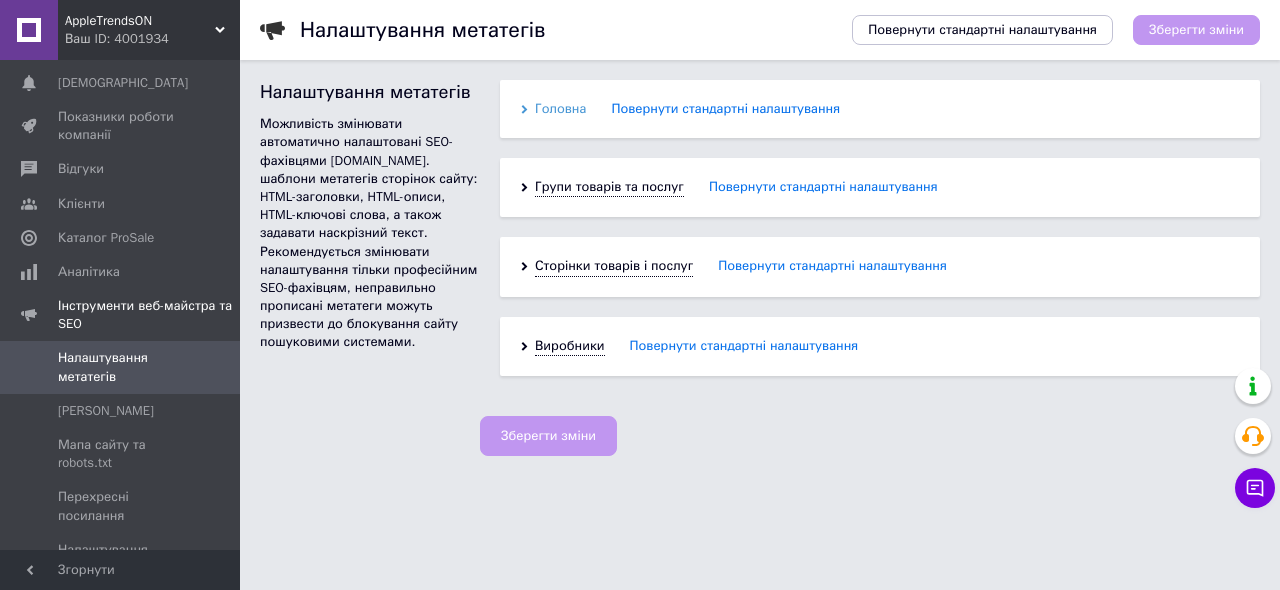 click on "Головна" at bounding box center [560, 109] 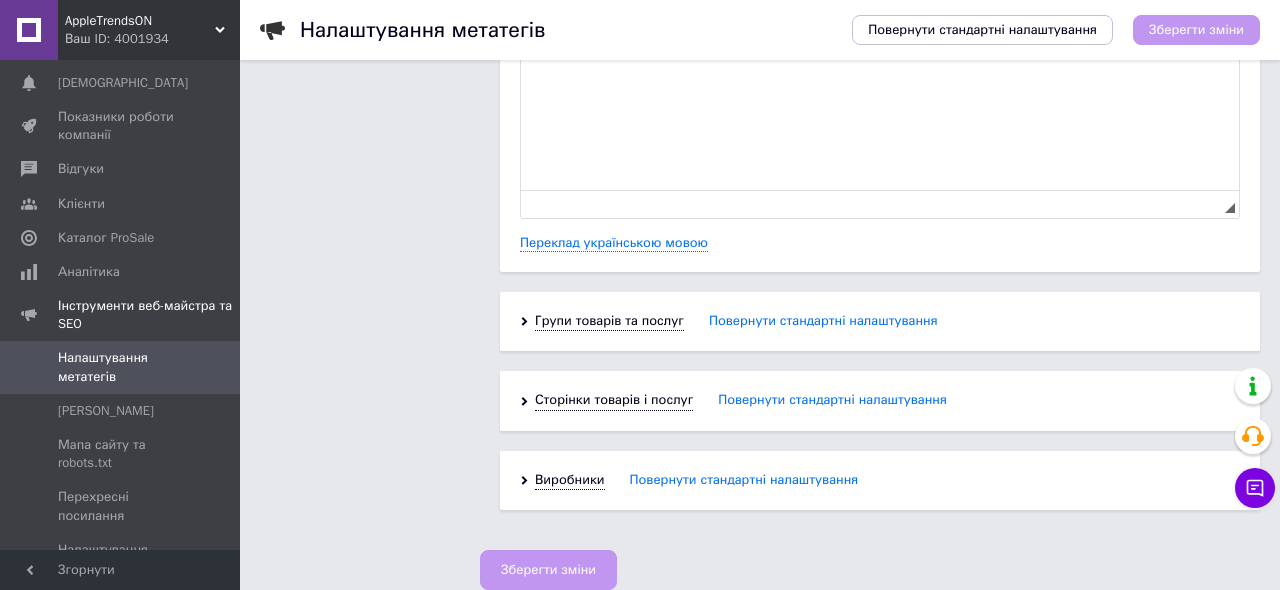 scroll, scrollTop: 682, scrollLeft: 0, axis: vertical 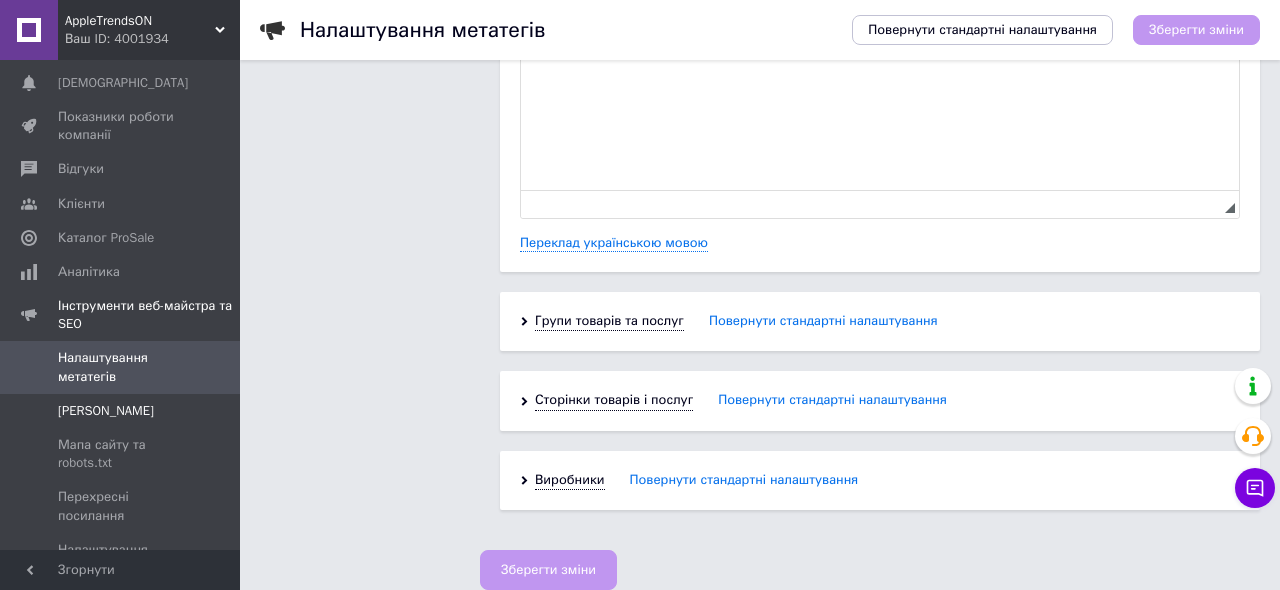 click on "[PERSON_NAME]" at bounding box center (106, 411) 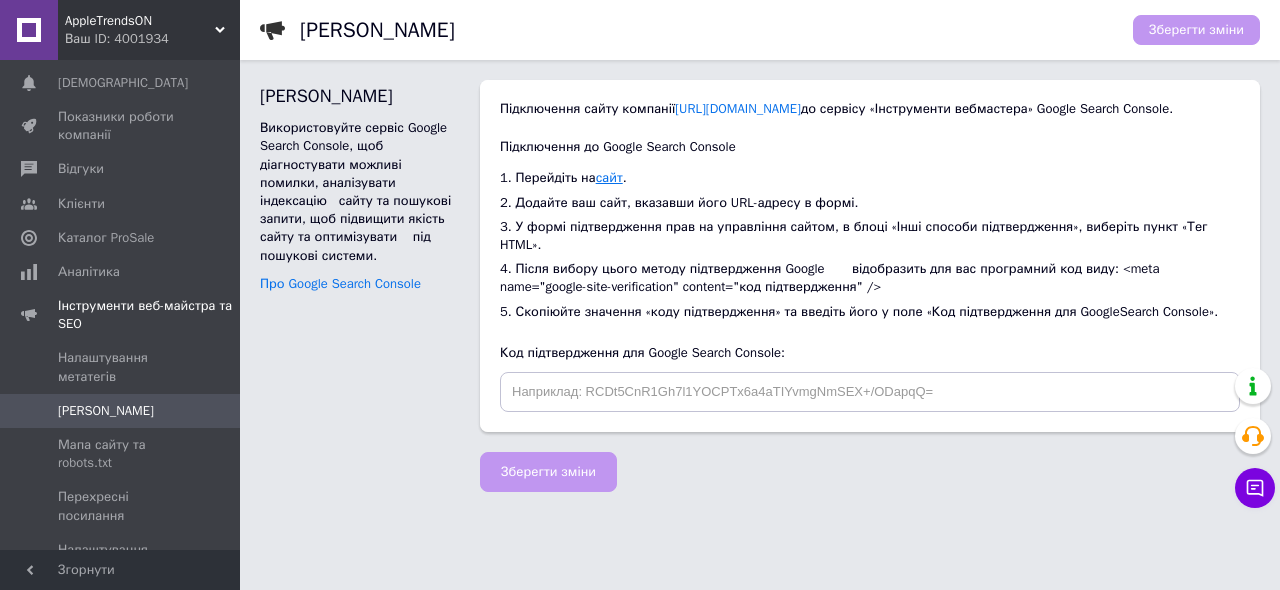 click on "сайт" at bounding box center [609, 177] 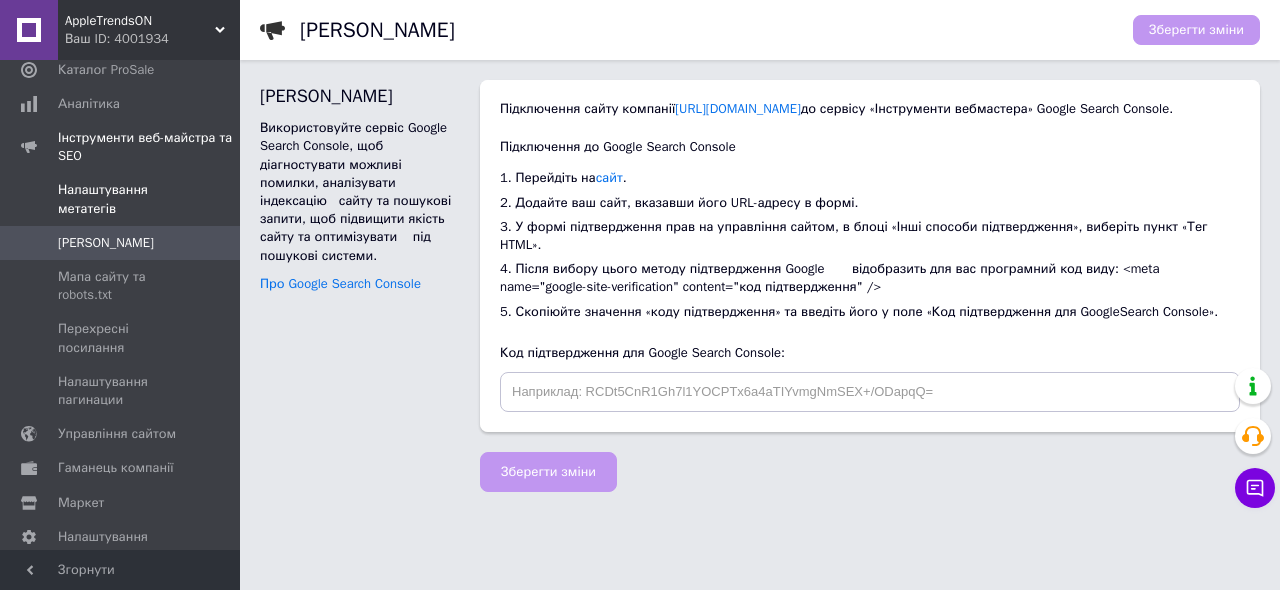 scroll, scrollTop: 353, scrollLeft: 0, axis: vertical 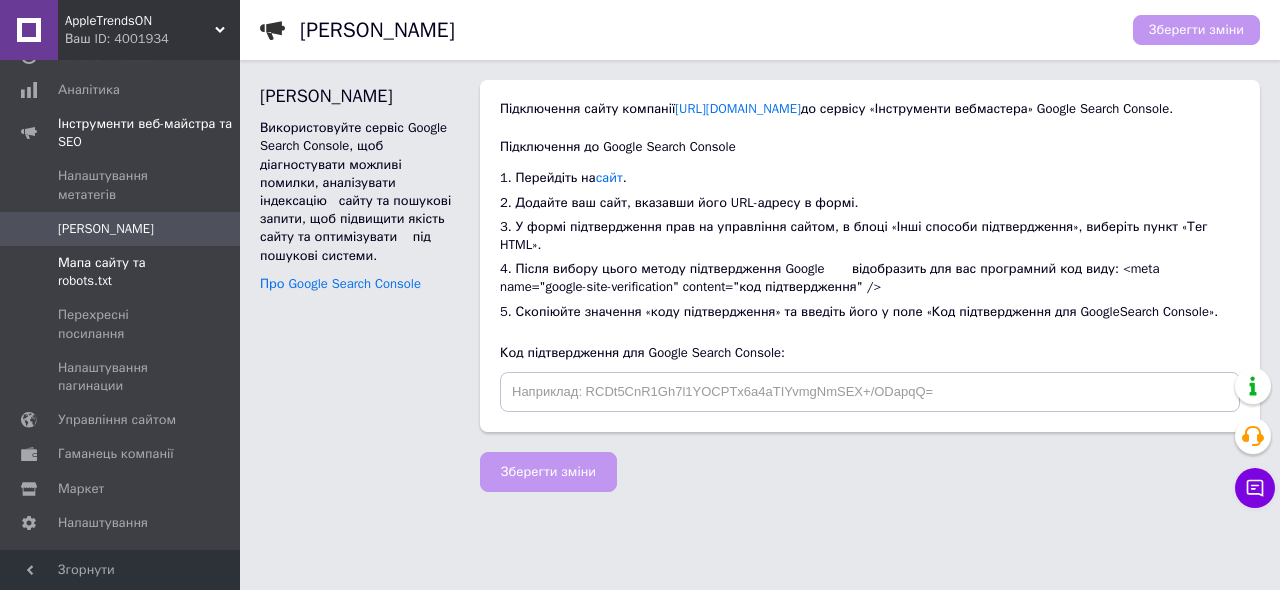 click on "Мапа сайту та robots.txt" at bounding box center (121, 272) 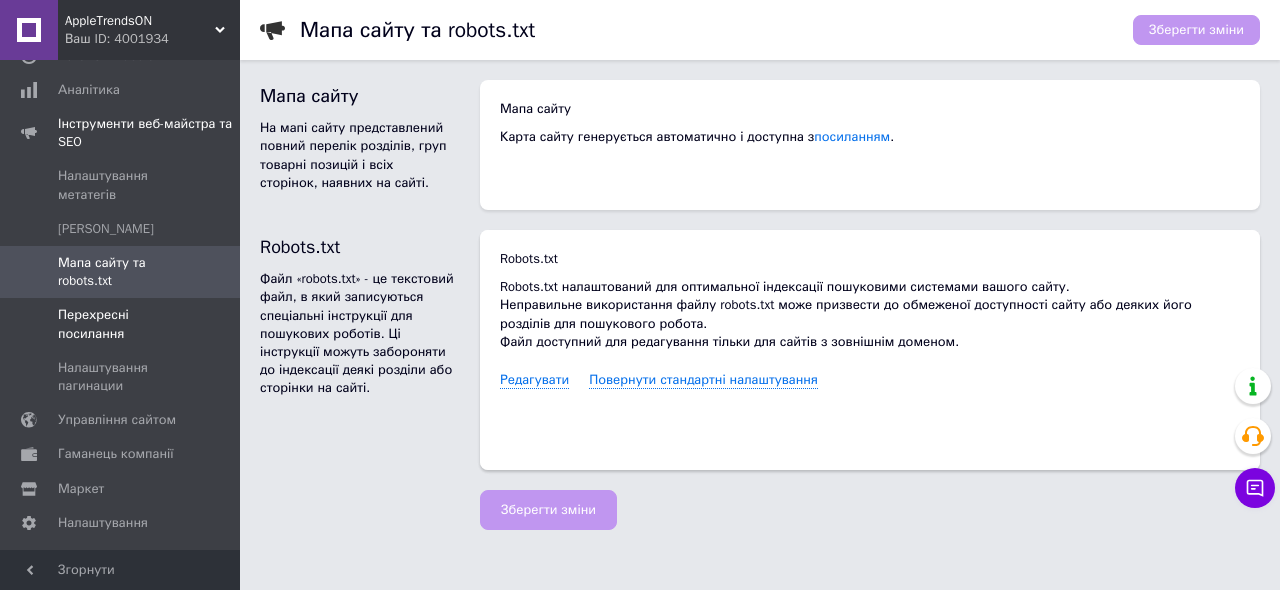 click on "Перехресні посилання" at bounding box center (121, 324) 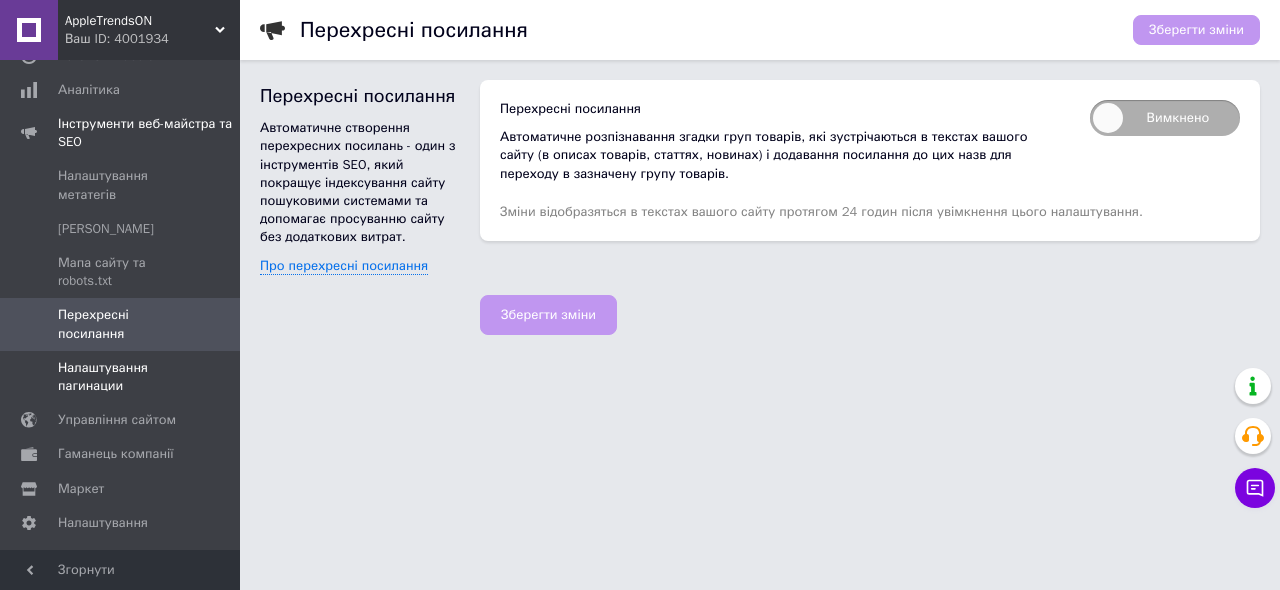 click on "Налаштування пагинации" at bounding box center [121, 377] 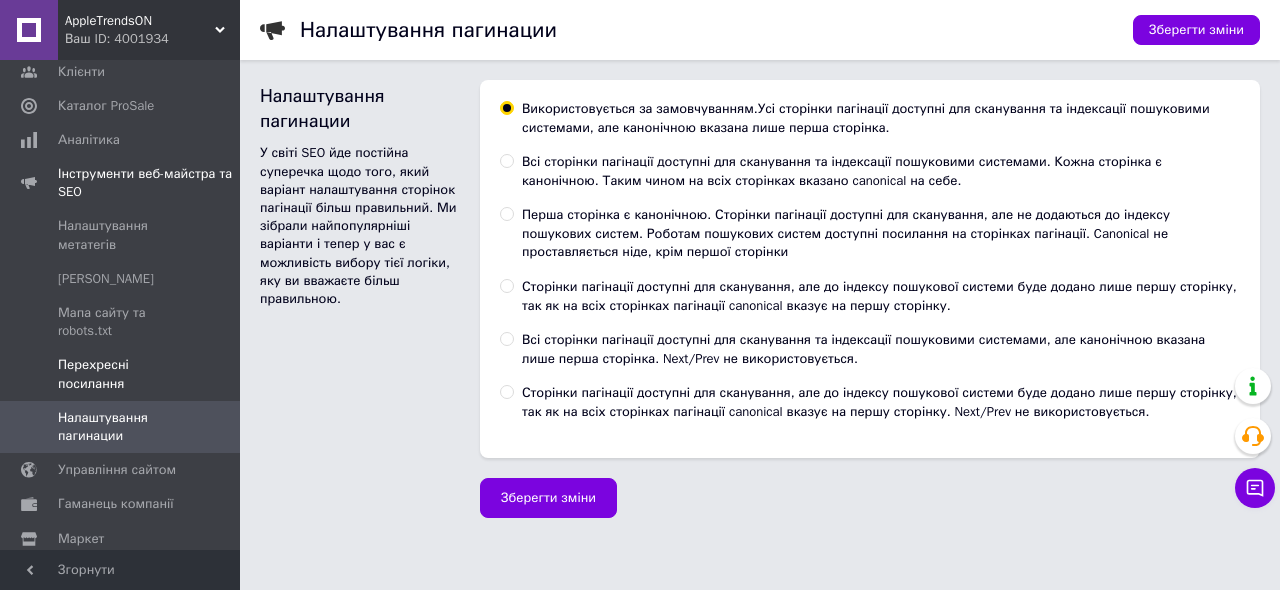 scroll, scrollTop: 301, scrollLeft: 0, axis: vertical 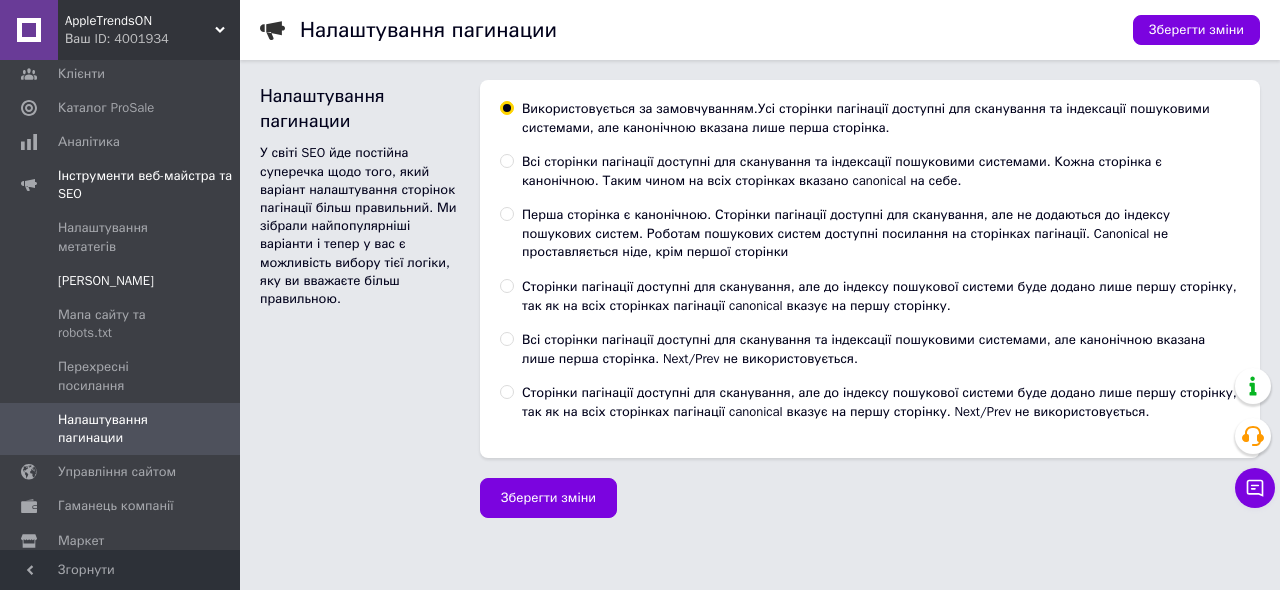 click on "[PERSON_NAME]" at bounding box center (106, 281) 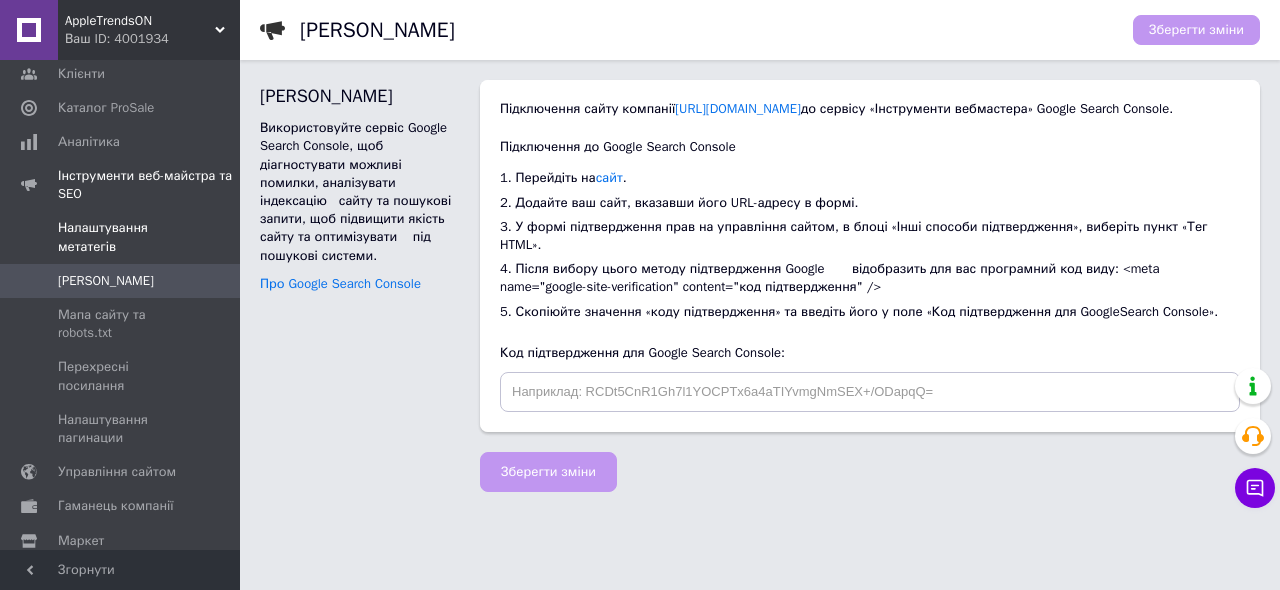 click on "Налаштування метатегів" at bounding box center [121, 237] 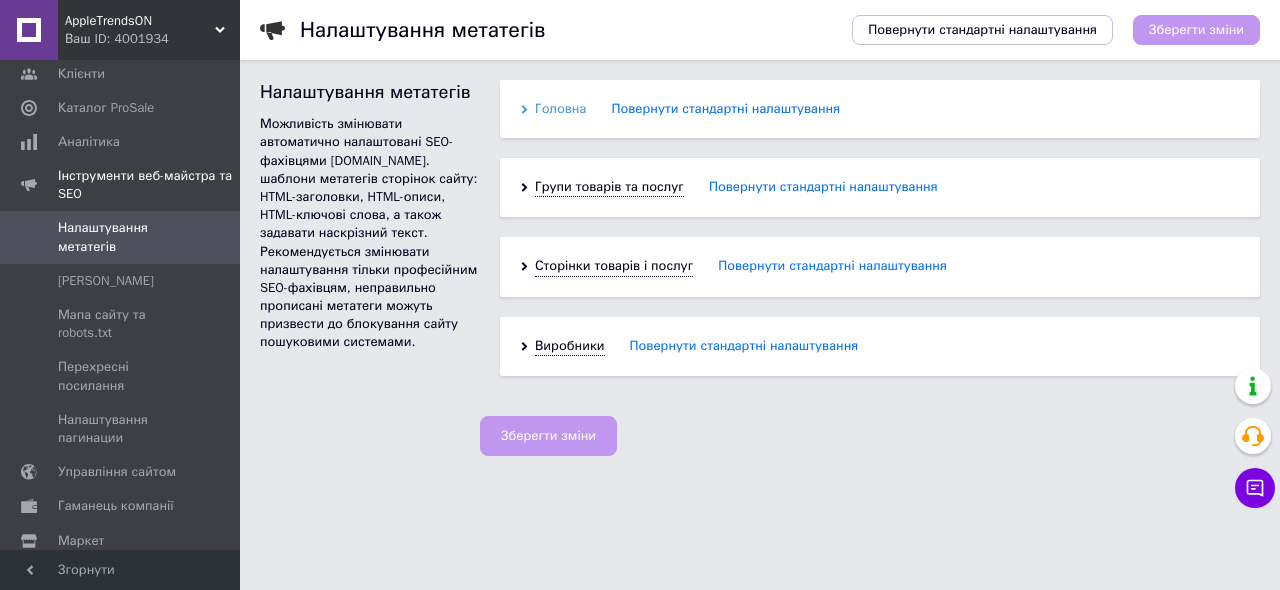 click on "Головна" at bounding box center (560, 109) 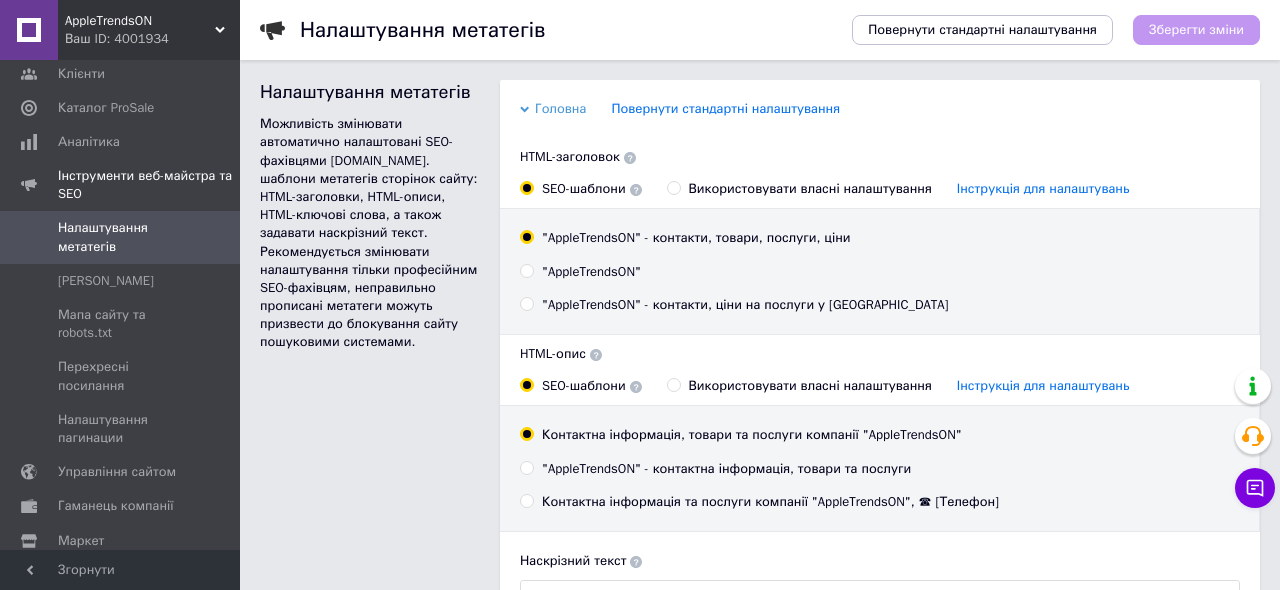 scroll, scrollTop: 0, scrollLeft: 0, axis: both 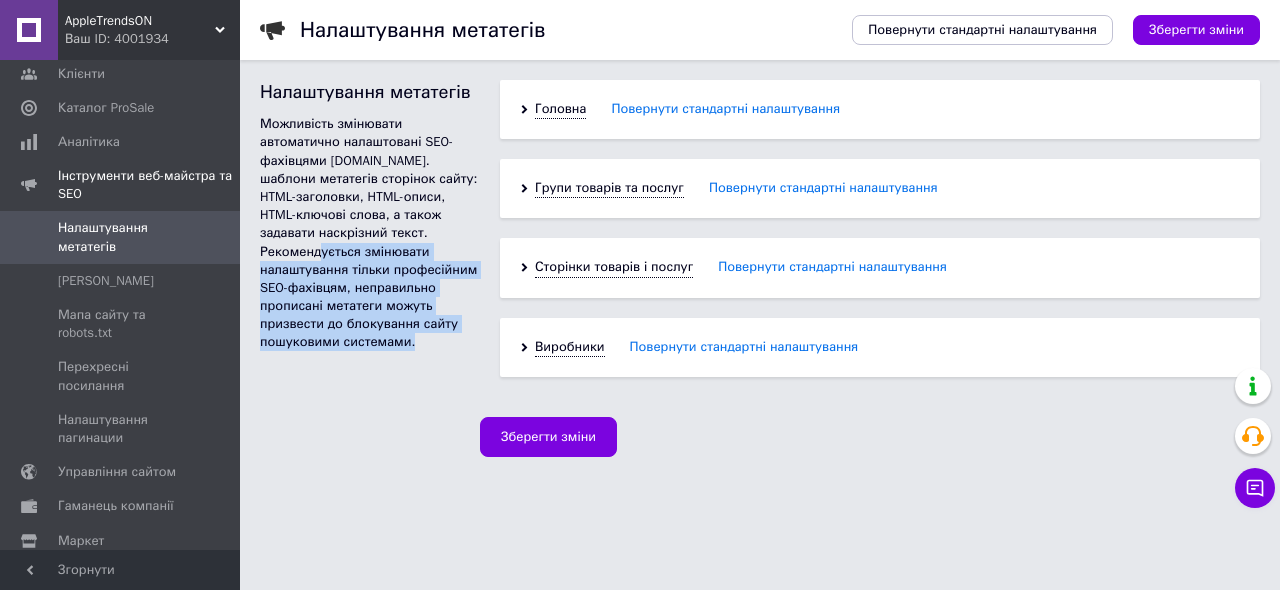 drag, startPoint x: 322, startPoint y: 251, endPoint x: 437, endPoint y: 347, distance: 149.8032 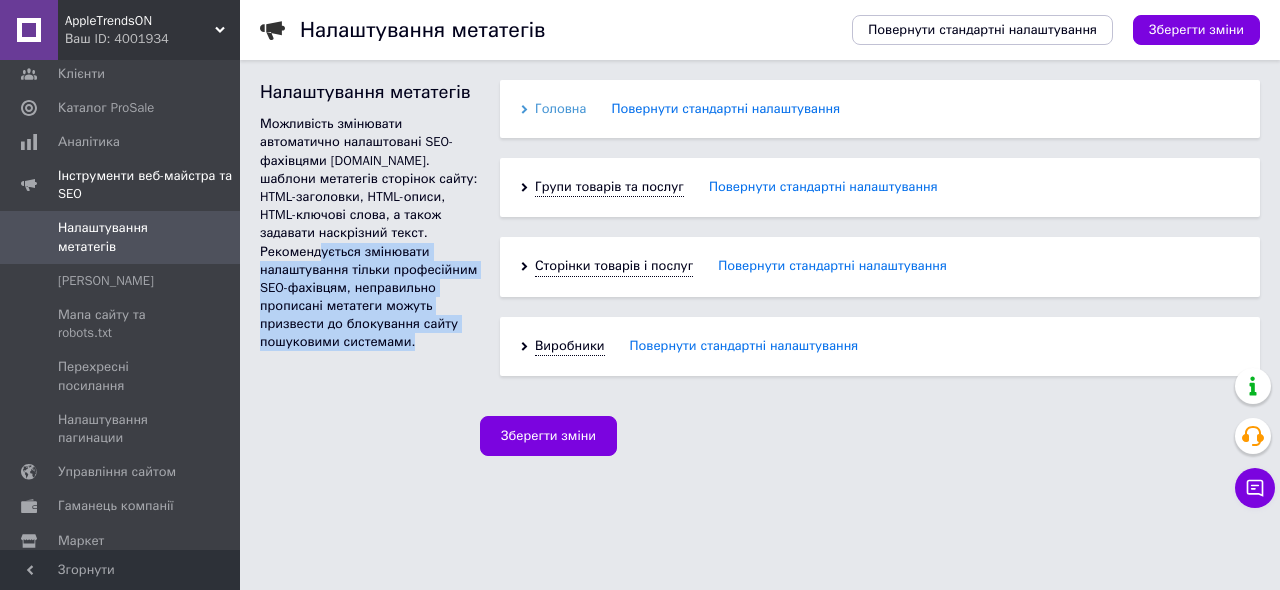 click on "Головна" at bounding box center (560, 109) 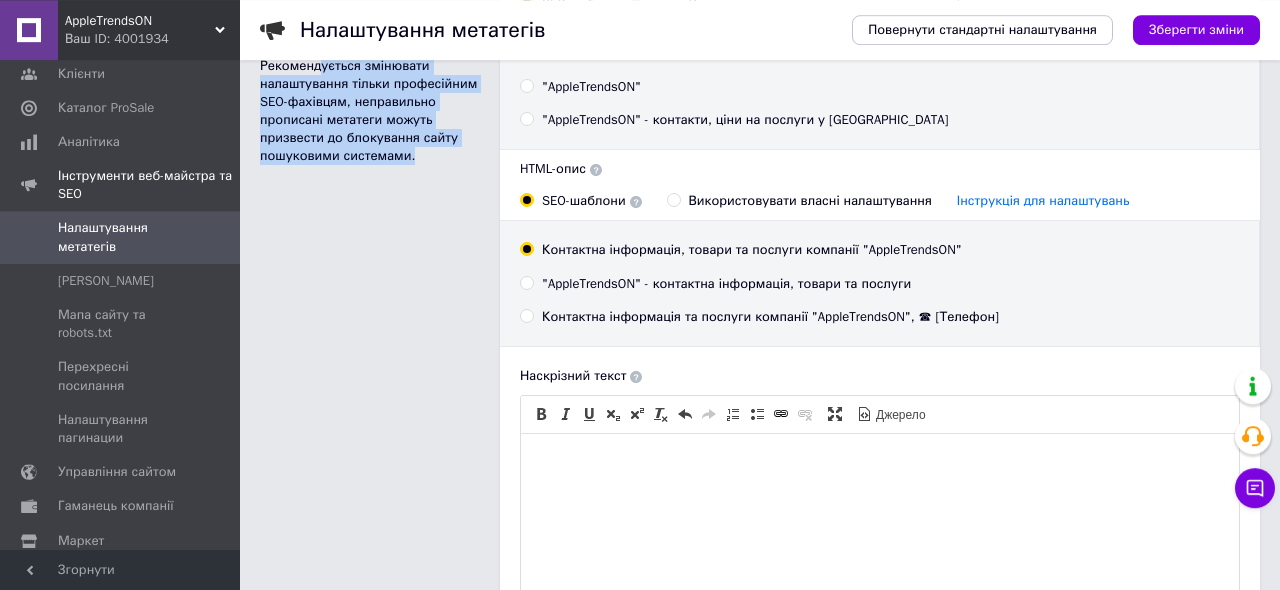 scroll, scrollTop: 0, scrollLeft: 0, axis: both 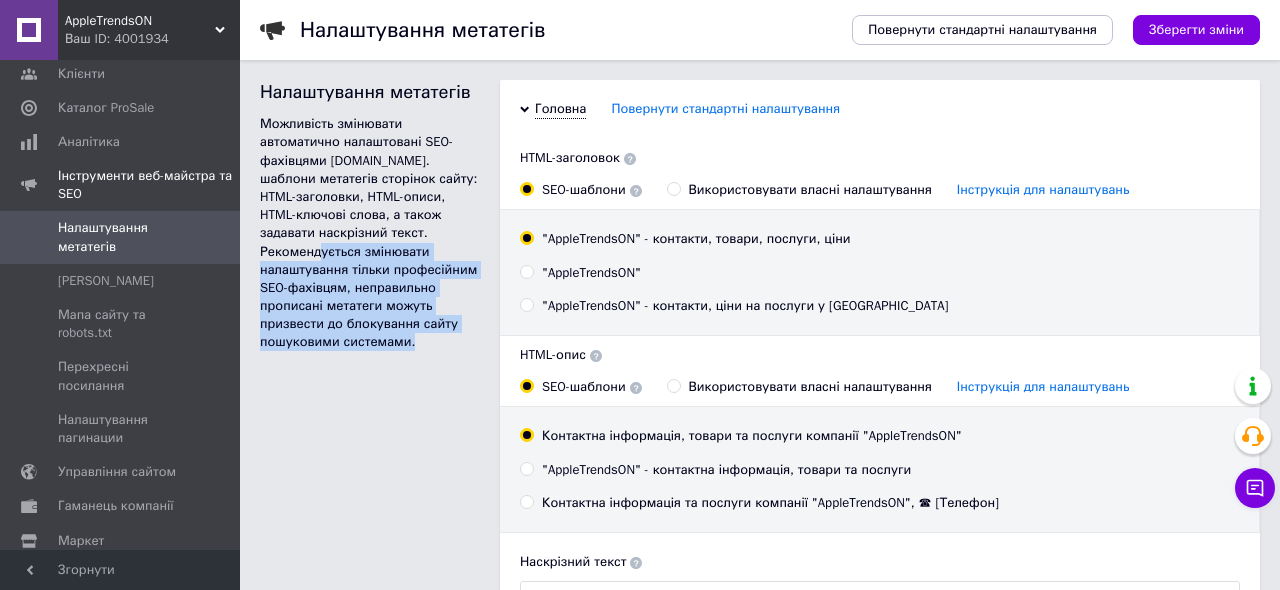 click on "Використовувати власні налаштування Інструкція для налаштувань" at bounding box center [909, 190] 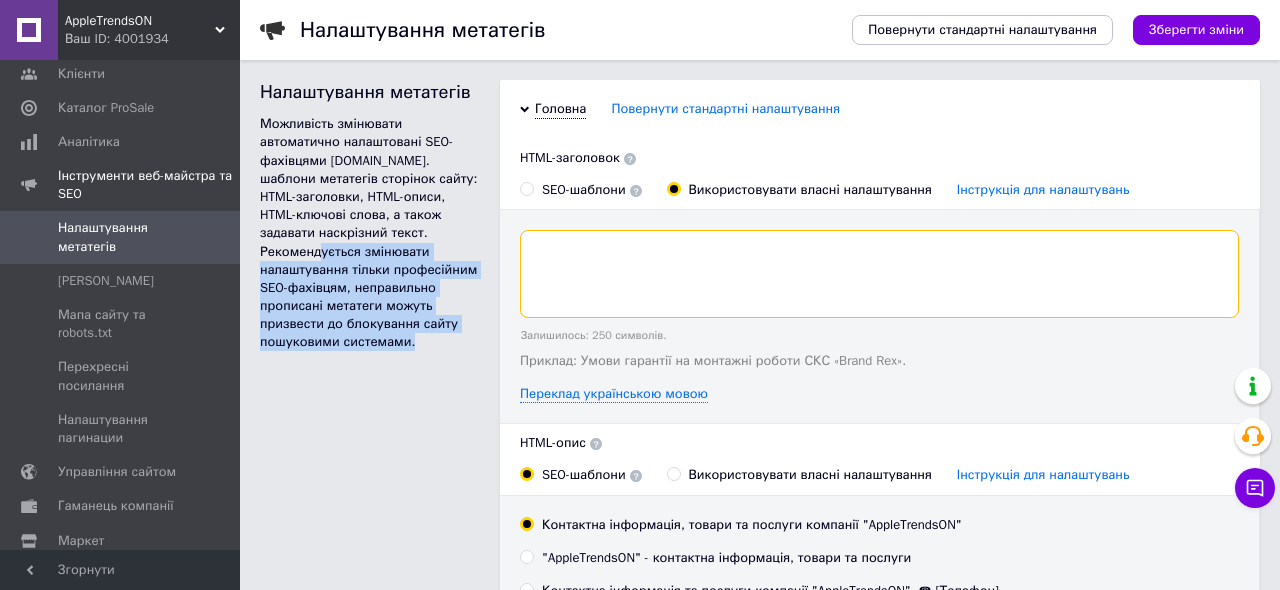 click at bounding box center [879, 274] 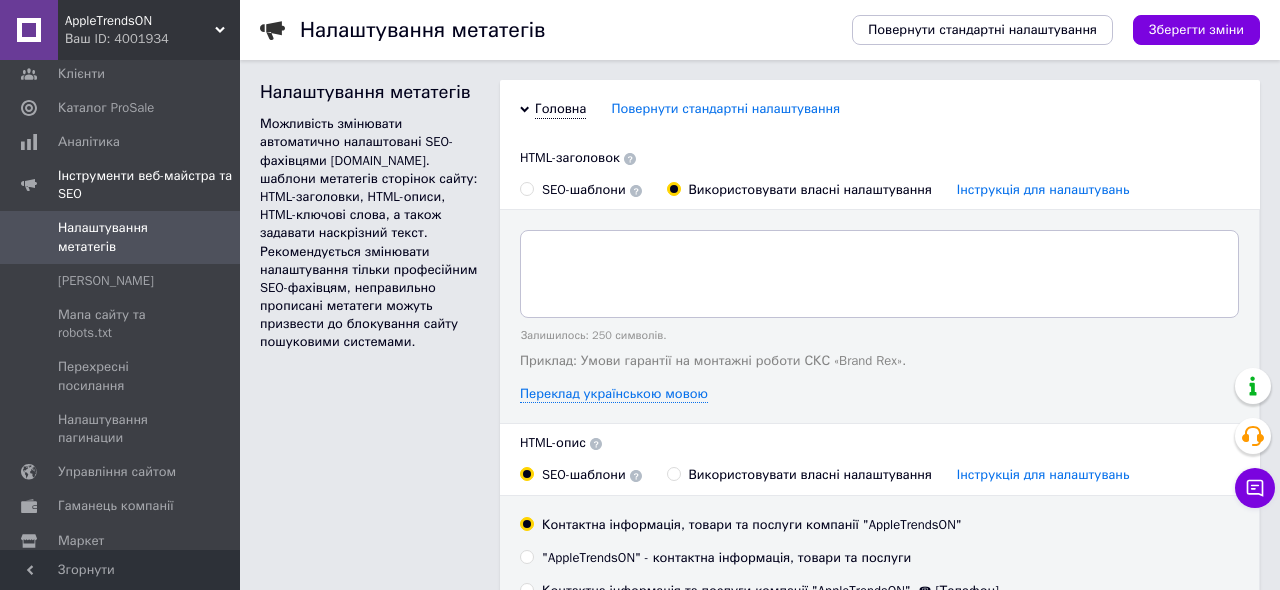 click on "SEO-шаблони" at bounding box center (592, 190) 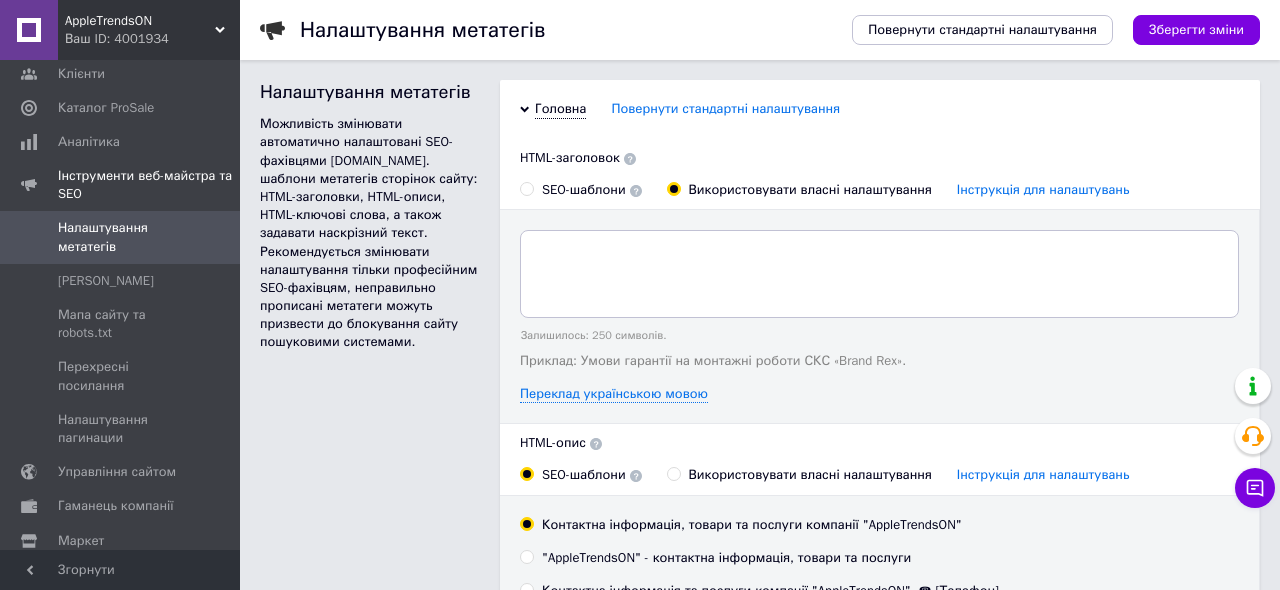 radio on "true" 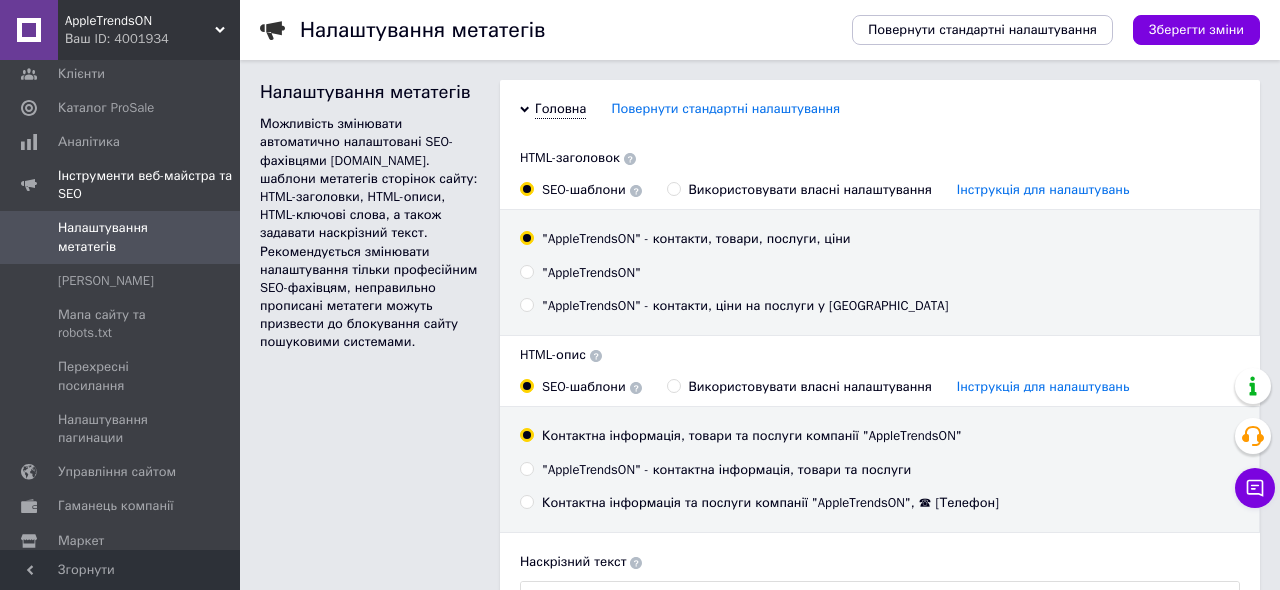click on "Використовувати власні налаштування Інструкція для налаштувань" at bounding box center (909, 190) 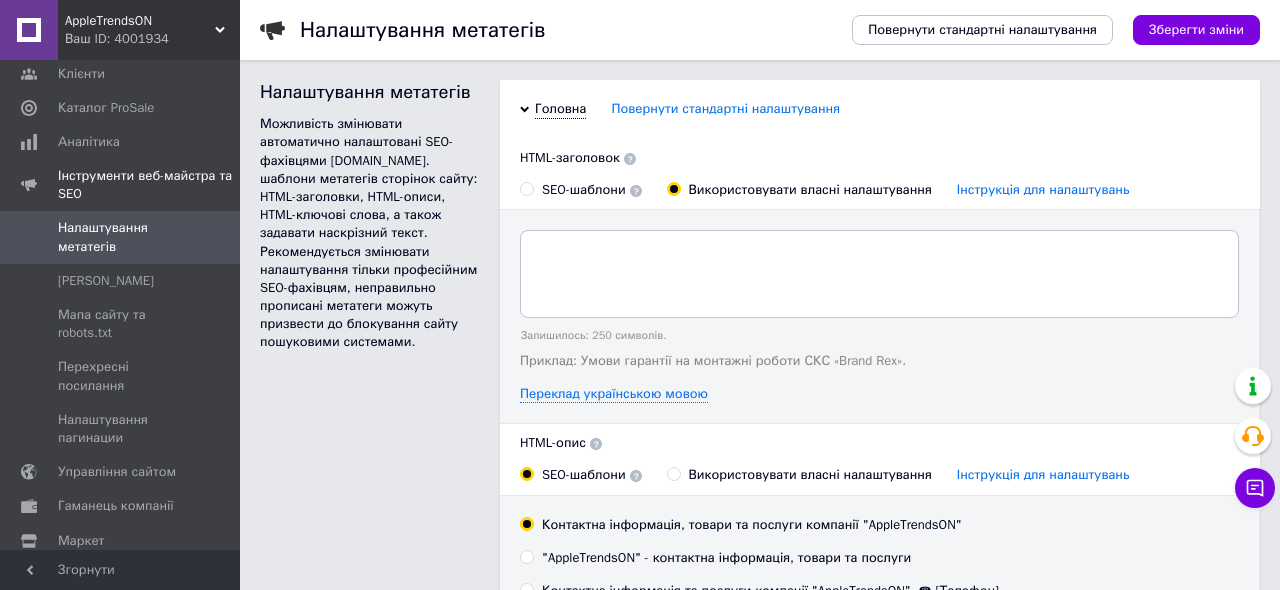 click on "SEO-шаблони" at bounding box center (592, 190) 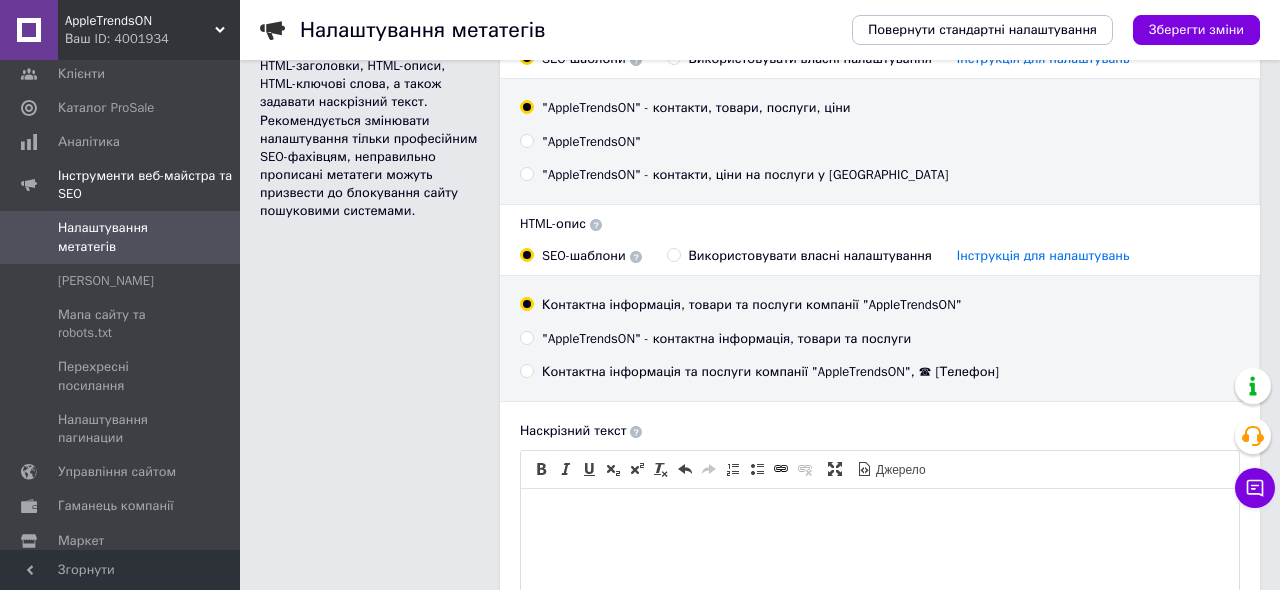 scroll, scrollTop: 138, scrollLeft: 0, axis: vertical 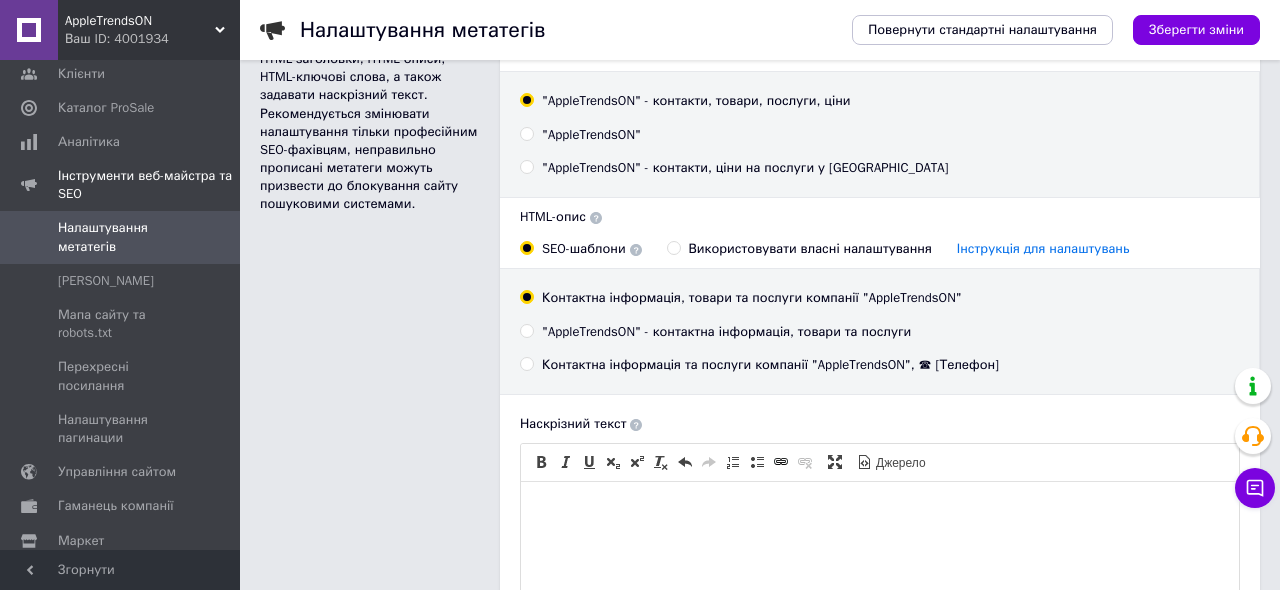 click on "Використовувати власні налаштування Інструкція для налаштувань" at bounding box center [909, 249] 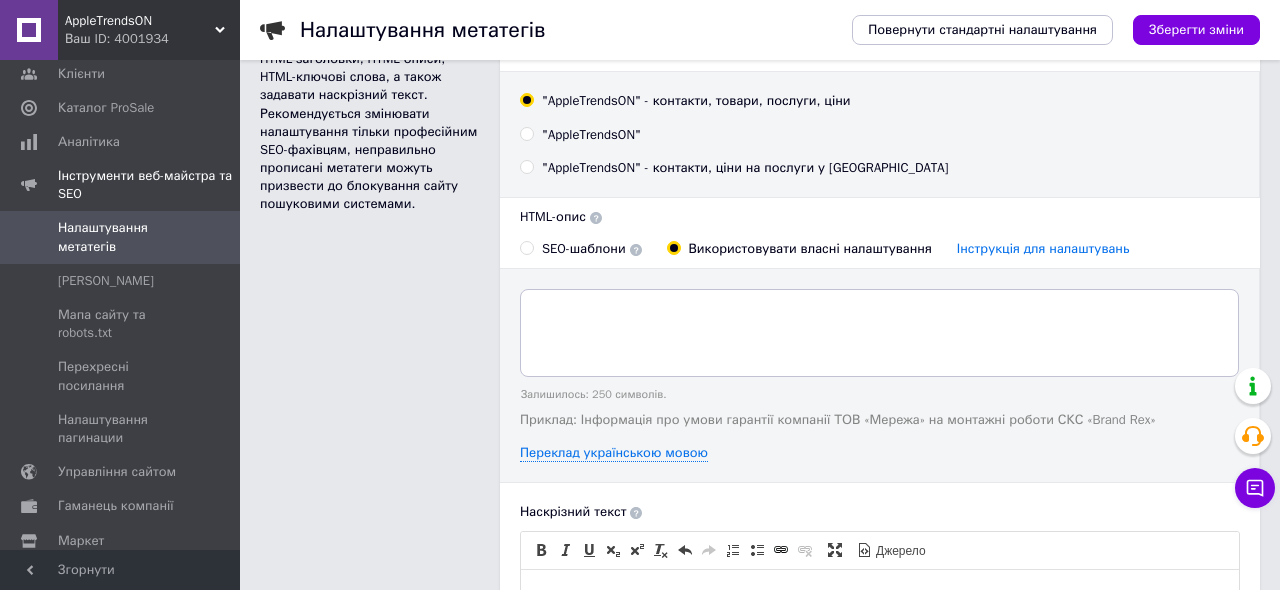 click on "SEO-шаблони" at bounding box center [592, 249] 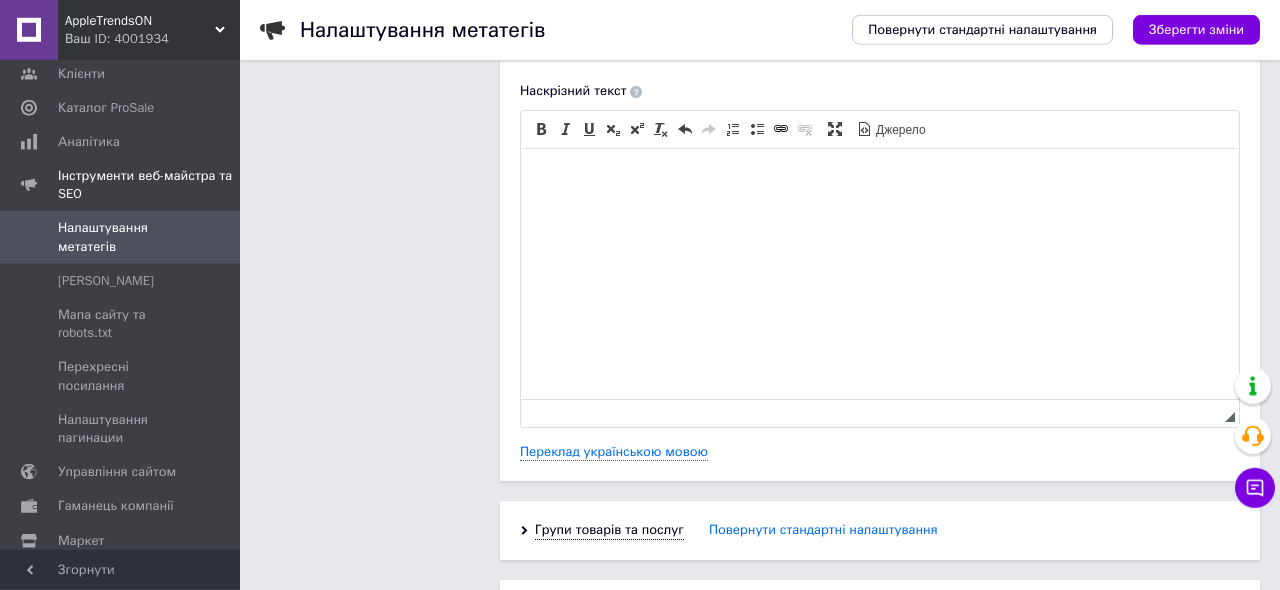 scroll, scrollTop: 466, scrollLeft: 0, axis: vertical 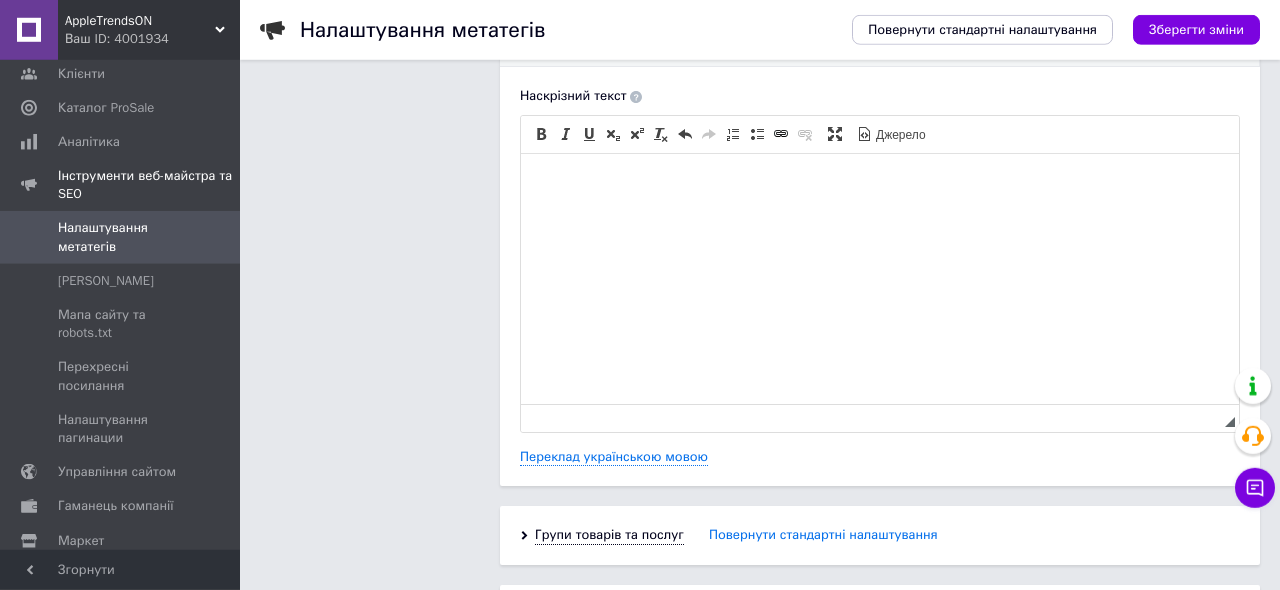 click at bounding box center [880, 278] 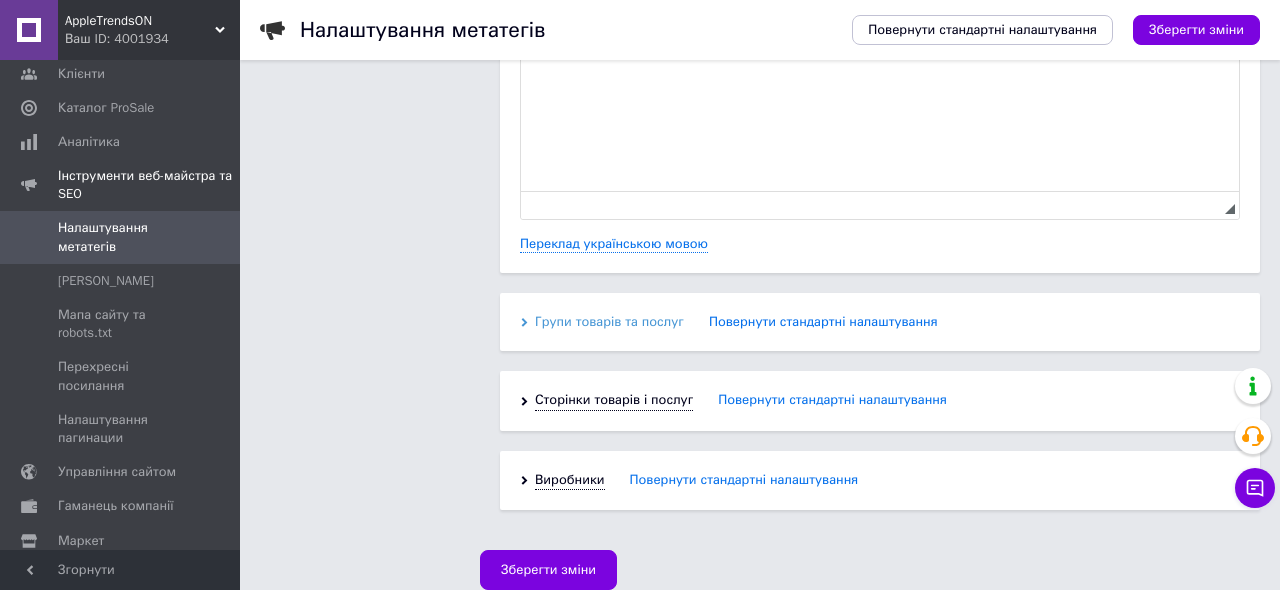 scroll, scrollTop: 682, scrollLeft: 0, axis: vertical 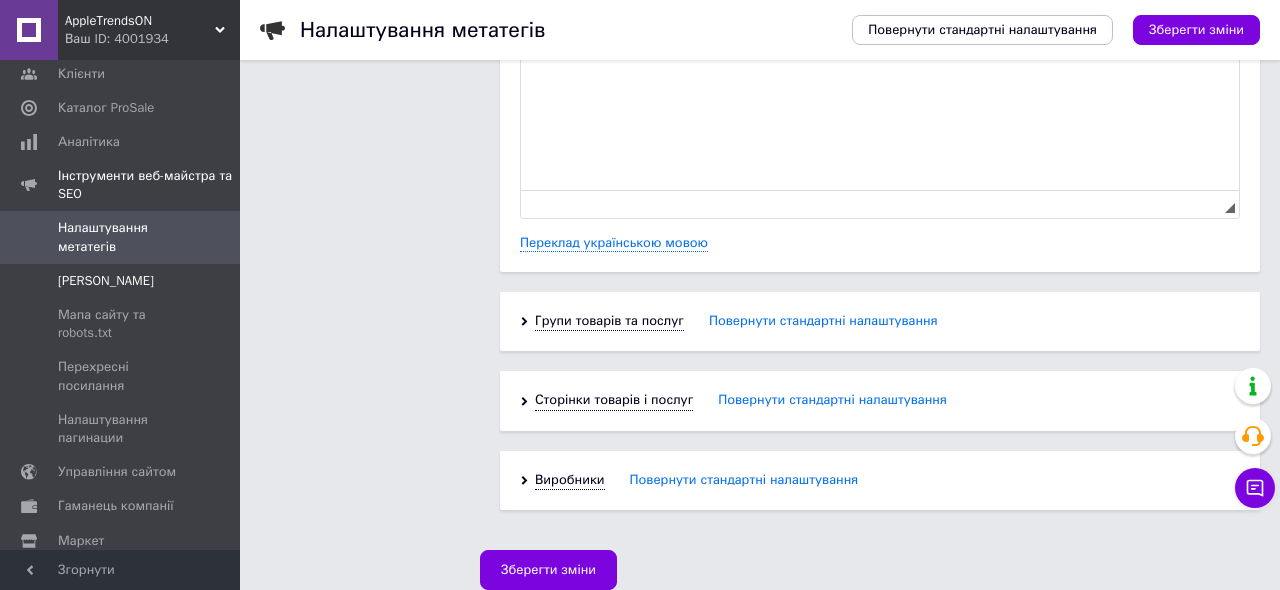 click on "[PERSON_NAME]" at bounding box center [106, 281] 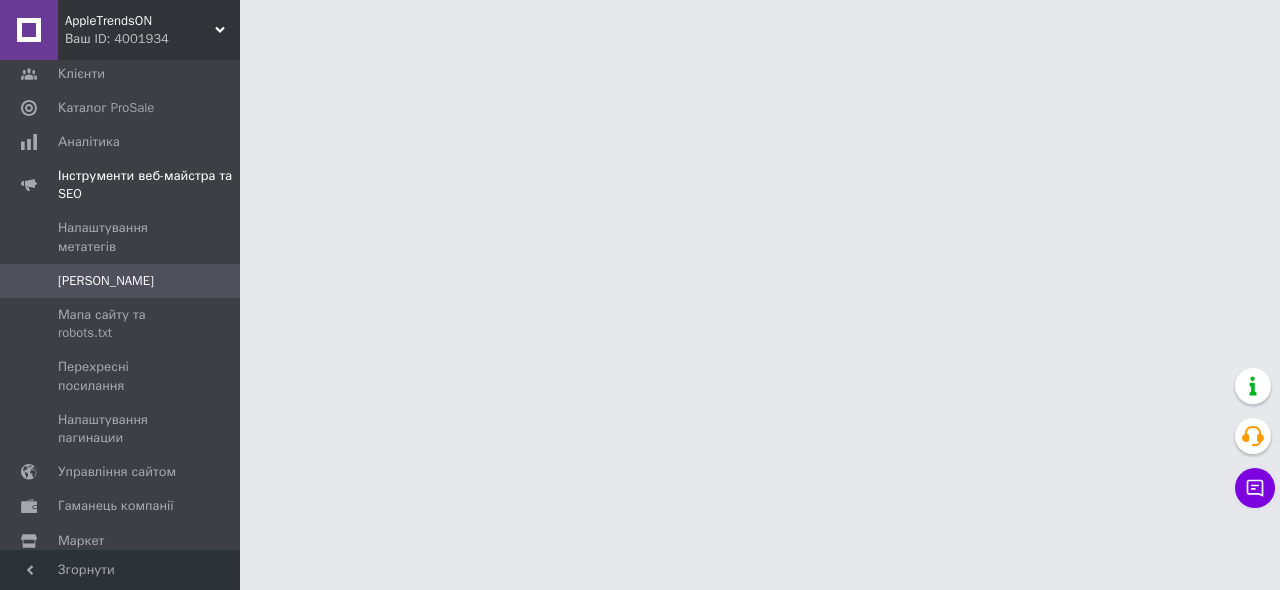 scroll, scrollTop: 0, scrollLeft: 0, axis: both 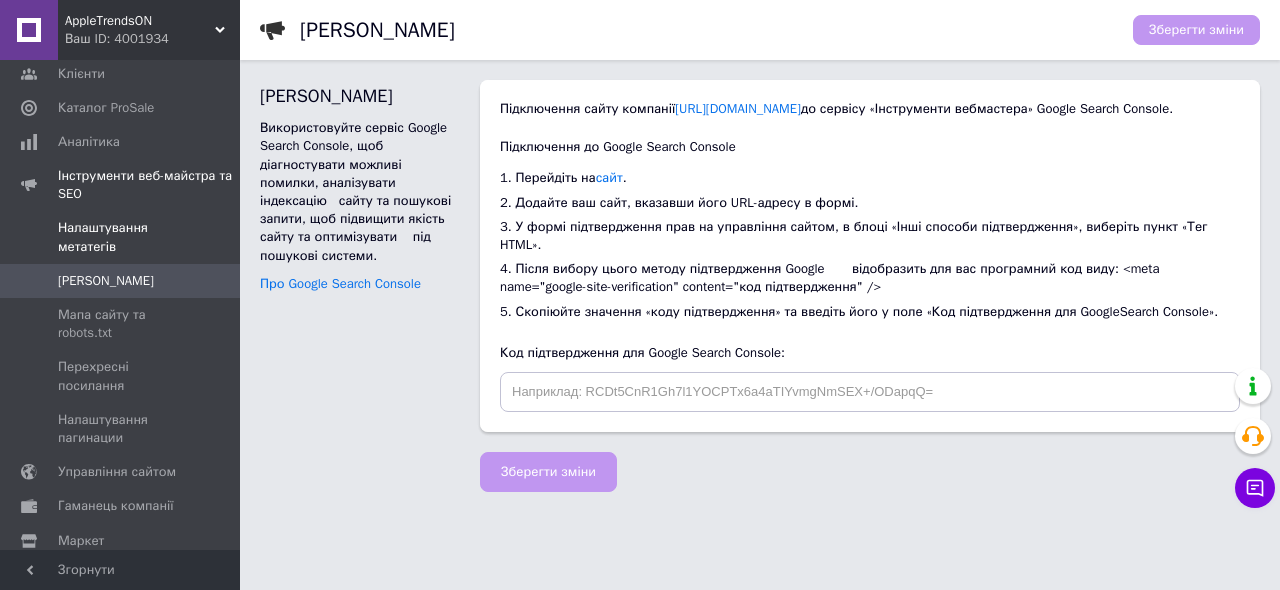 click on "Налаштування метатегів" at bounding box center (121, 237) 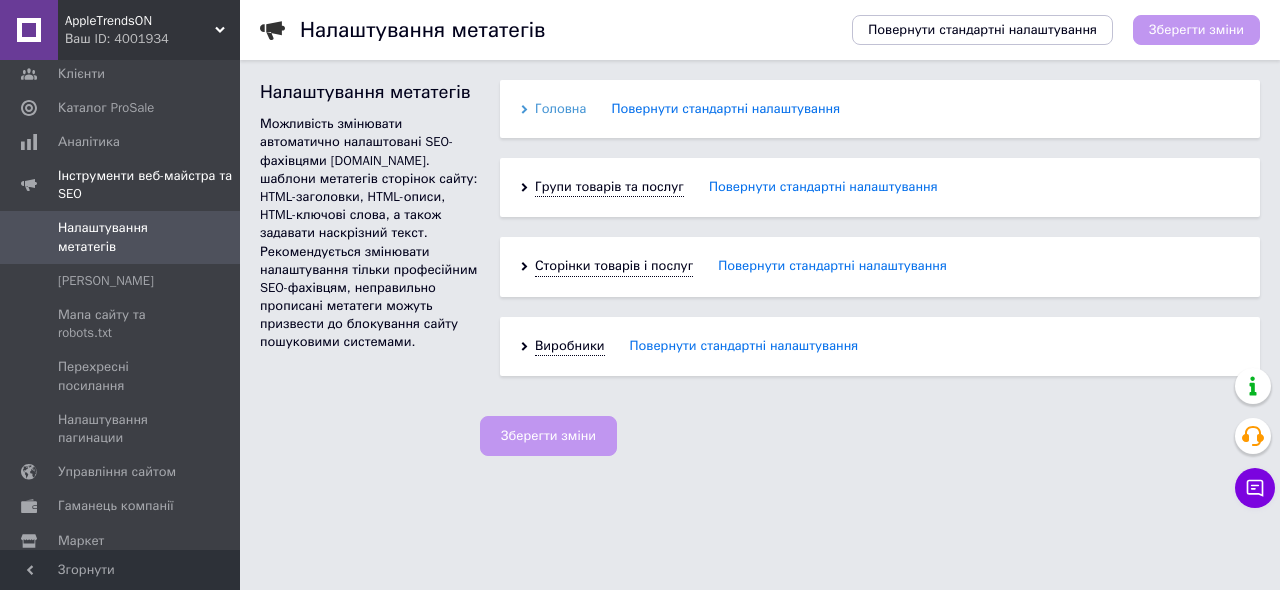 click on "Головна" at bounding box center (560, 109) 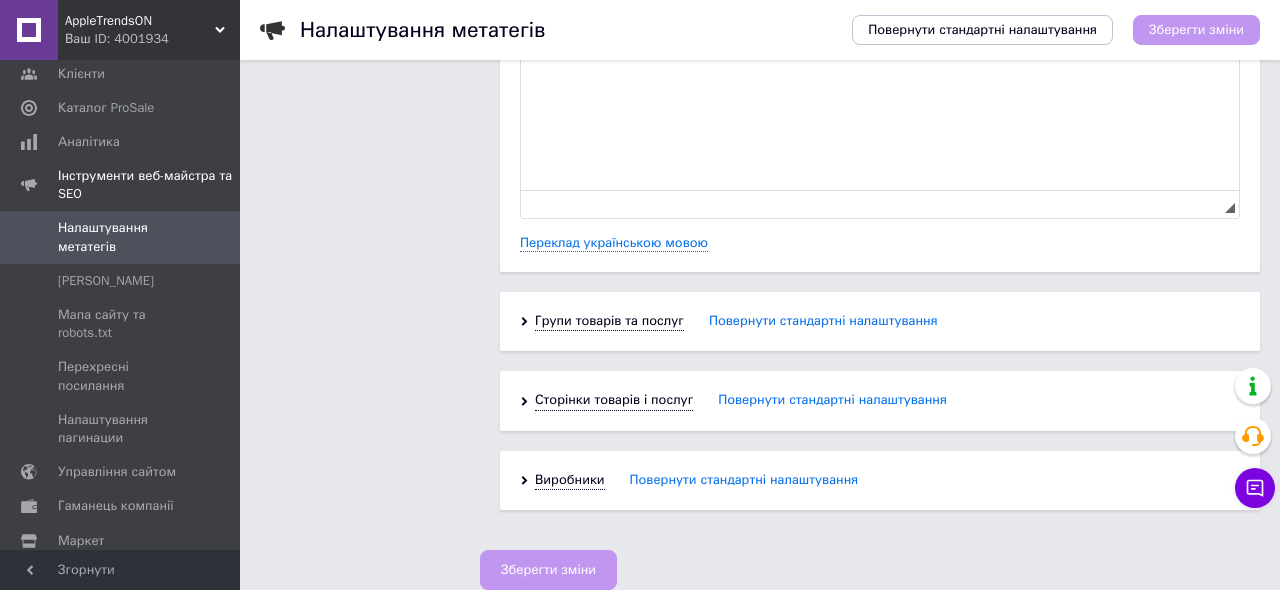scroll, scrollTop: 682, scrollLeft: 0, axis: vertical 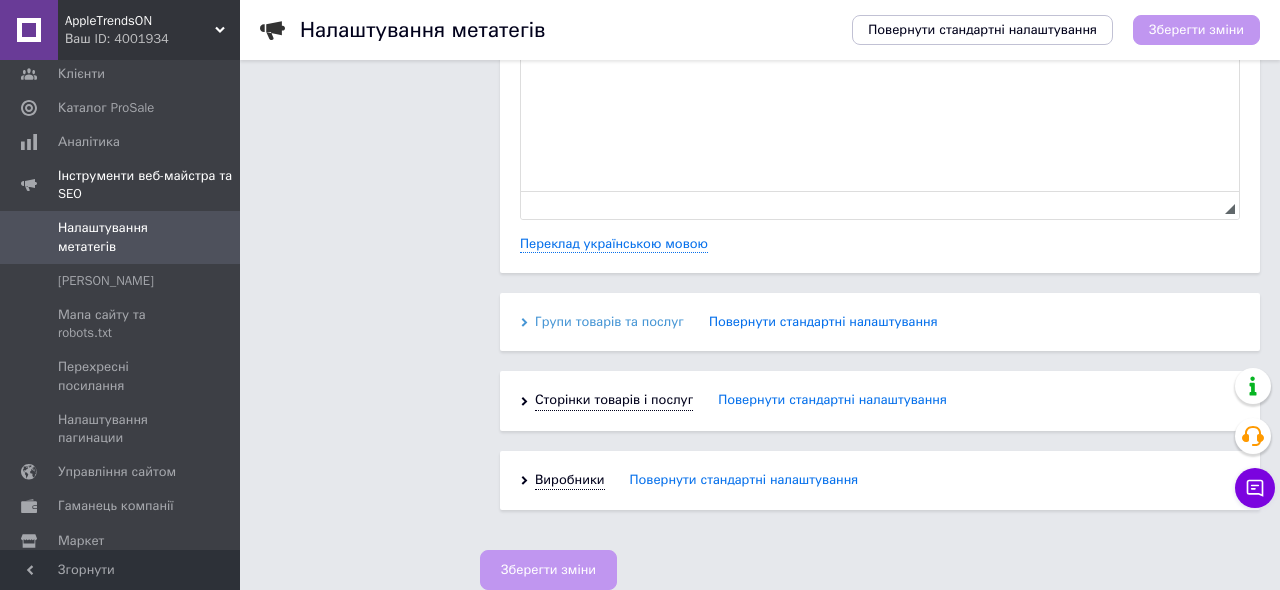 click on "Групи товарів та послуг" at bounding box center (609, 322) 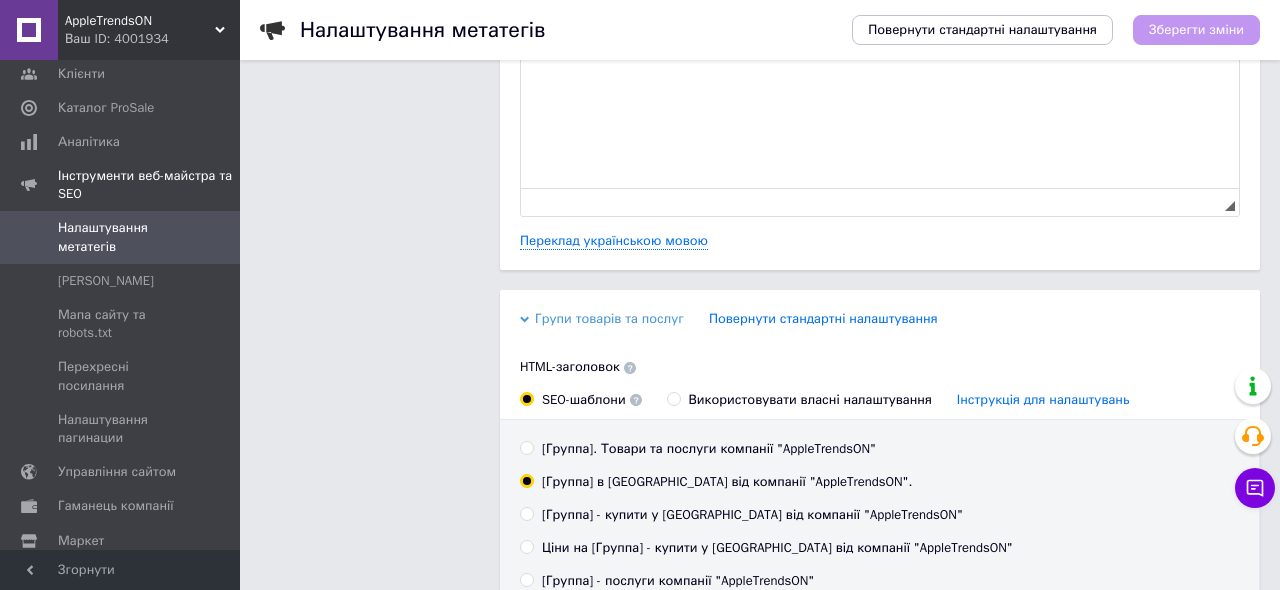 scroll, scrollTop: 0, scrollLeft: 0, axis: both 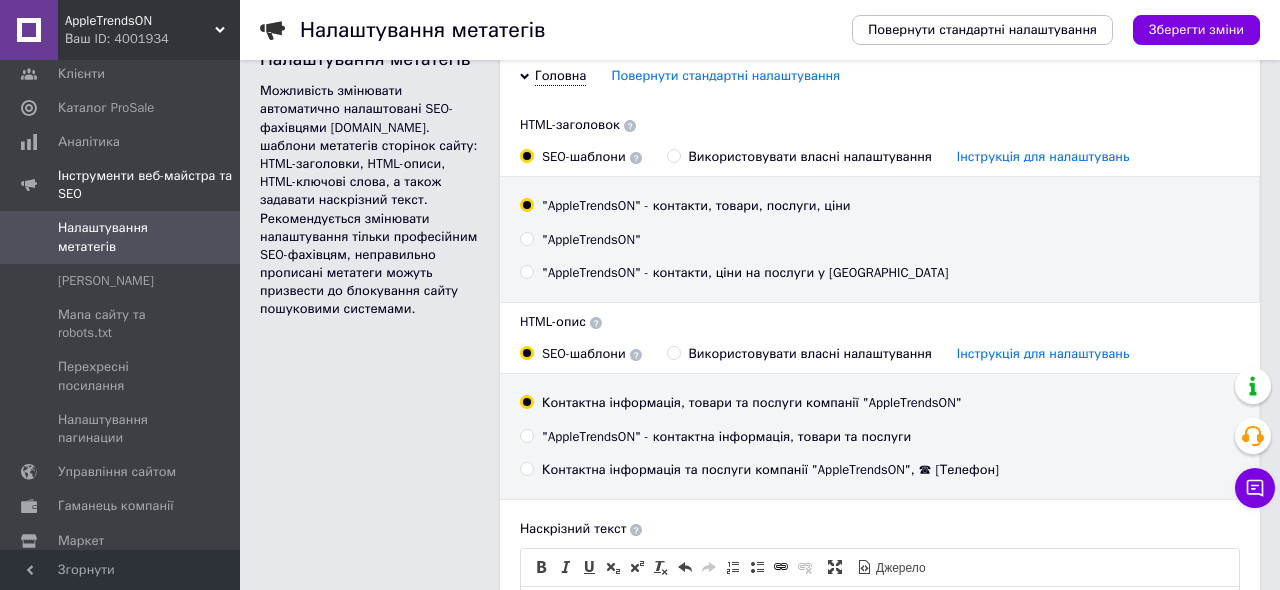 click 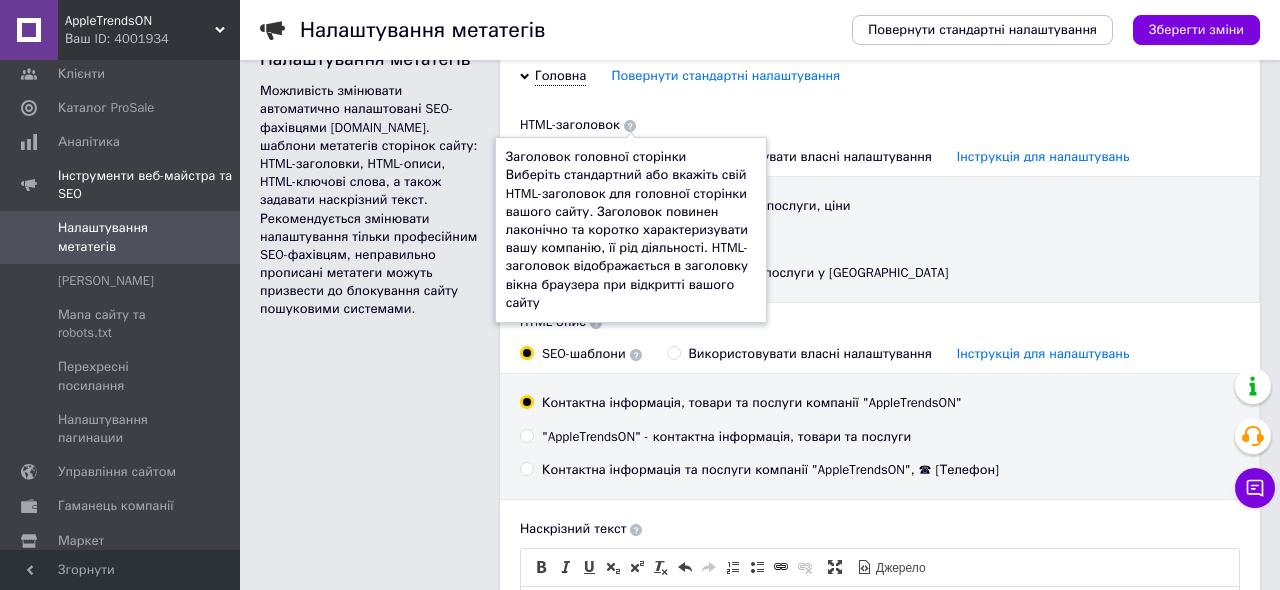 click on ""AppleTrendsON" - контакти, товари, послуги, ціни "AppleTrendsON" "AppleTrendsON" - контакти, ціни на послуги у [GEOGRAPHIC_DATA]" at bounding box center (880, 239) 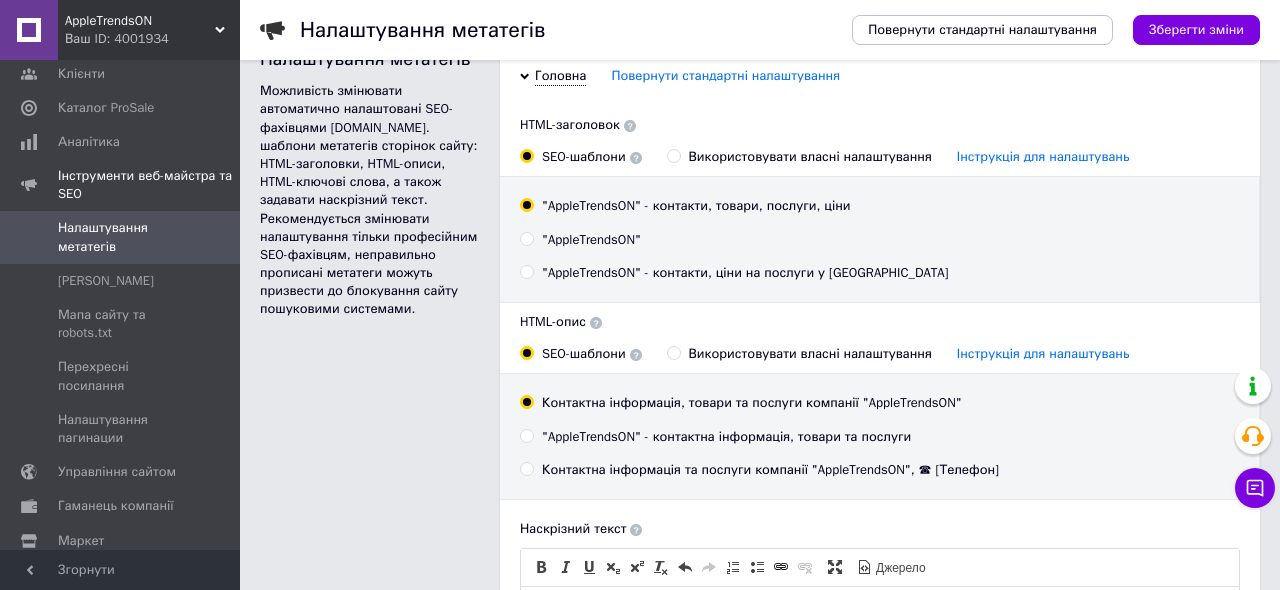 click on "Інструкція для налаштувань" at bounding box center (1043, 157) 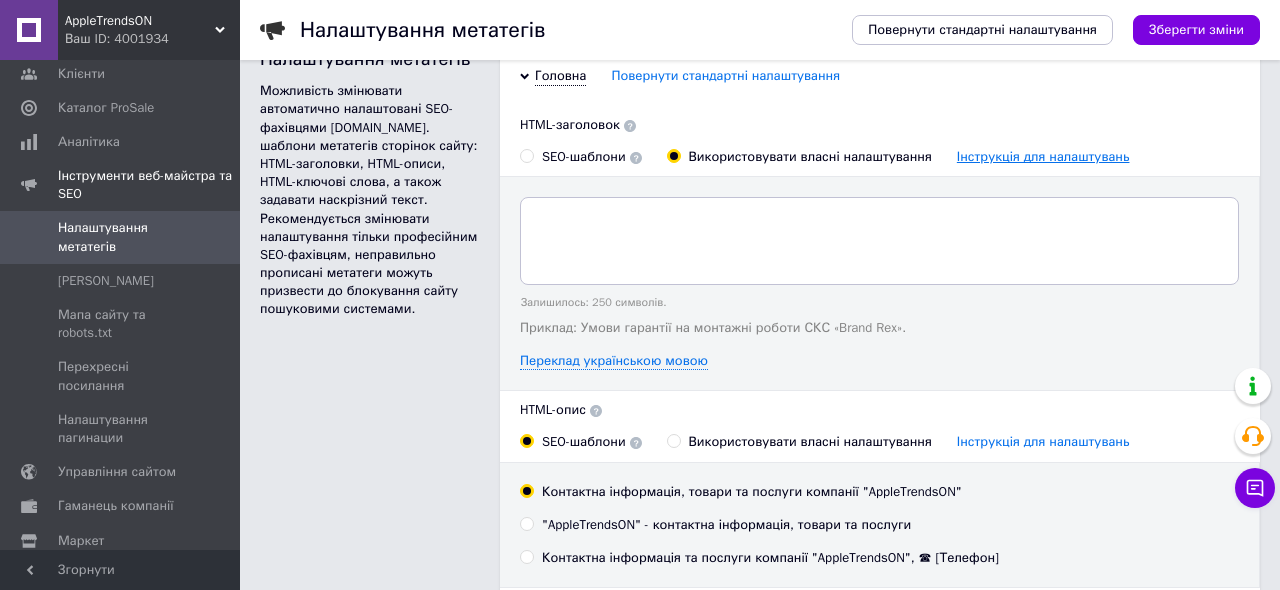 click on "Інструкція для налаштувань" at bounding box center (1043, 156) 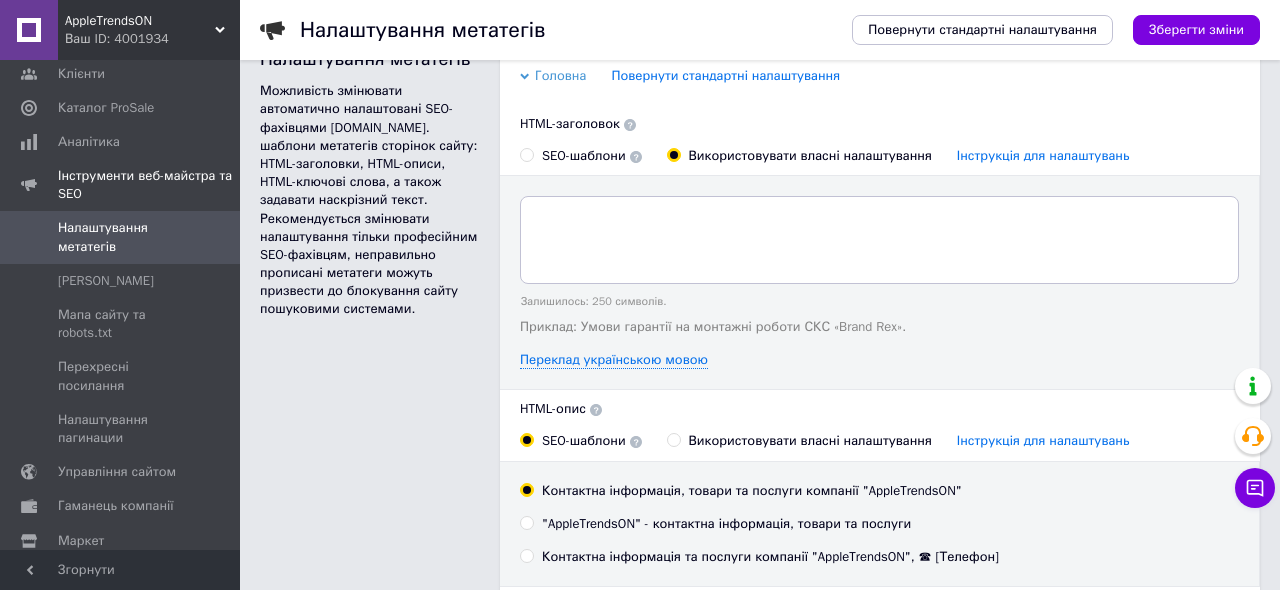 click on "Головна" at bounding box center [560, 76] 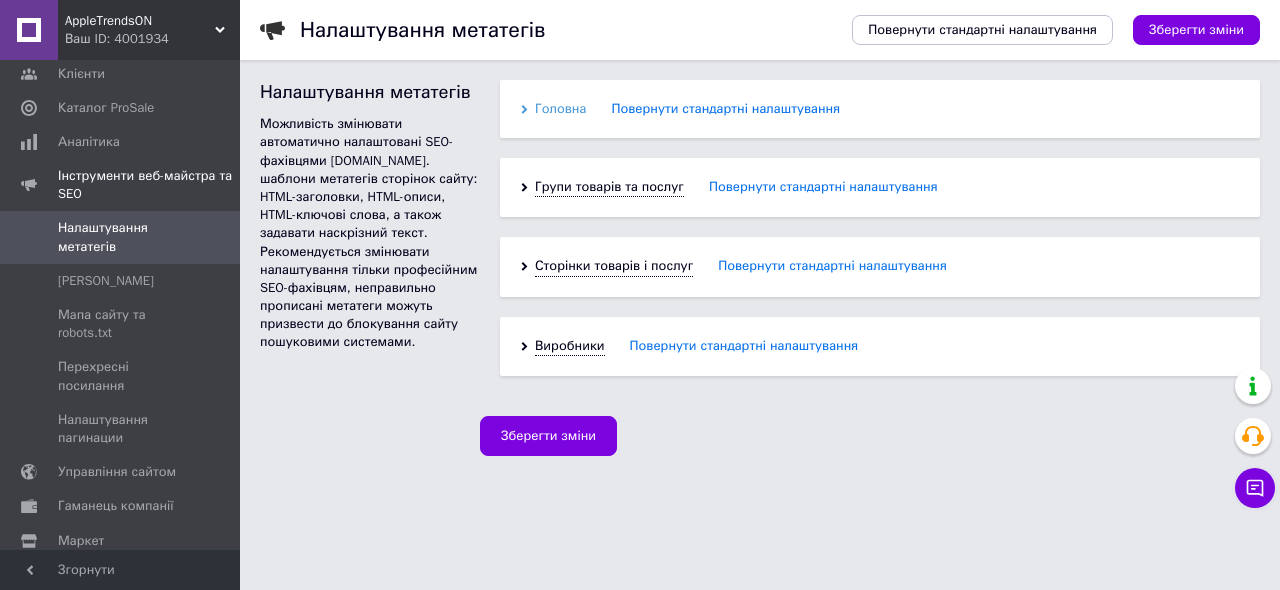 scroll, scrollTop: 0, scrollLeft: 0, axis: both 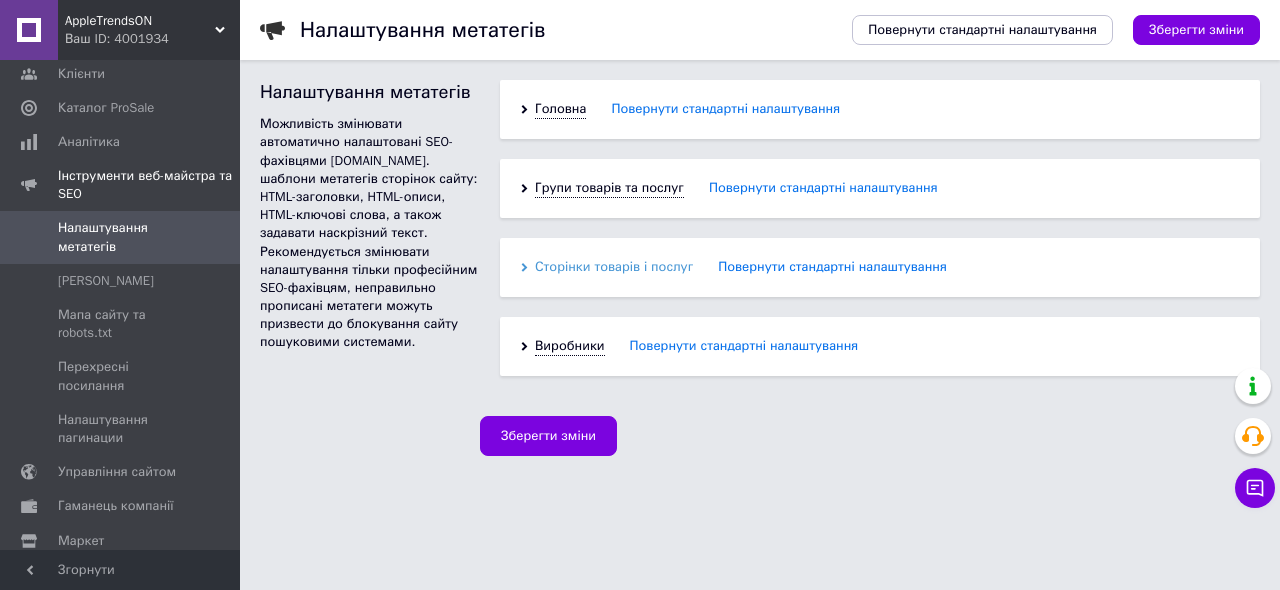 click on "Сторінки товарів і послуг" at bounding box center [614, 267] 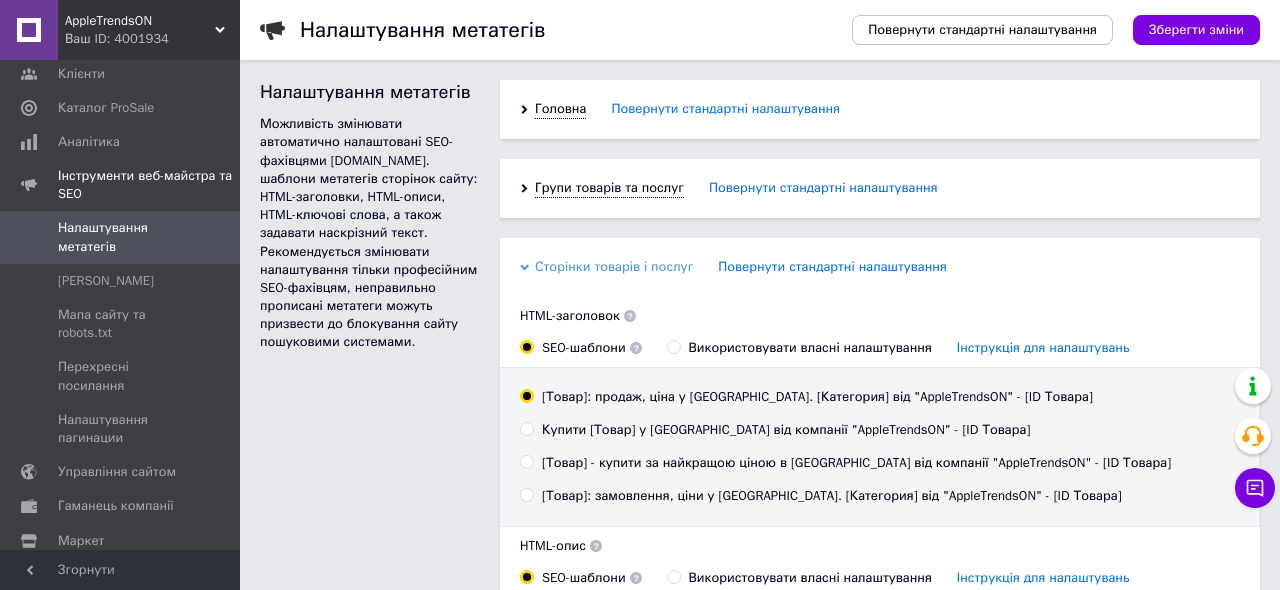 scroll, scrollTop: 0, scrollLeft: 0, axis: both 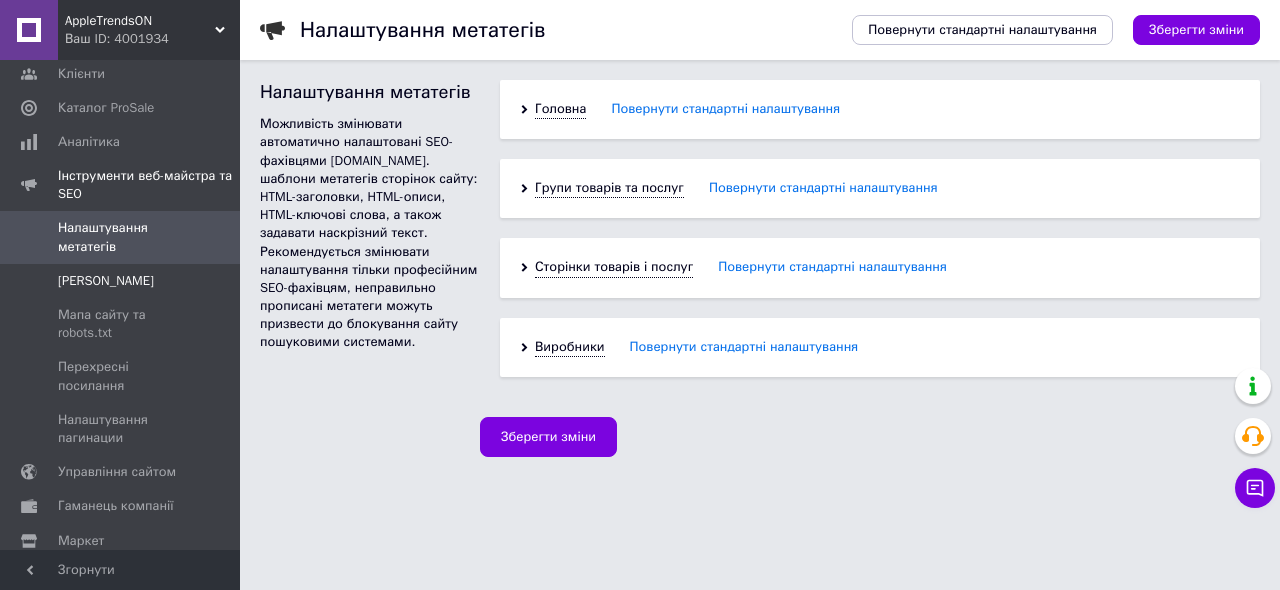 click on "[PERSON_NAME]" at bounding box center (106, 281) 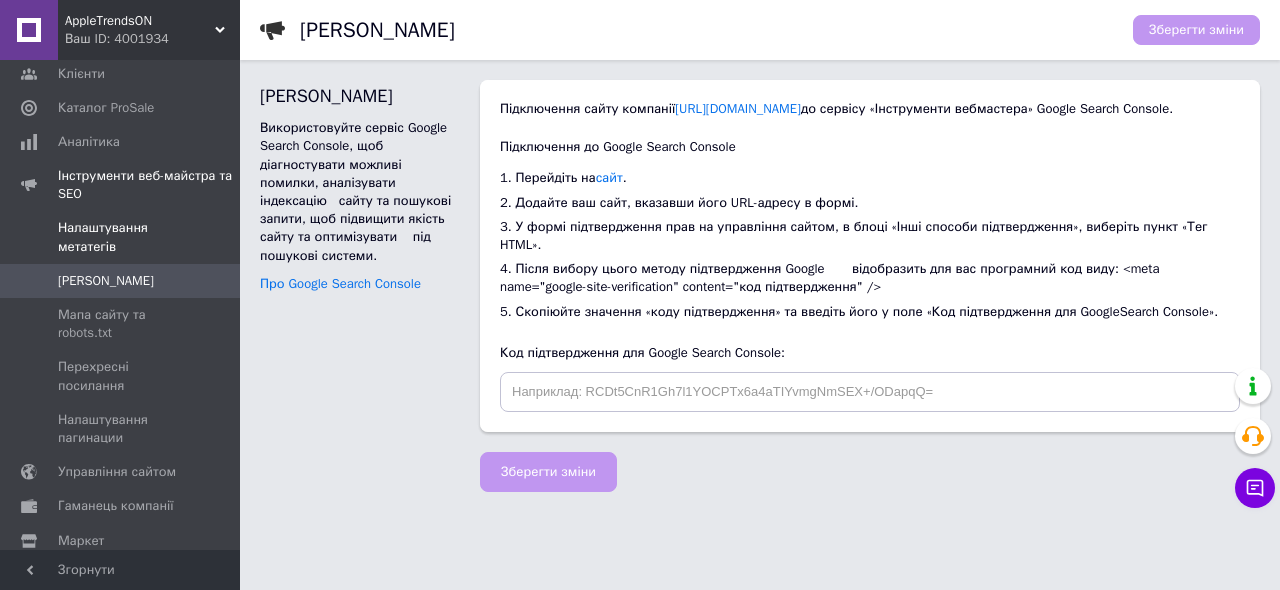 click on "Налаштування метатегів" at bounding box center (121, 237) 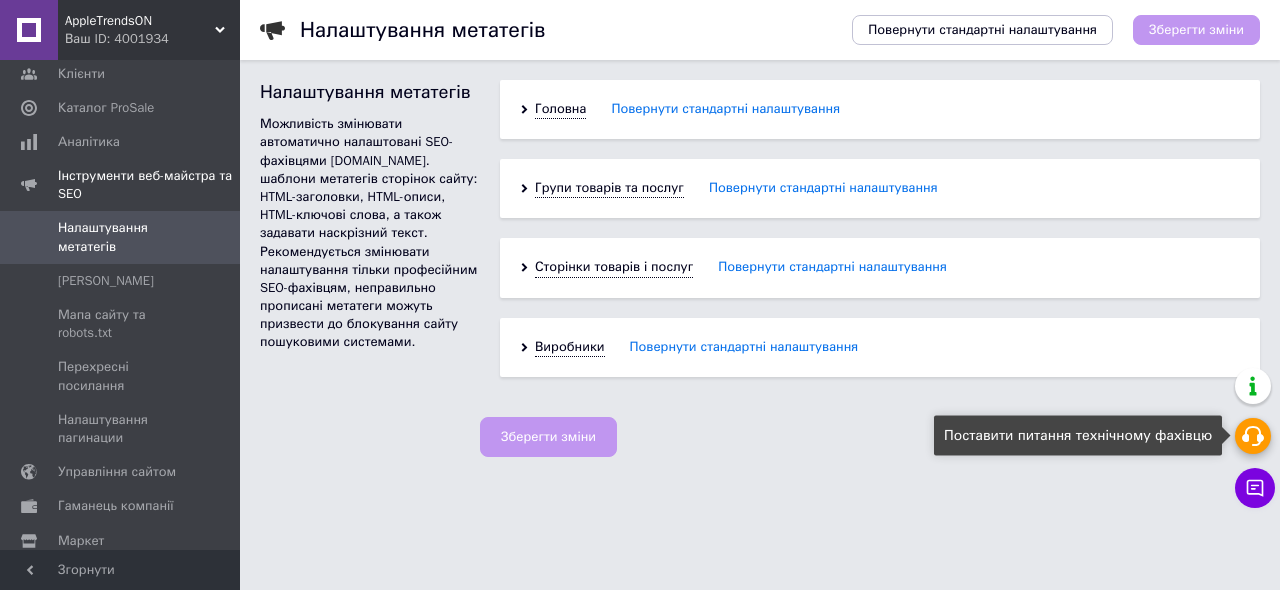 click 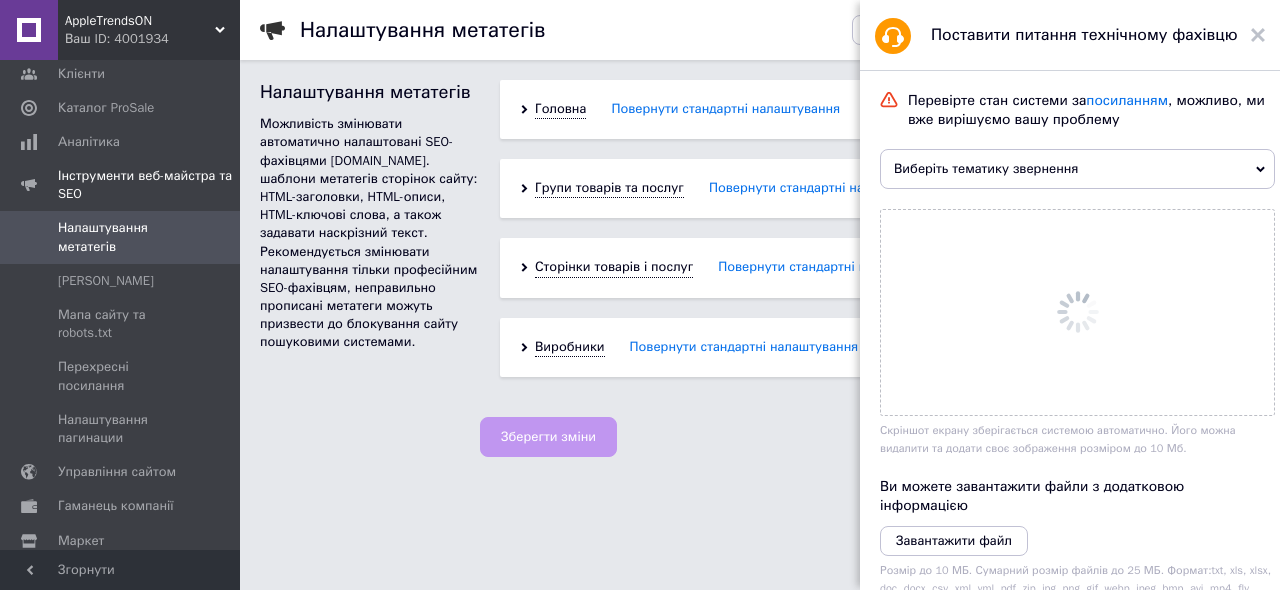 click on "Виберіть тематику звернення" at bounding box center (1077, 169) 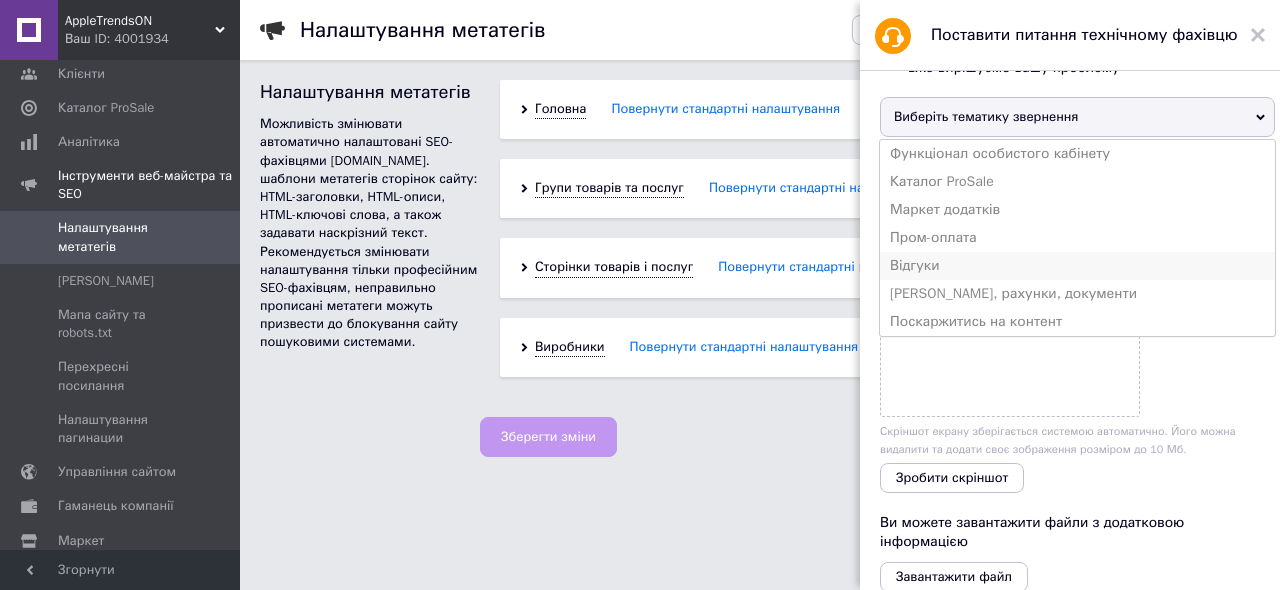 scroll, scrollTop: 24, scrollLeft: 0, axis: vertical 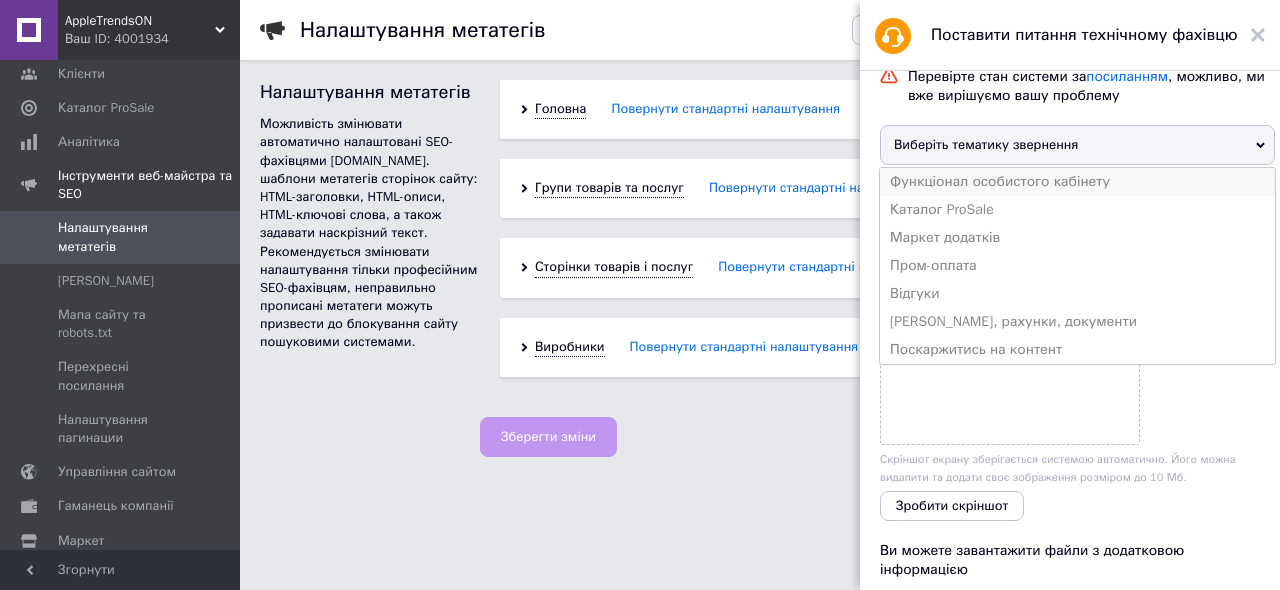 click on "Функціонал особистого кабінету" at bounding box center (1077, 182) 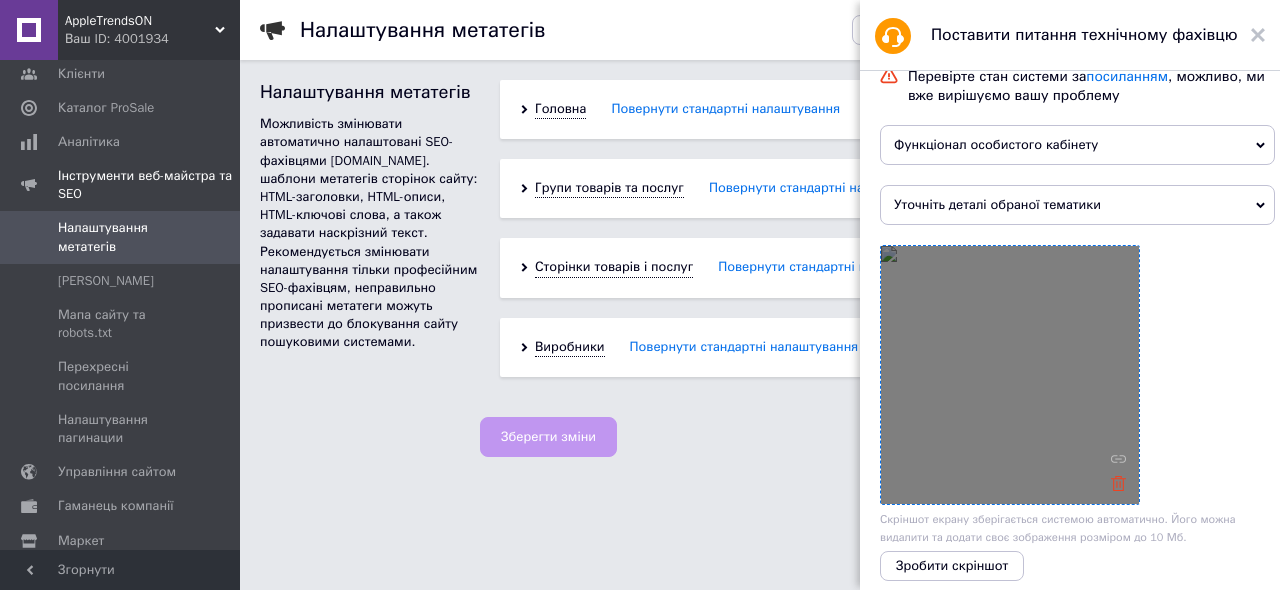 click 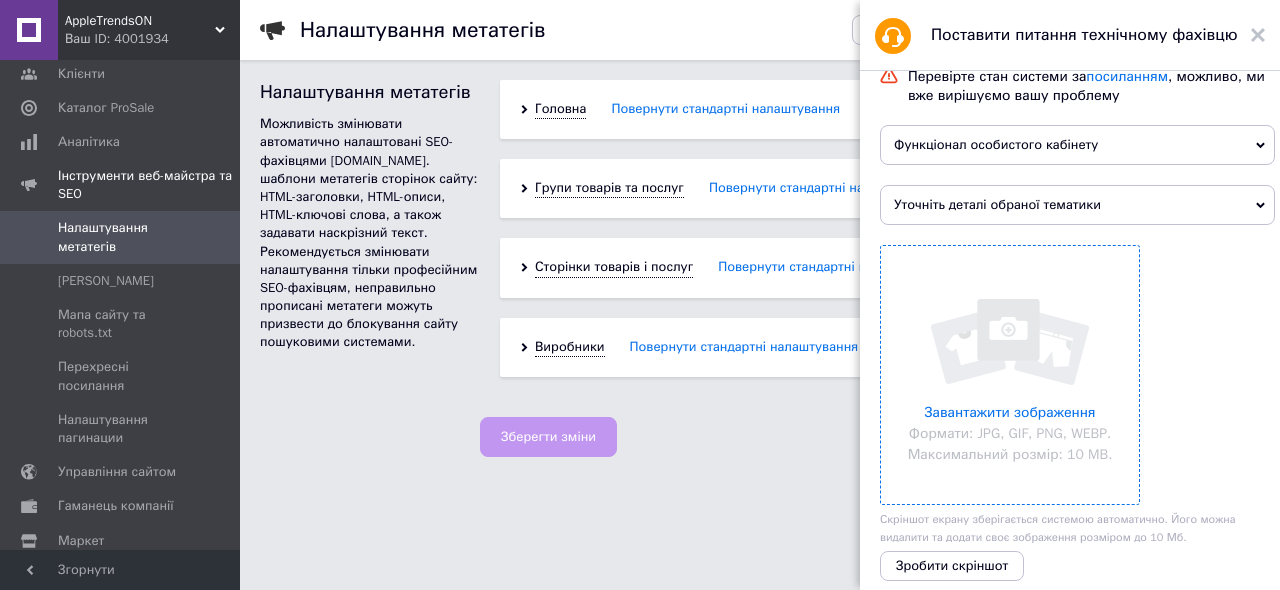 click on "Уточніть деталі обраної тематики" at bounding box center (1077, 205) 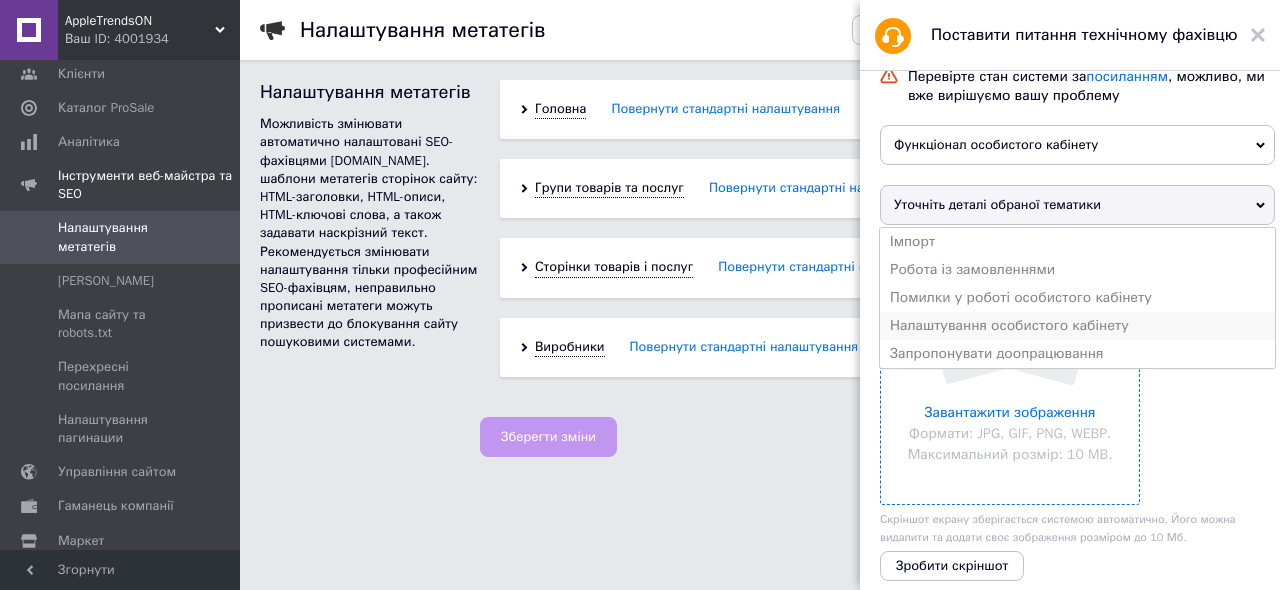 click on "Налаштування особистого кабінету" at bounding box center [1077, 326] 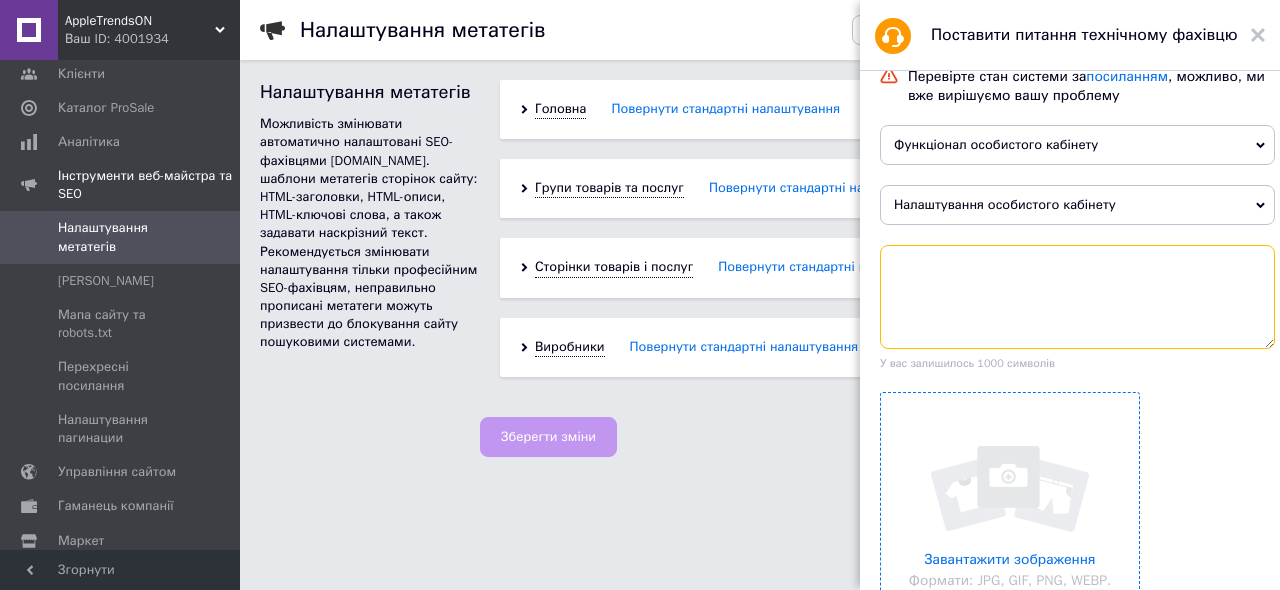 click at bounding box center (1077, 297) 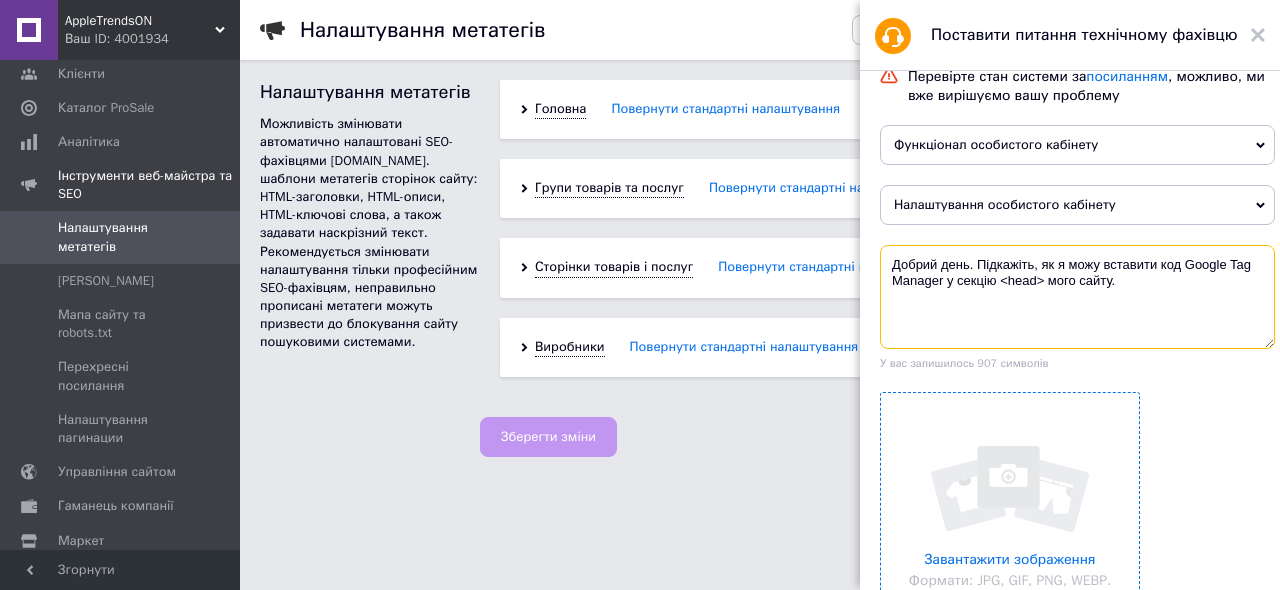 type on "Добрий день. Підкажіть, як я можу вставити код Google Tag Manager у секцію <head> мого сайту." 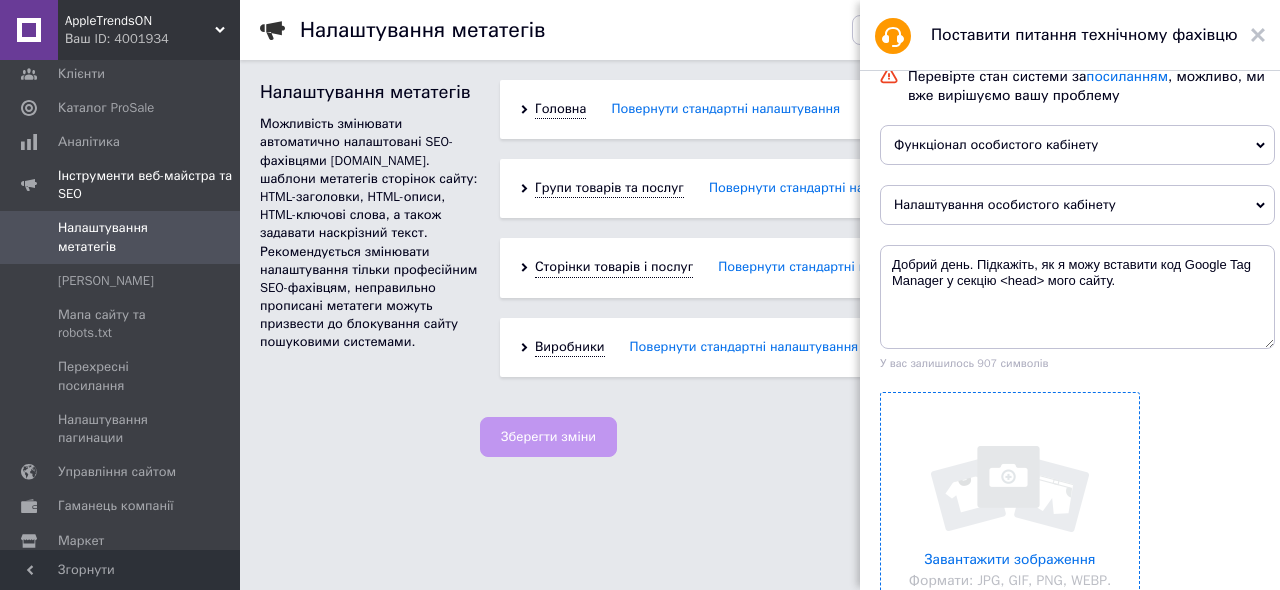click on "Налаштування особистого кабінету" at bounding box center (1077, 205) 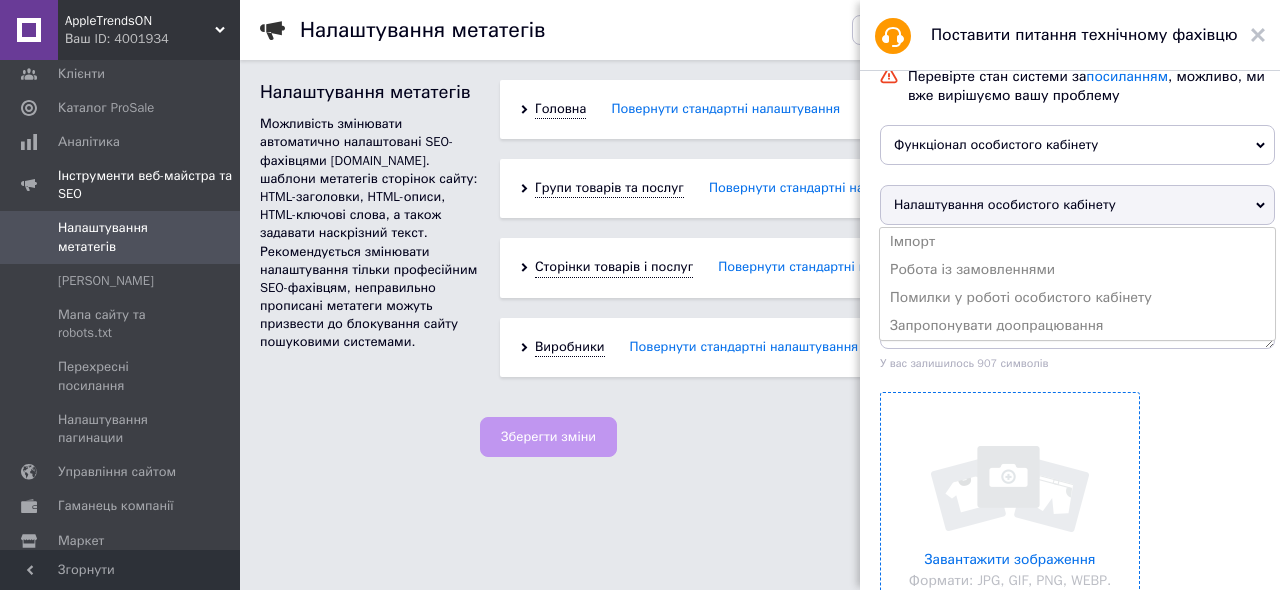 click on "Завантажити зображення Формати: JPG, GIF, PNG, WEBP. Максимальний розмір: 10 MB." at bounding box center (1077, 522) 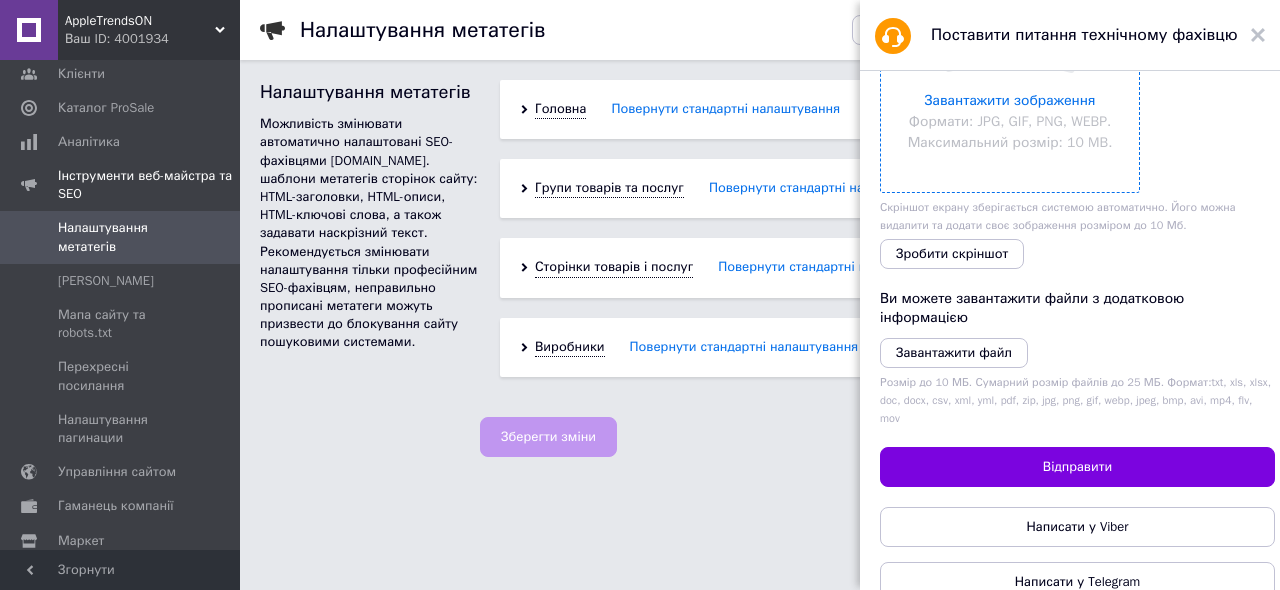 scroll, scrollTop: 507, scrollLeft: 0, axis: vertical 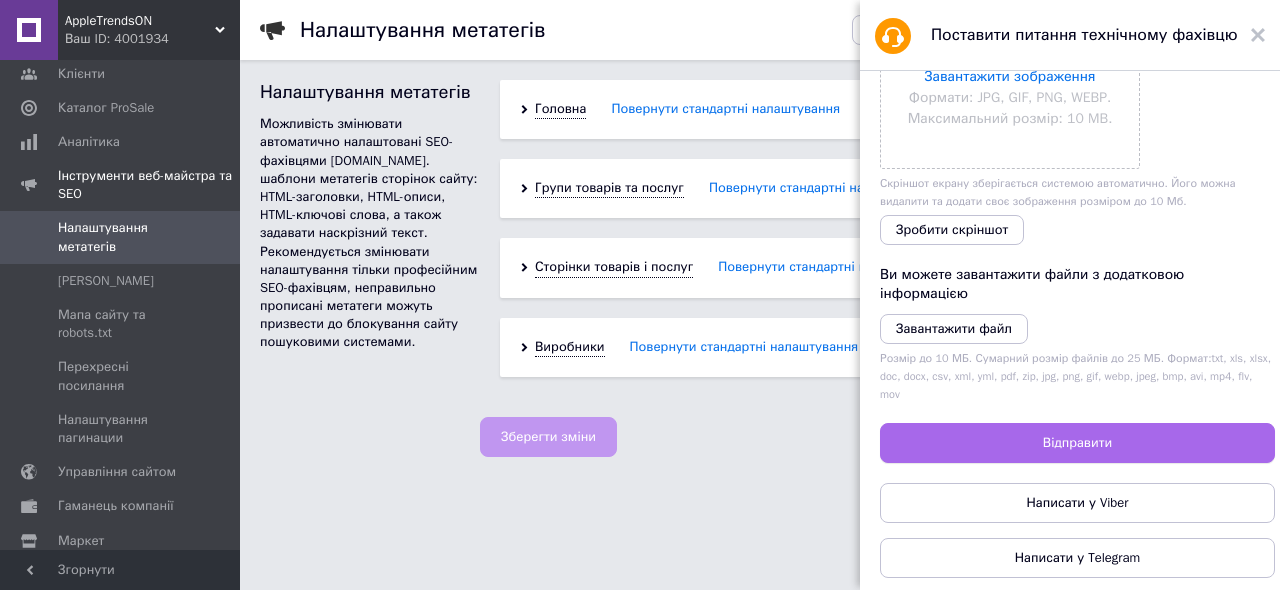 click on "Відправити" at bounding box center (1077, 443) 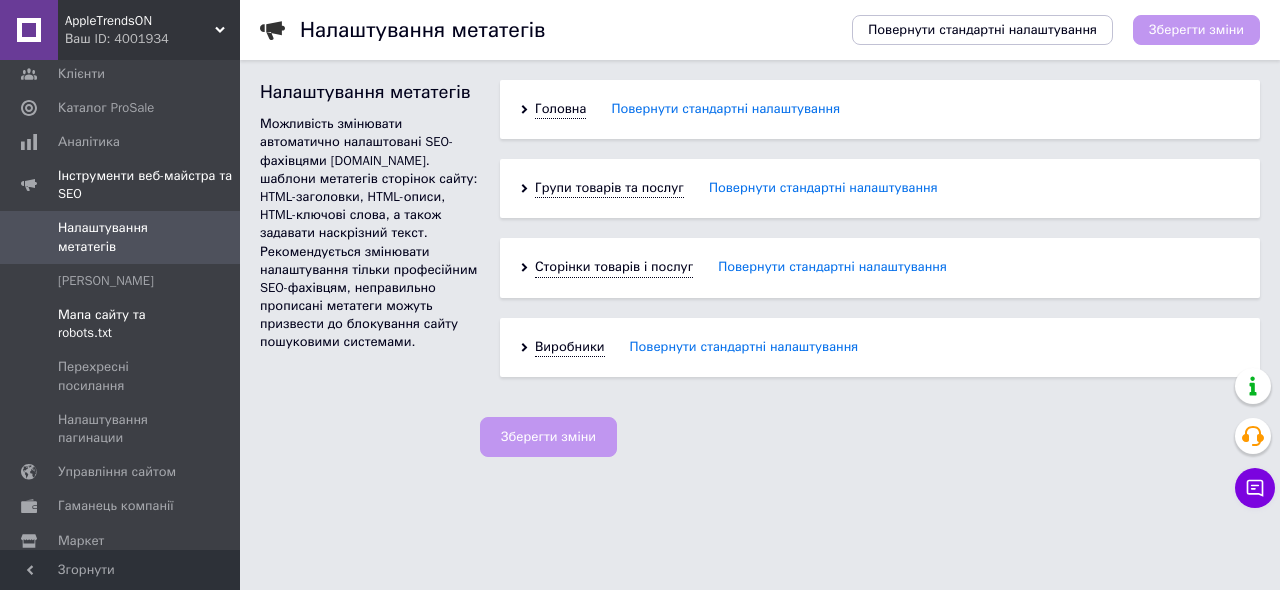 click on "Мапа сайту та robots.txt" at bounding box center (121, 324) 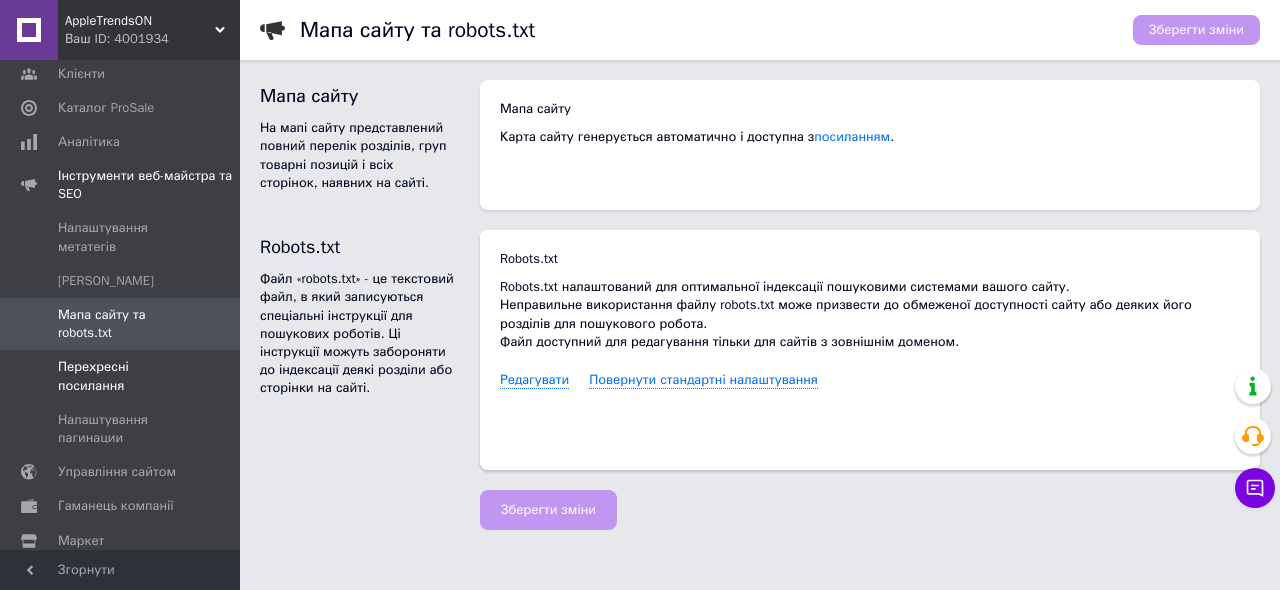click on "Перехресні посилання" at bounding box center [121, 376] 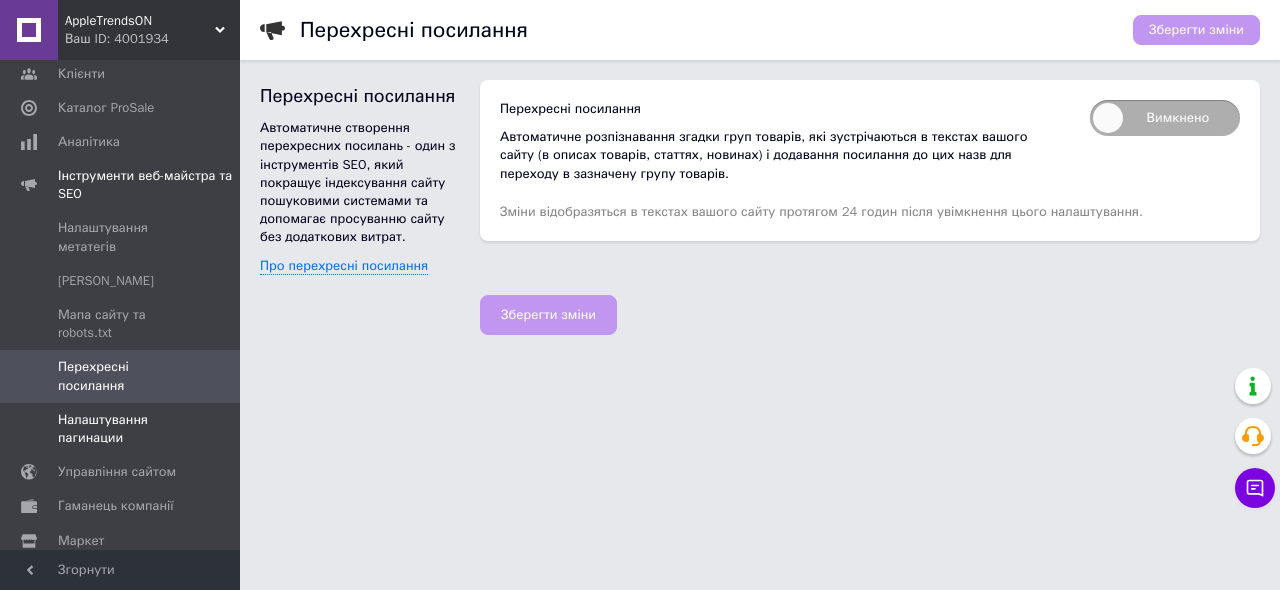 click on "Налаштування пагинации" at bounding box center [121, 429] 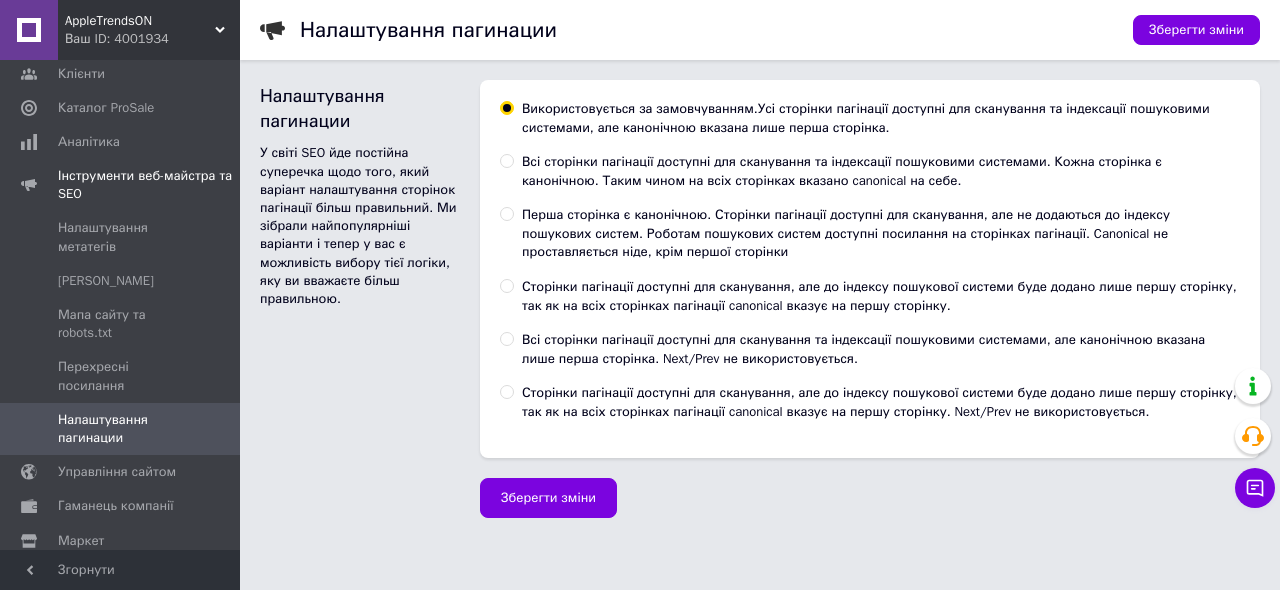 click on "Всі сторінки пагінації доступні для сканування та
індексації пошуковими системами. Кожна сторінка є канонічною.
Таким чином на всіх сторінках вказано canonical на себе." at bounding box center [881, 171] 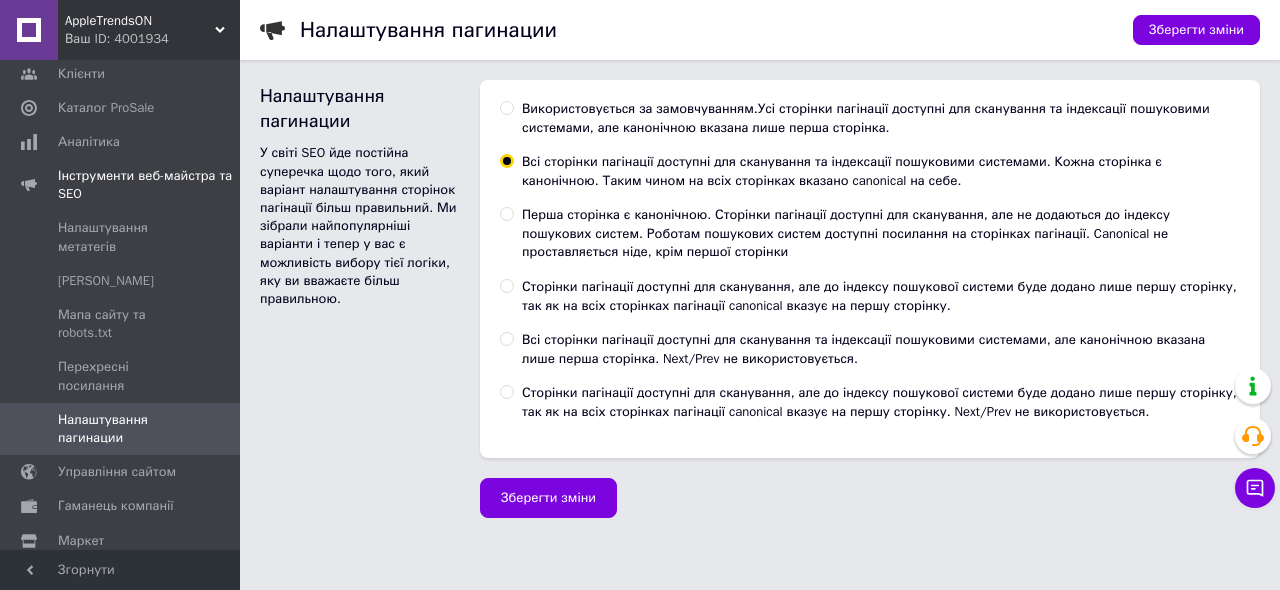 click on "Використовується за замовчуванням." at bounding box center (640, 108) 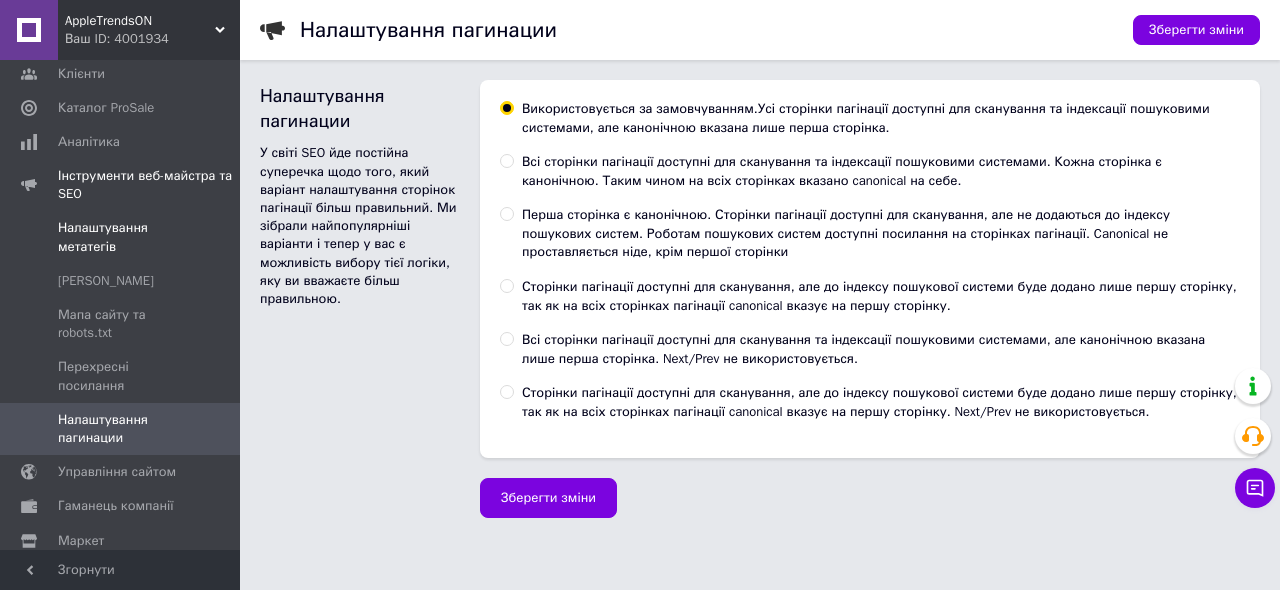 click on "Налаштування метатегів" at bounding box center [121, 237] 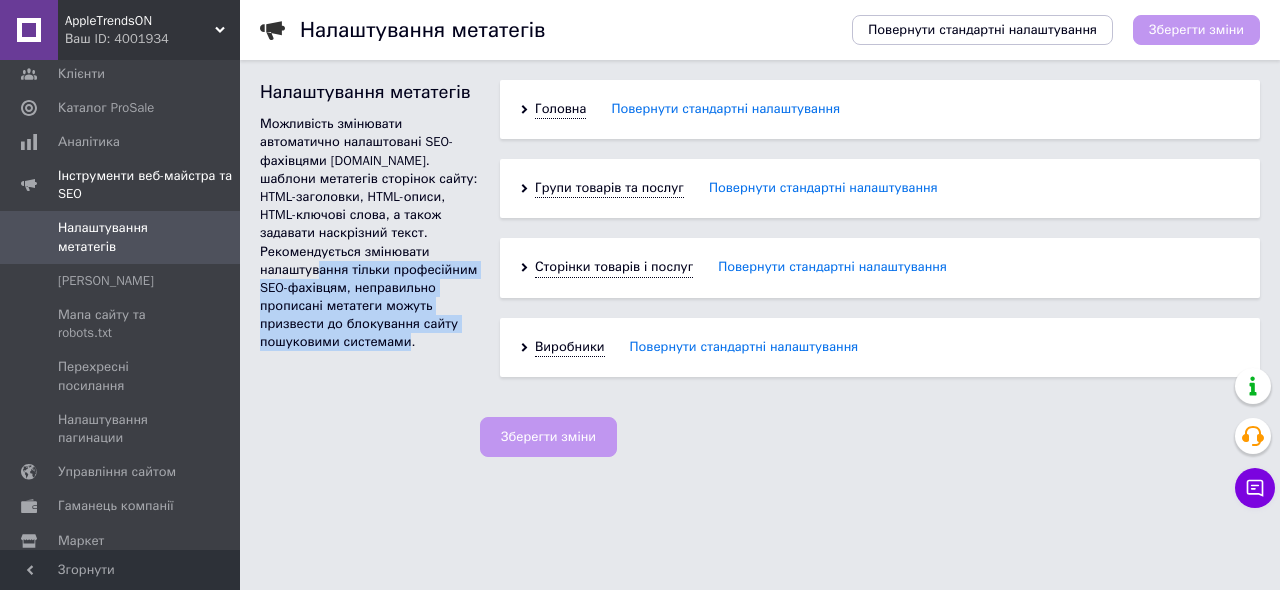 drag, startPoint x: 322, startPoint y: 270, endPoint x: 410, endPoint y: 344, distance: 114.97826 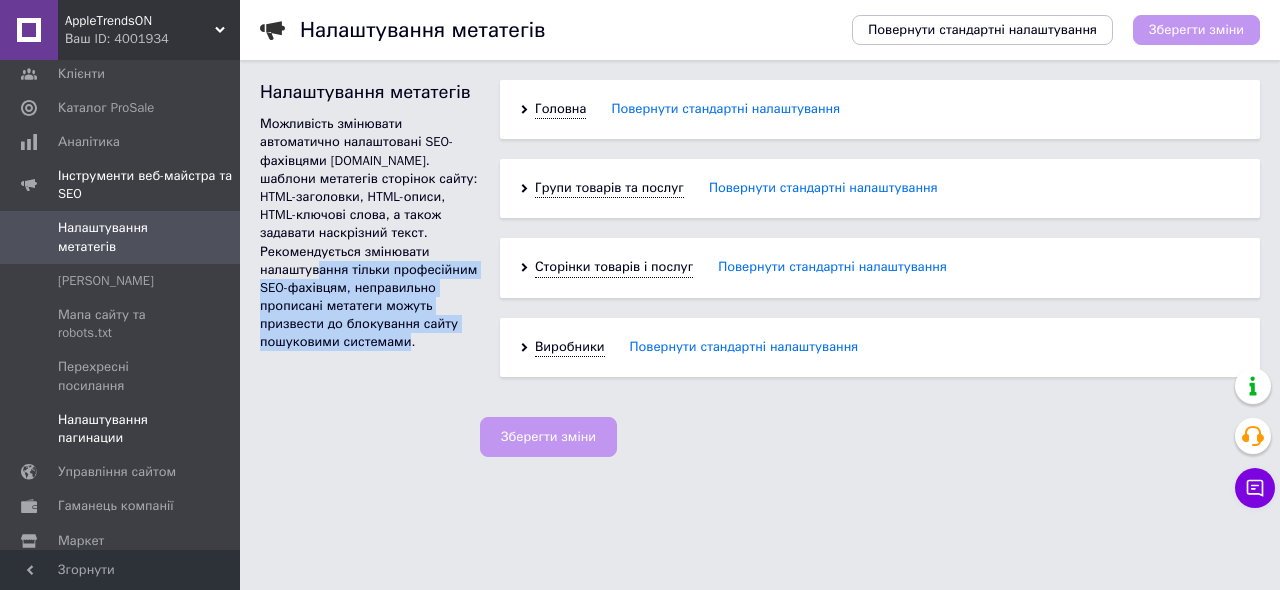 scroll, scrollTop: 355, scrollLeft: 0, axis: vertical 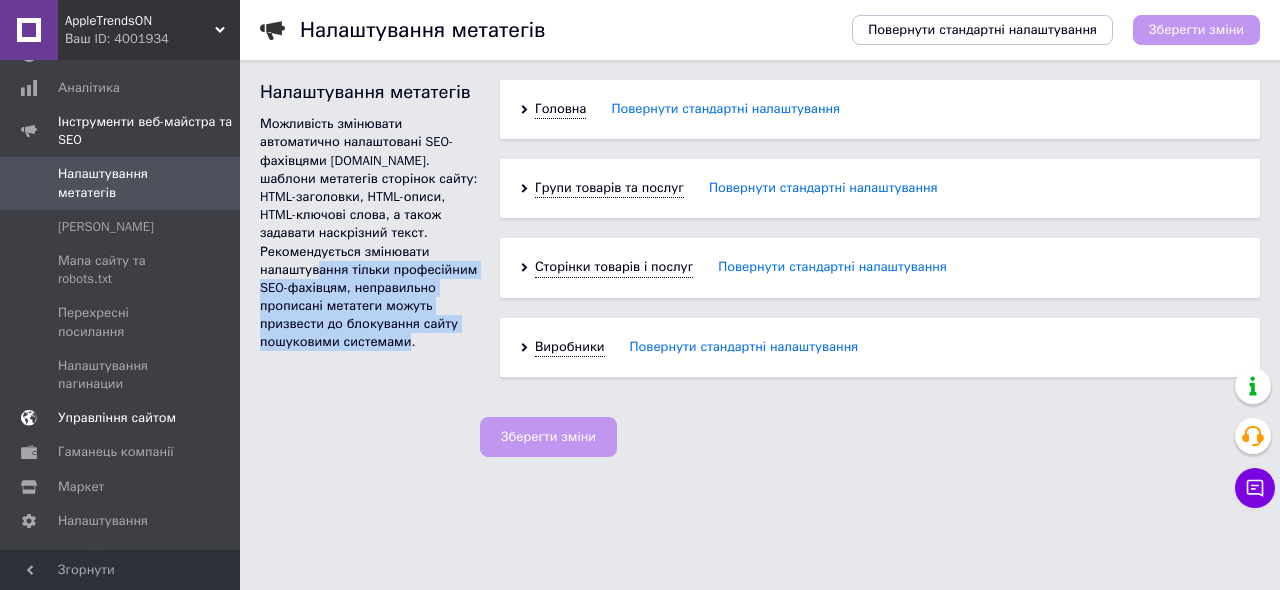 click on "Управління сайтом" at bounding box center (117, 418) 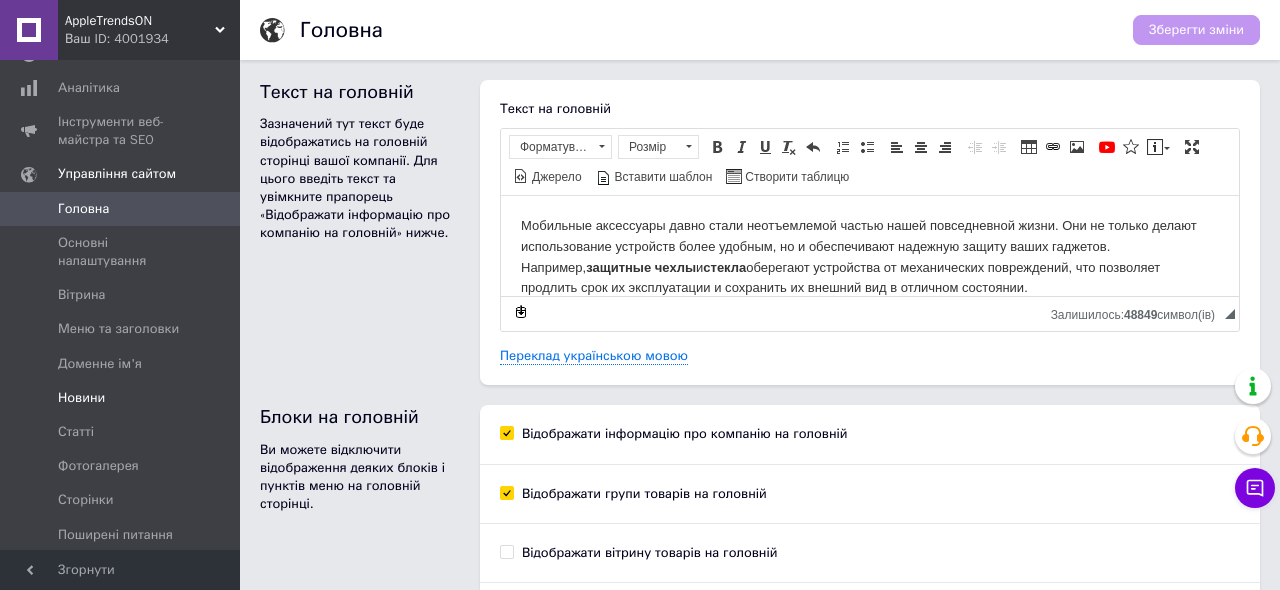 scroll, scrollTop: 0, scrollLeft: 0, axis: both 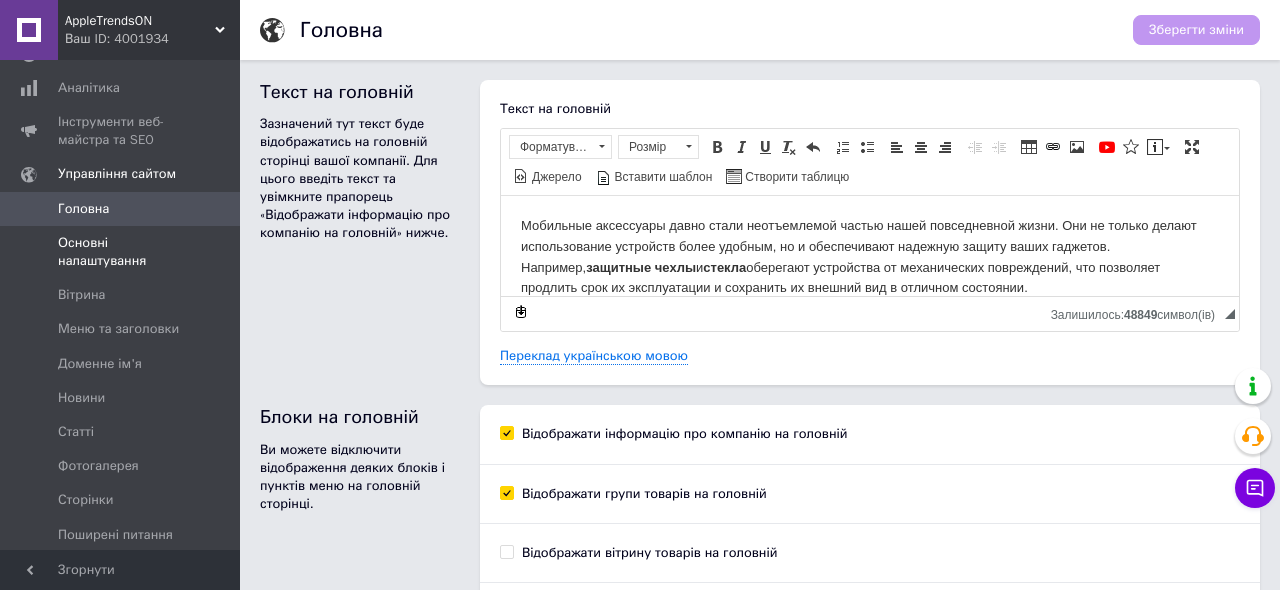 click on "Основні налаштування" at bounding box center (121, 252) 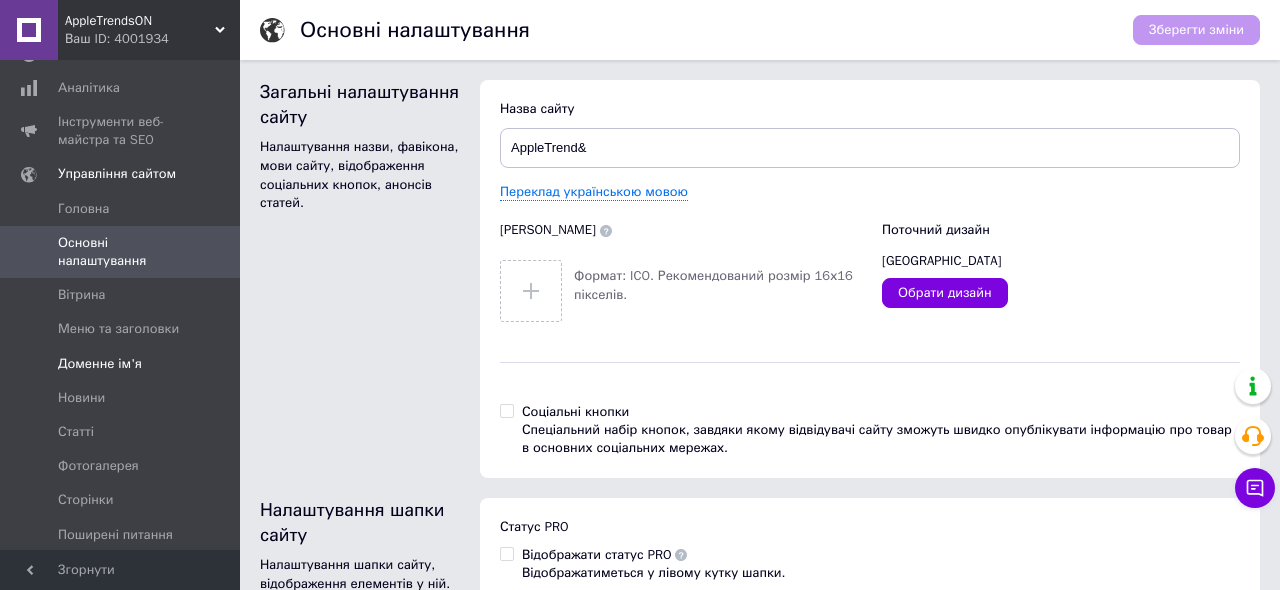 click on "Доменне ім'я" at bounding box center [100, 364] 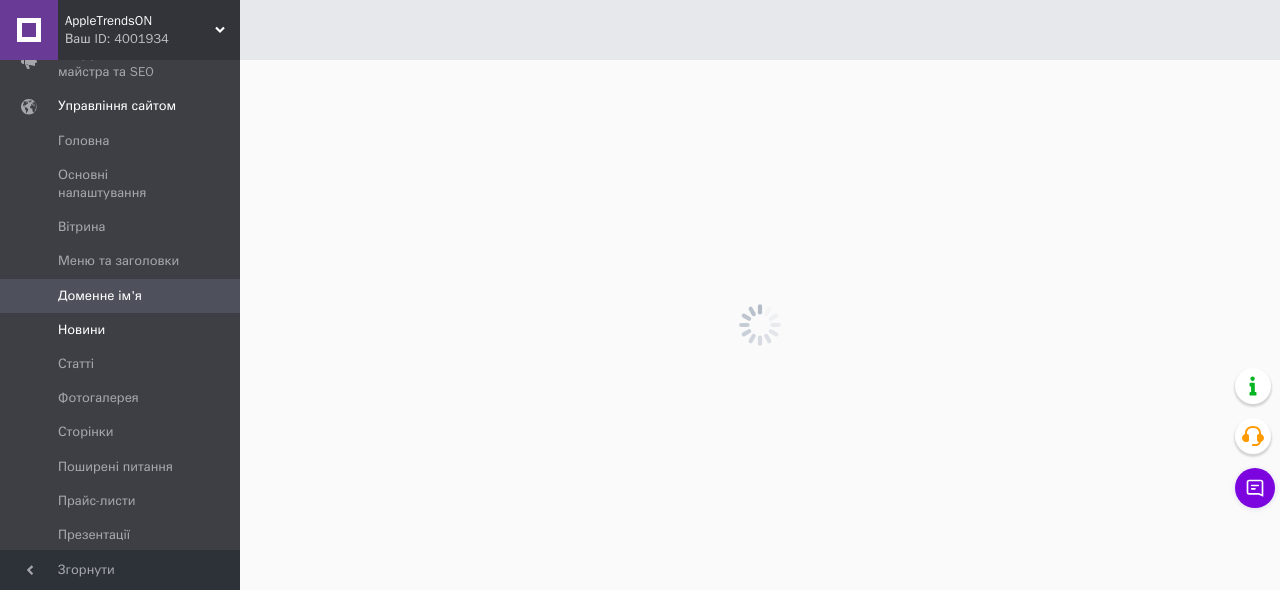 scroll, scrollTop: 421, scrollLeft: 0, axis: vertical 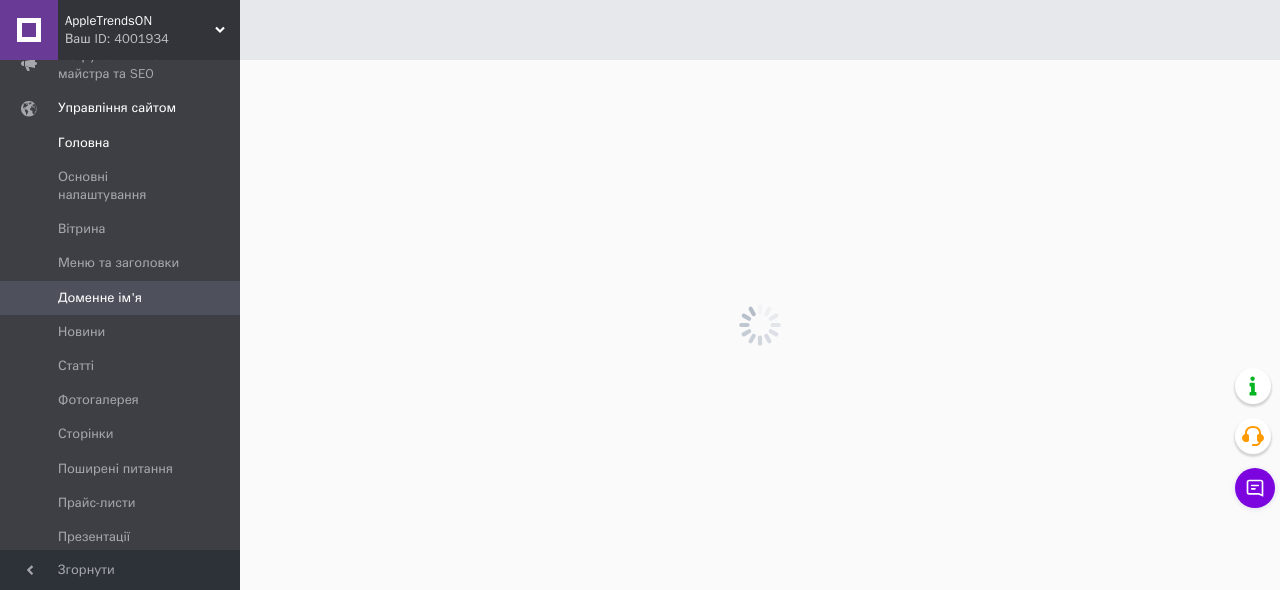 click on "Головна" at bounding box center [120, 143] 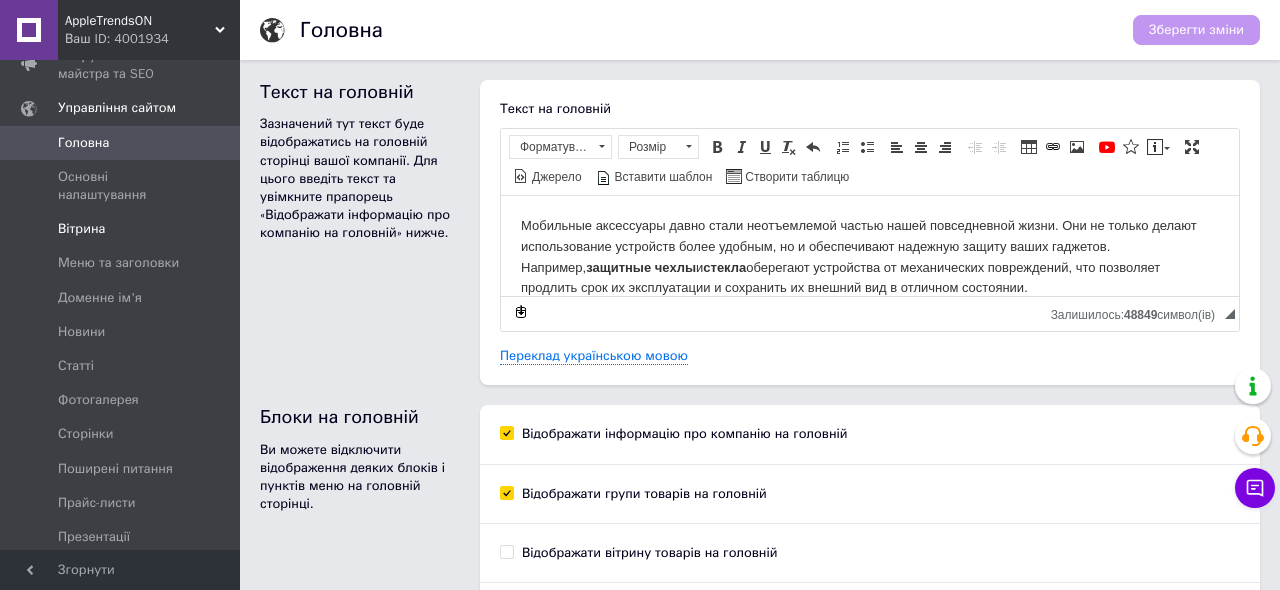 scroll, scrollTop: 0, scrollLeft: 0, axis: both 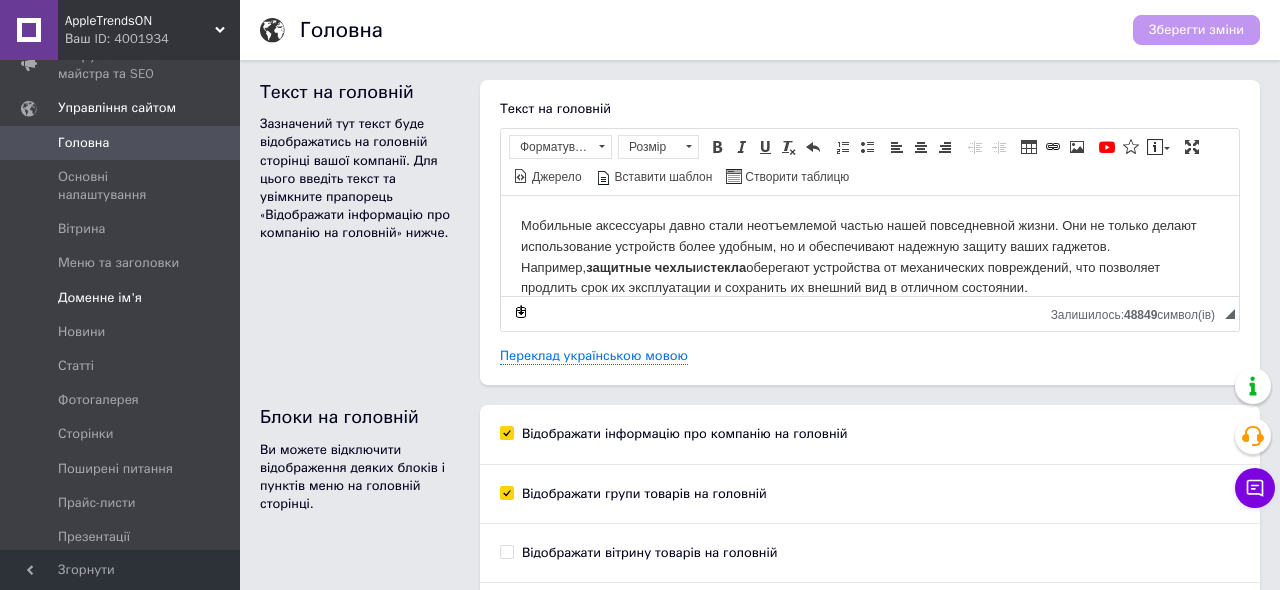 click on "Доменне ім'я" at bounding box center (100, 298) 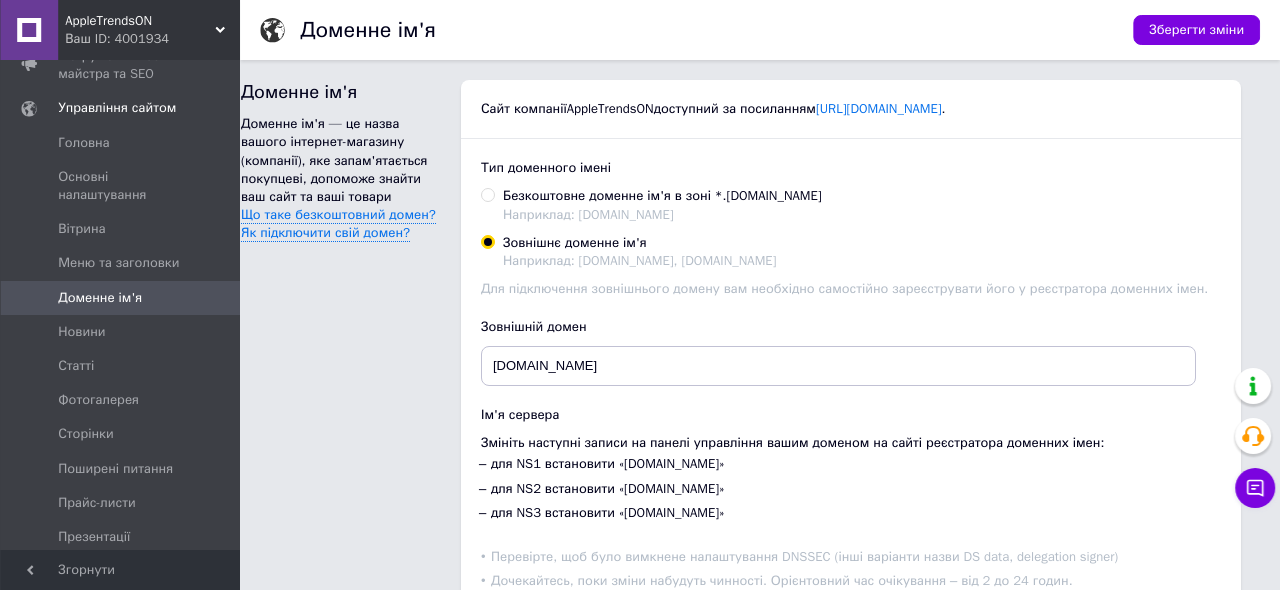 scroll, scrollTop: 0, scrollLeft: 0, axis: both 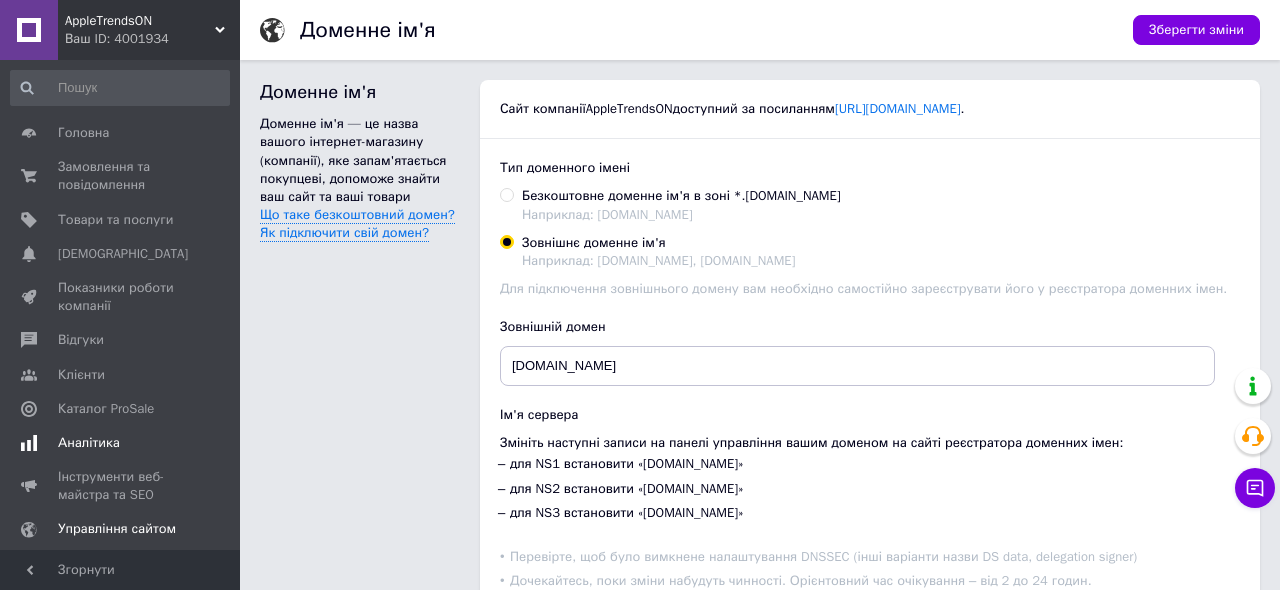 click on "Аналітика" at bounding box center (89, 443) 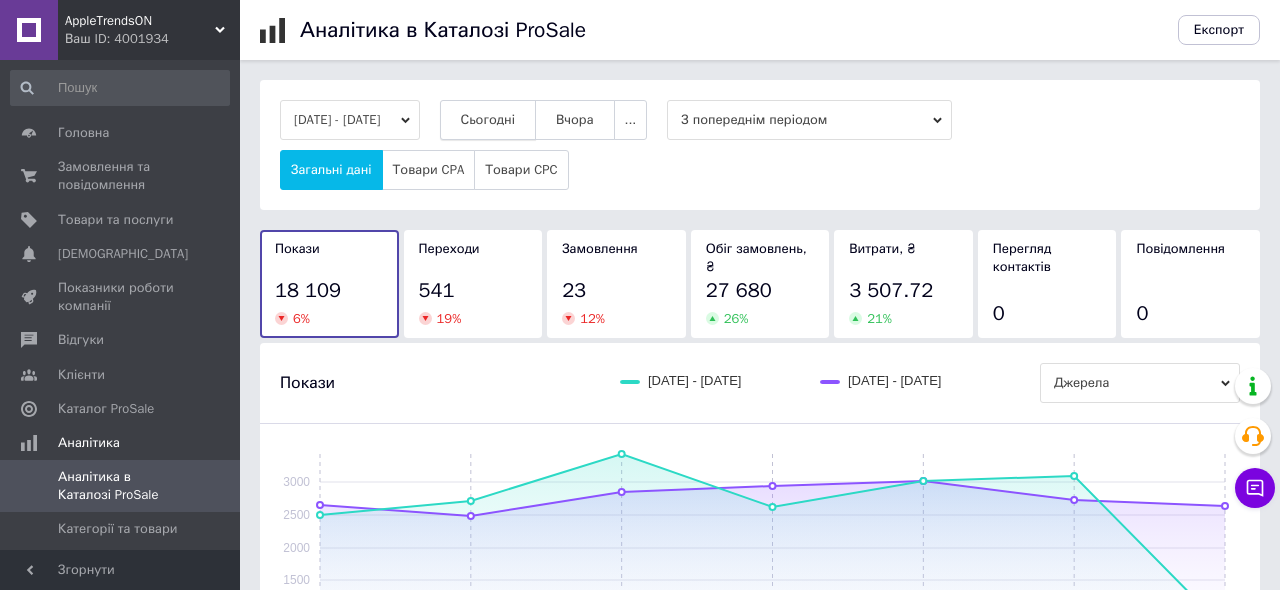 click on "Сьогодні" at bounding box center (488, 120) 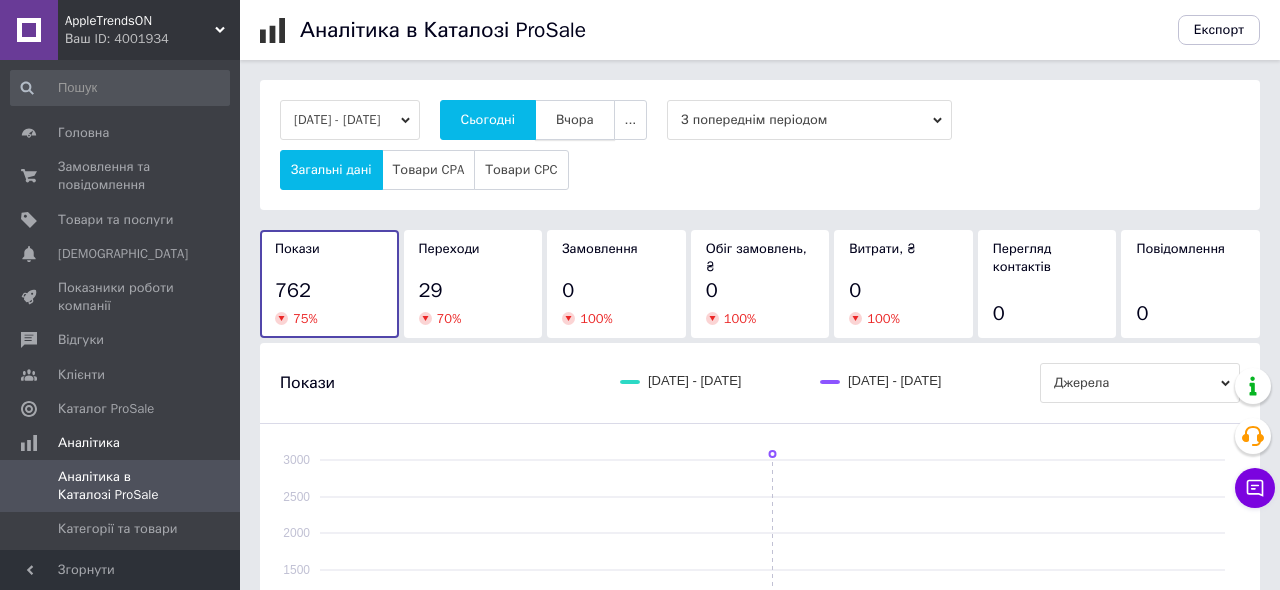 click on "Вчора" at bounding box center [575, 120] 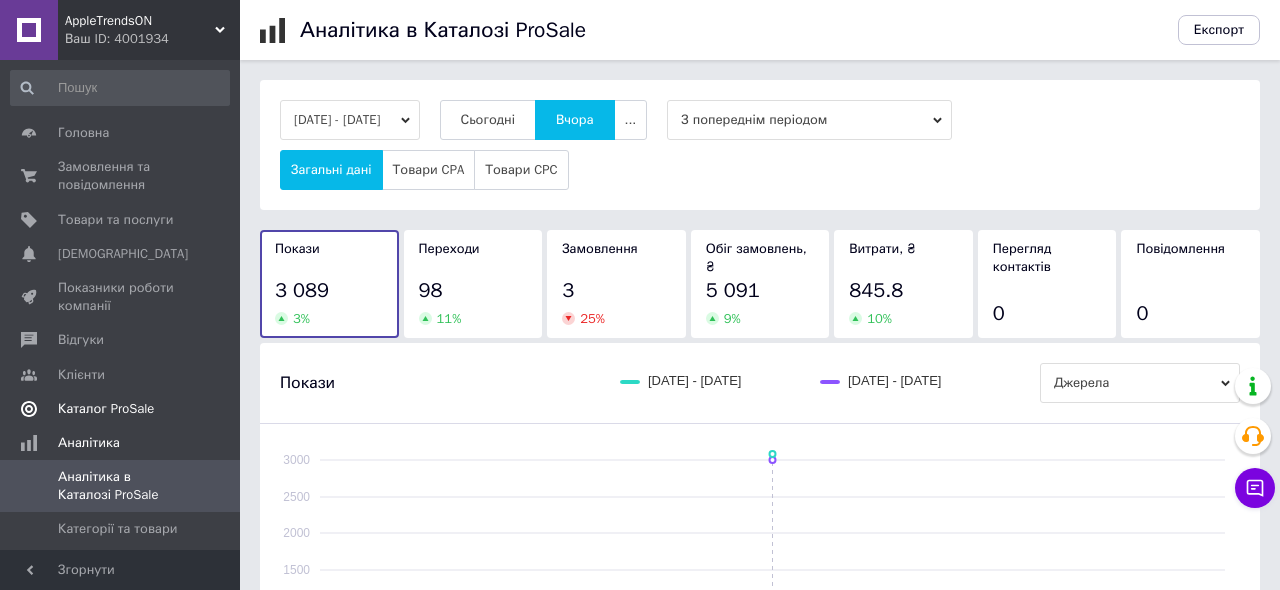 scroll, scrollTop: 396, scrollLeft: 0, axis: vertical 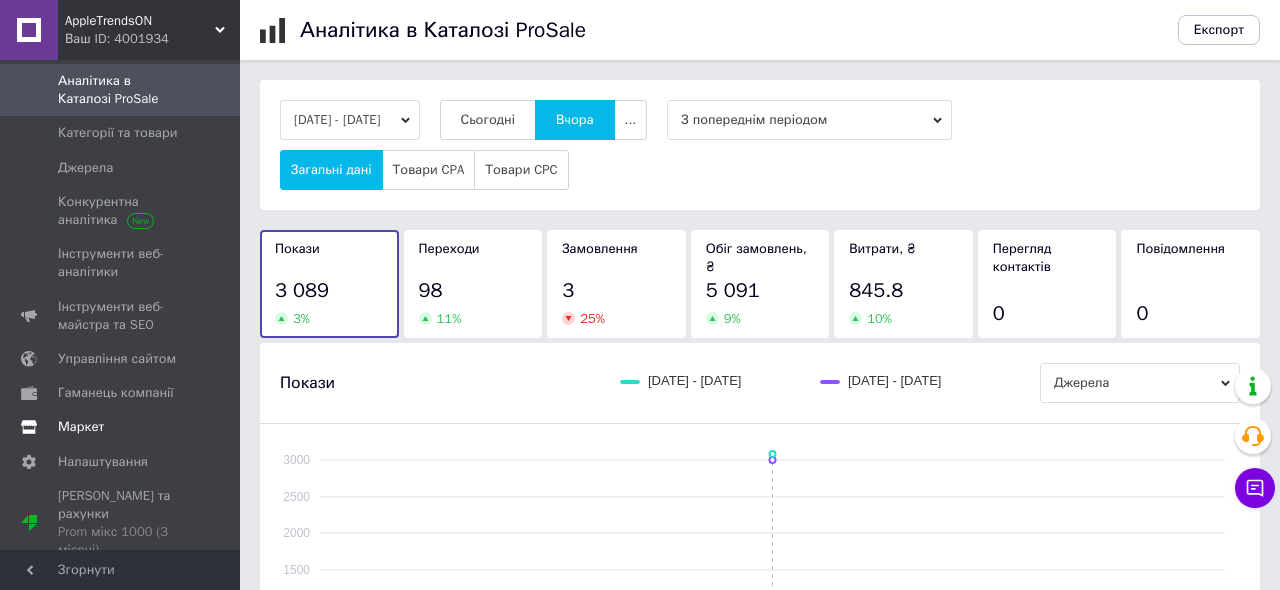 click on "Маркет" at bounding box center [81, 427] 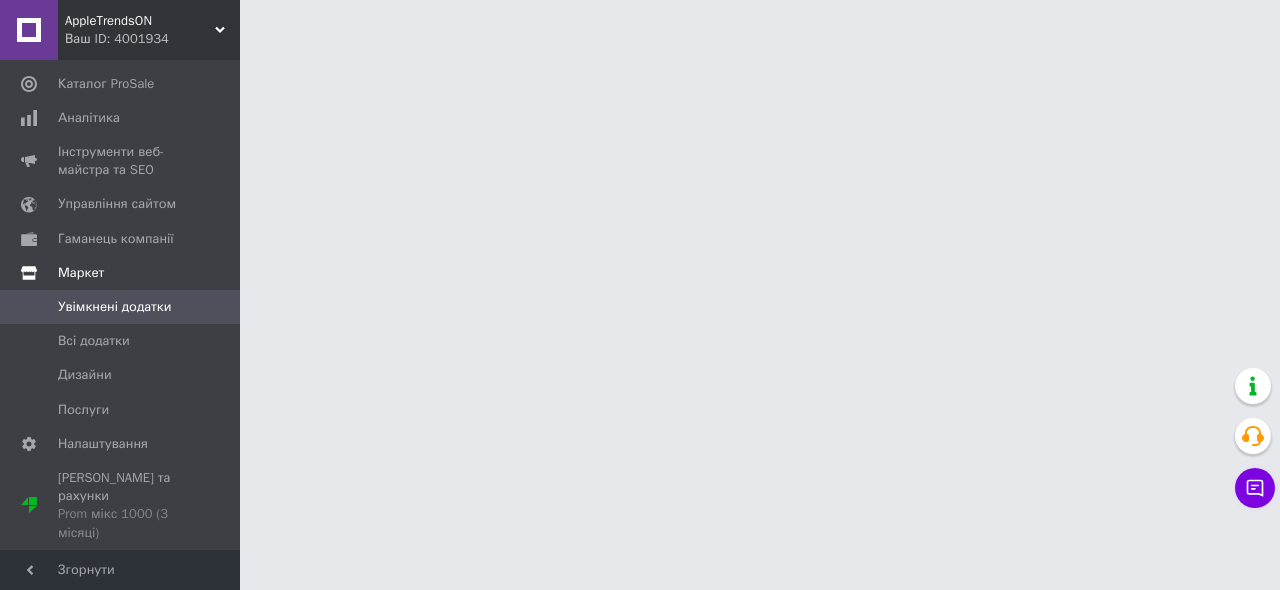 scroll, scrollTop: 308, scrollLeft: 0, axis: vertical 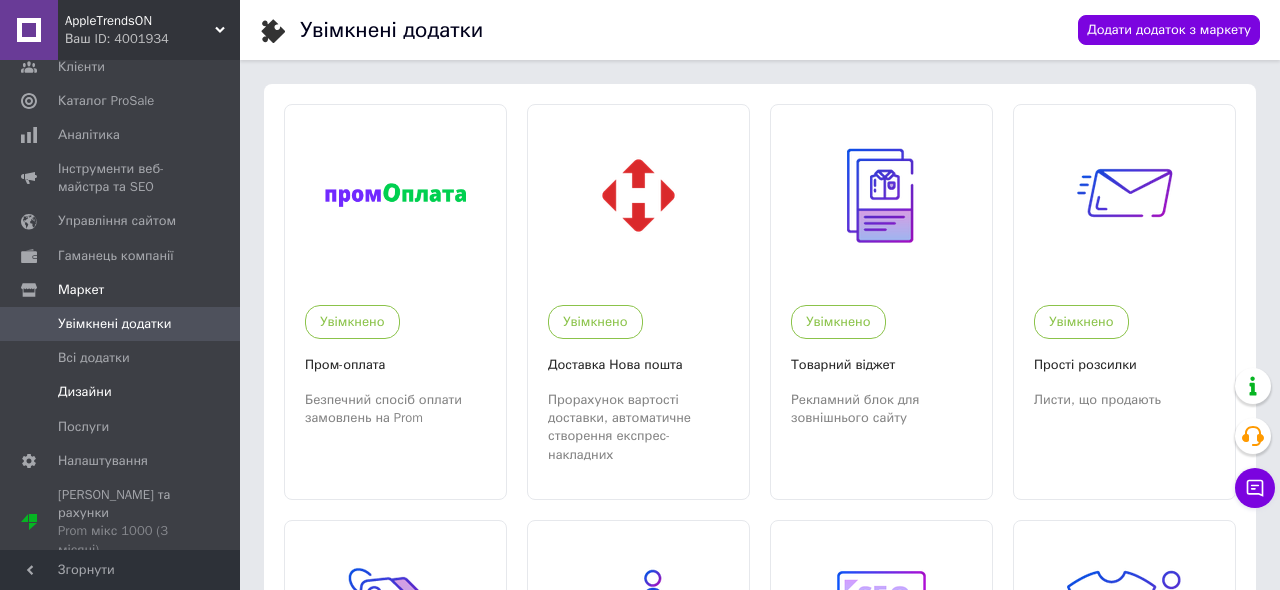 click on "Дизайни" at bounding box center (85, 392) 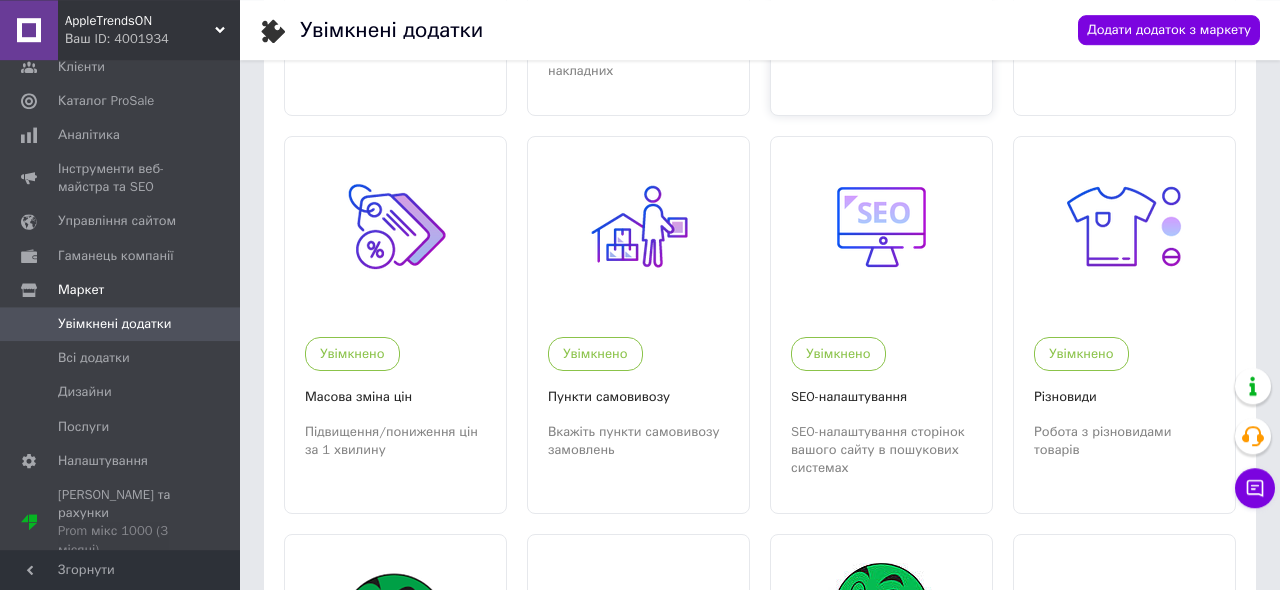 scroll, scrollTop: 0, scrollLeft: 0, axis: both 